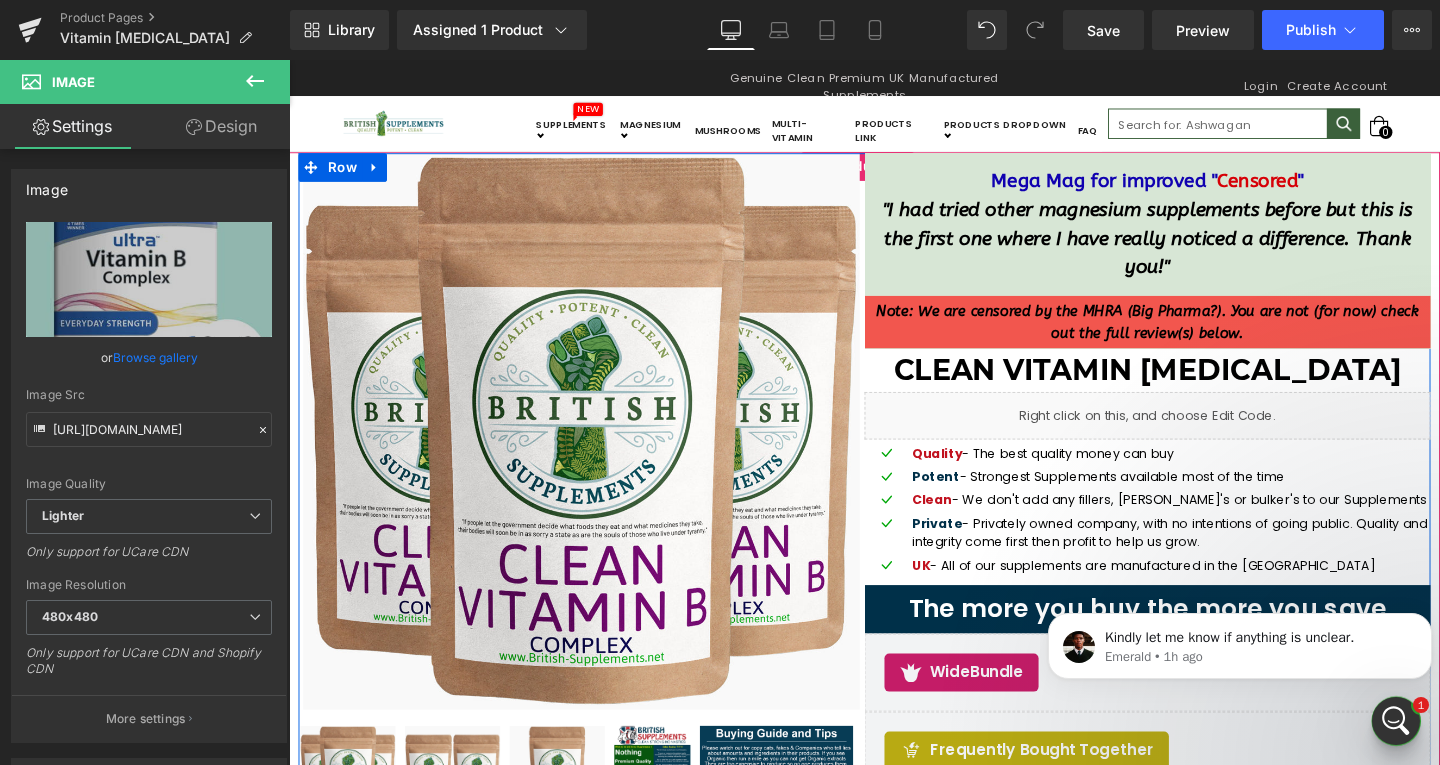 scroll, scrollTop: 5596, scrollLeft: 0, axis: vertical 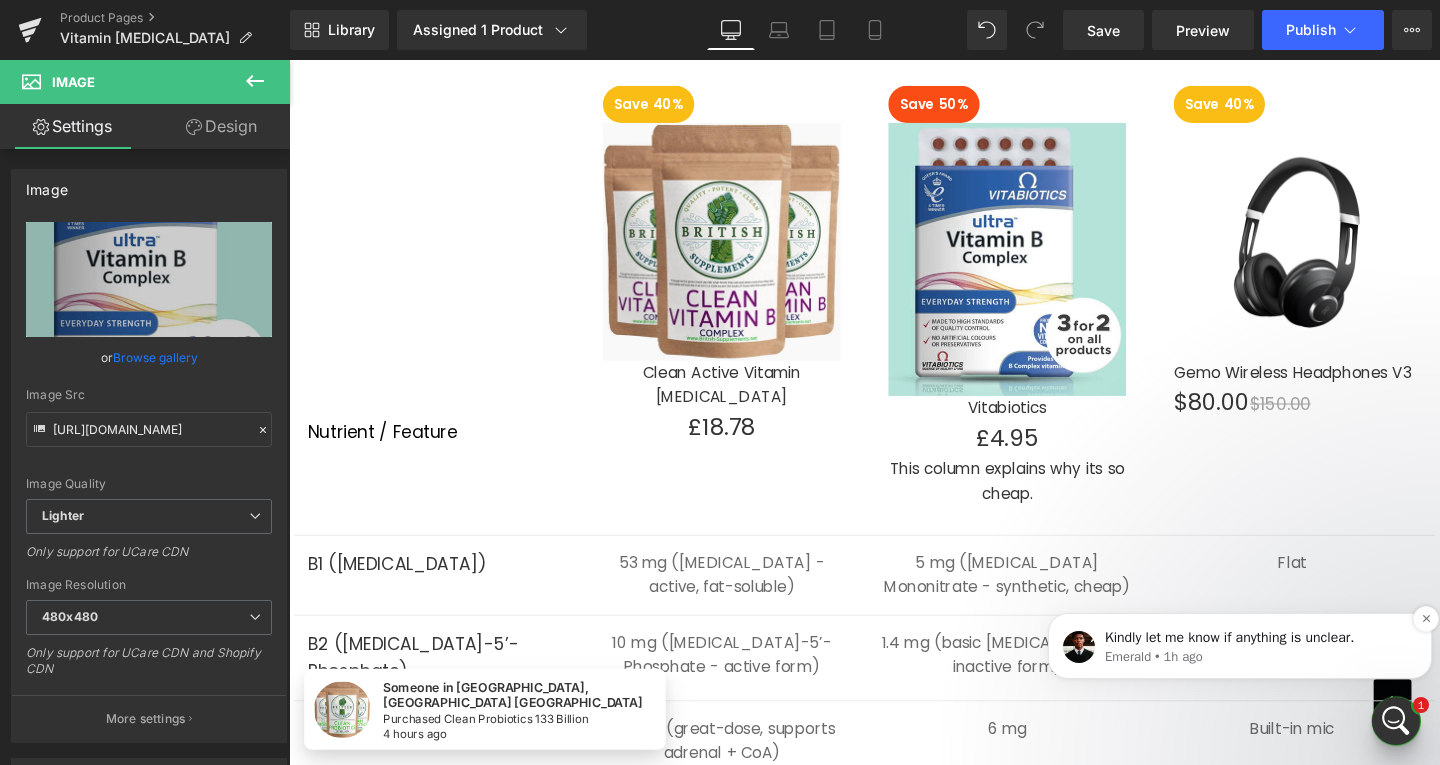 click on "Emerald • 1h ago" at bounding box center [1256, 657] 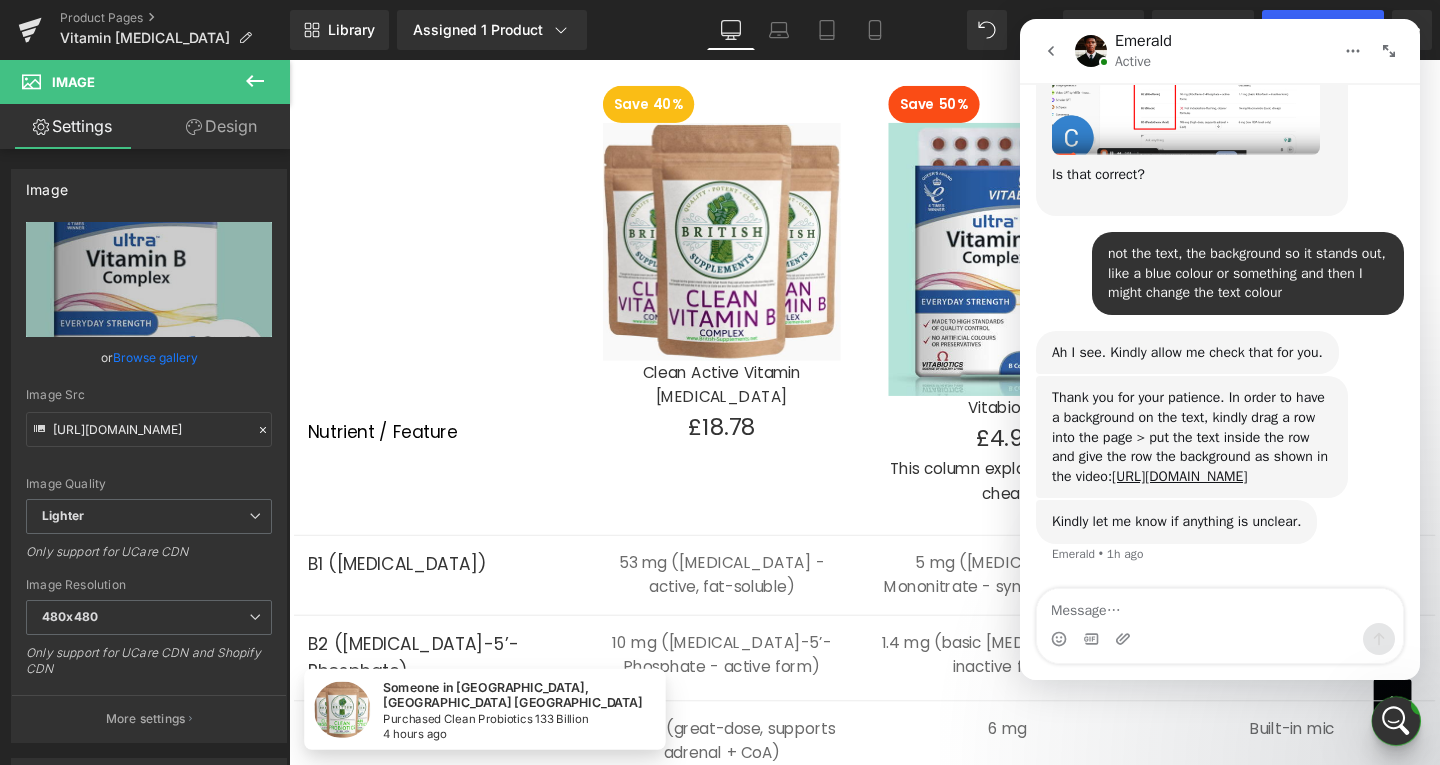 scroll, scrollTop: 0, scrollLeft: 0, axis: both 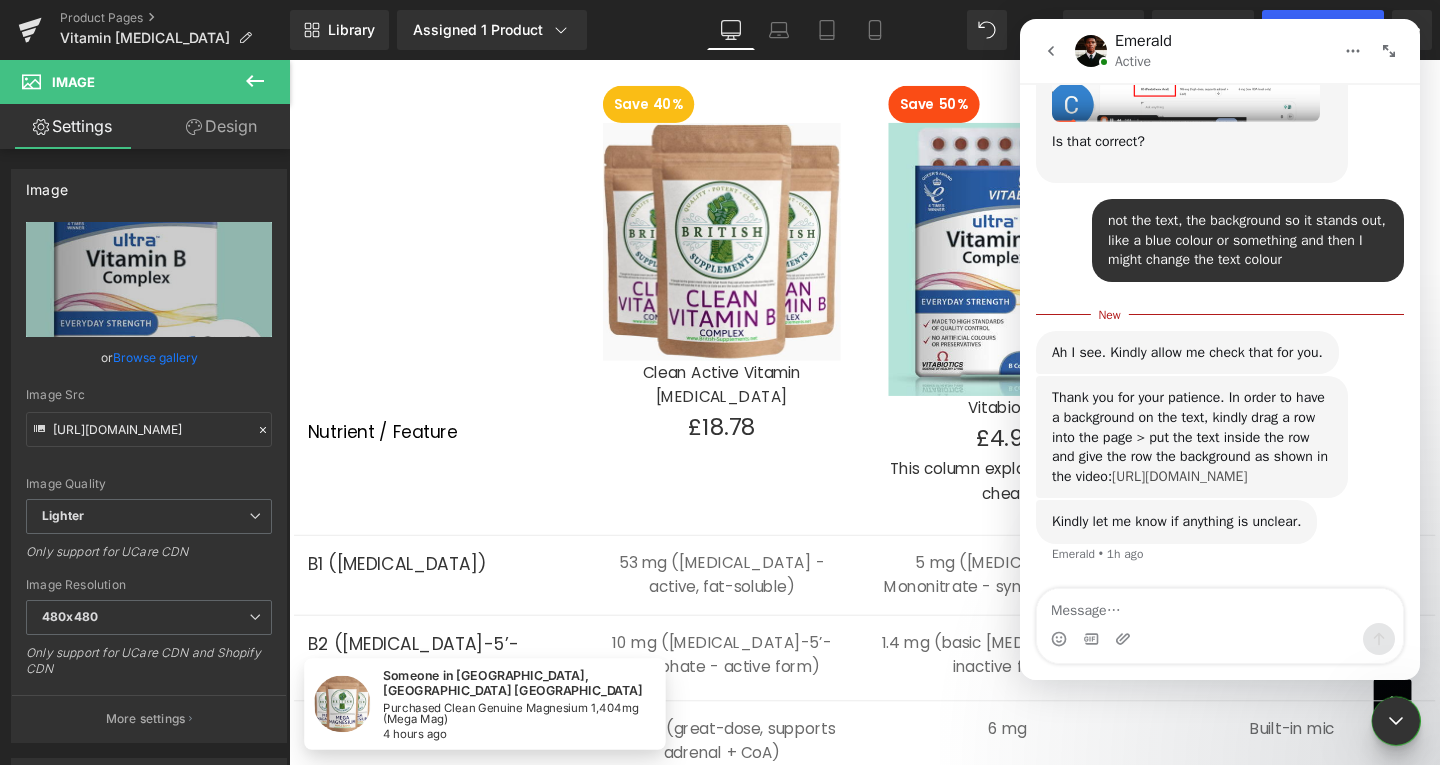 click on "[URL][DOMAIN_NAME]" at bounding box center (1179, 476) 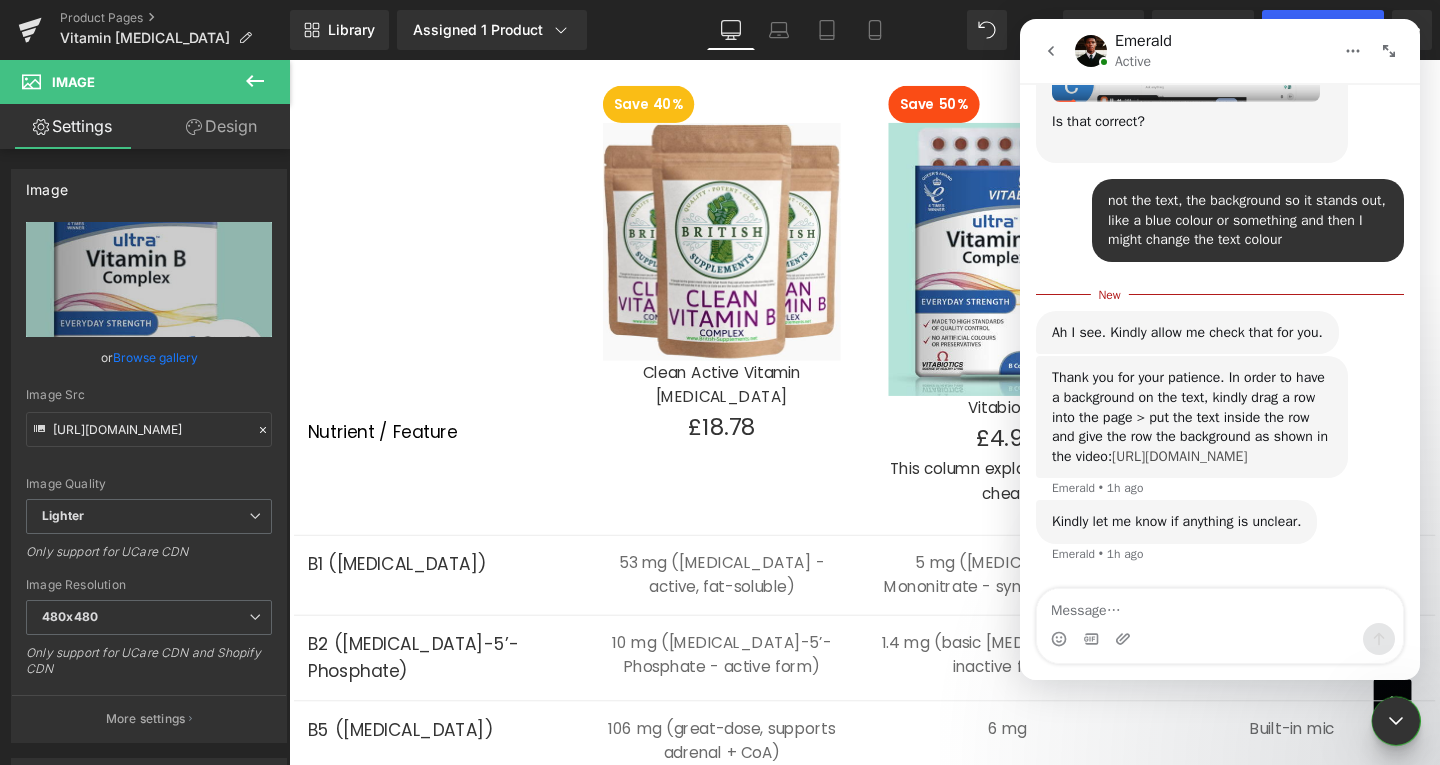 scroll, scrollTop: 2535, scrollLeft: 0, axis: vertical 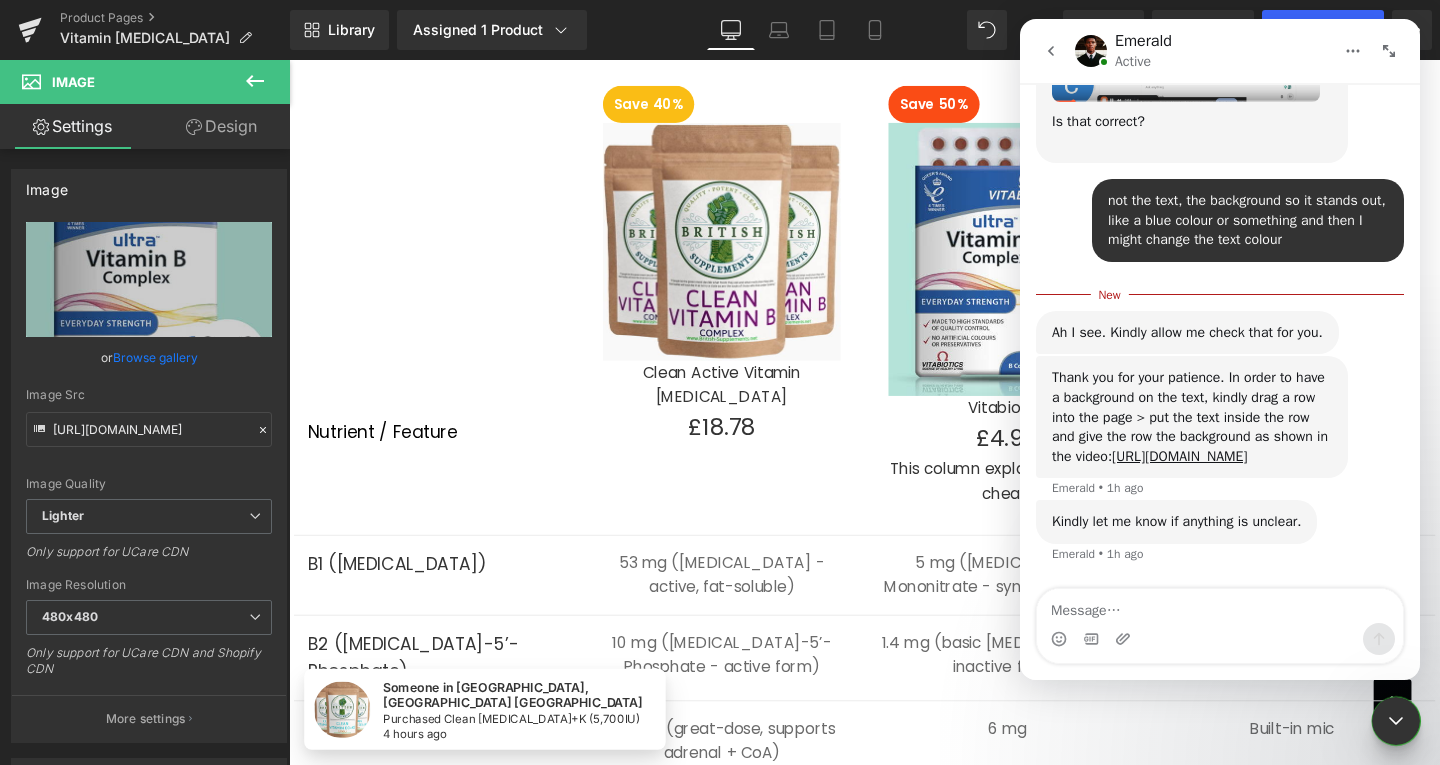 drag, startPoint x: 1439, startPoint y: 570, endPoint x: 1439, endPoint y: 613, distance: 43 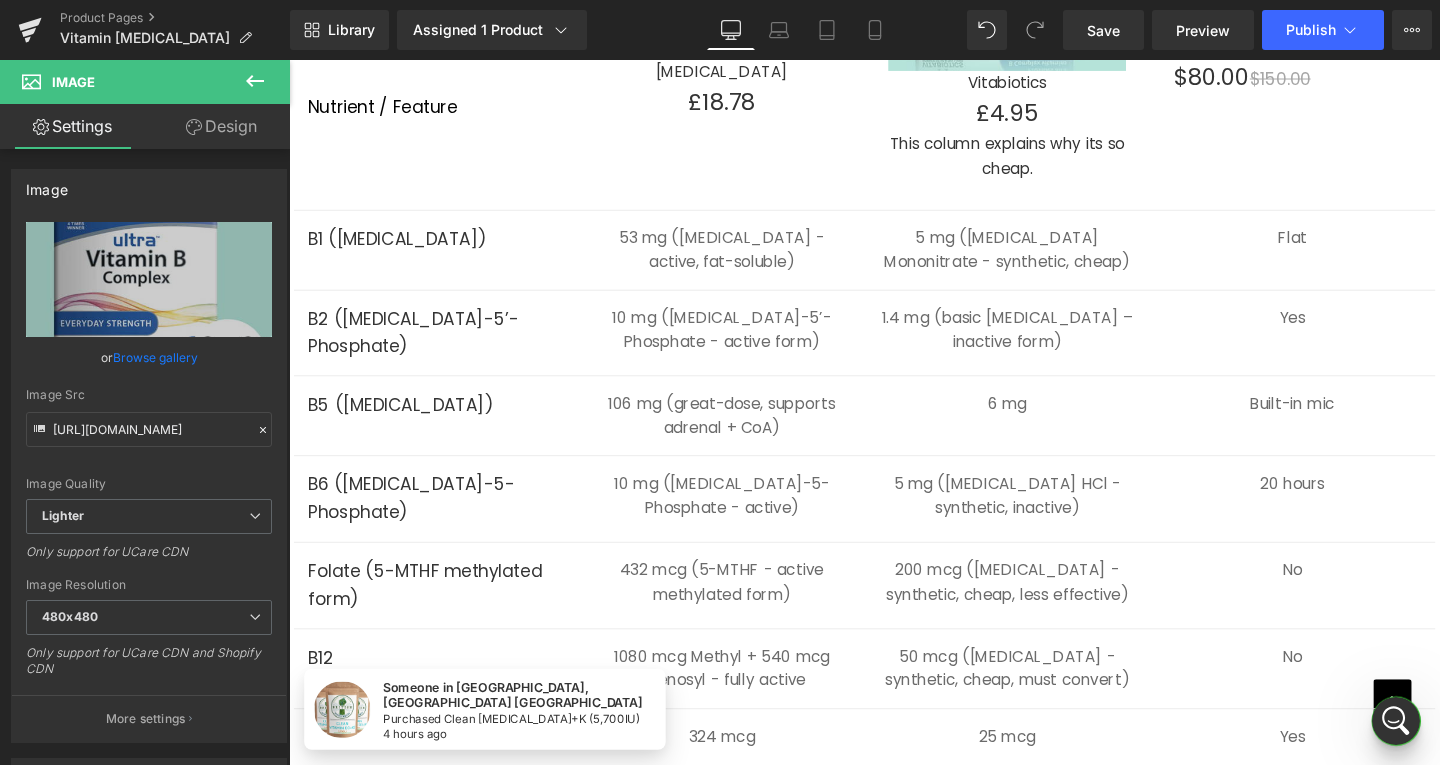 scroll, scrollTop: 5992, scrollLeft: 0, axis: vertical 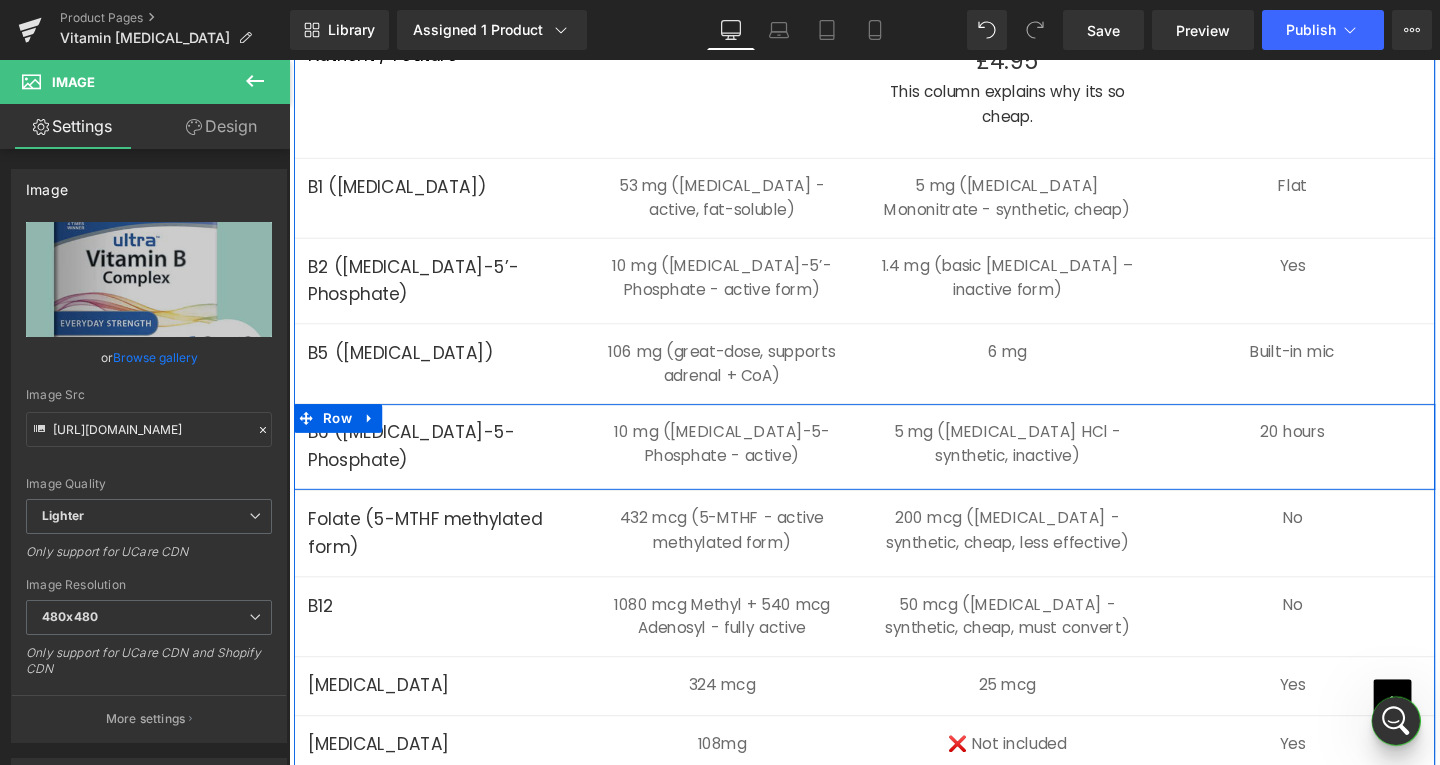 click on "B6 ([MEDICAL_DATA]-5-Phosphate) Text Block         10 mg ([MEDICAL_DATA]-5-Phosphate - active) Text Block         5 mg ([MEDICAL_DATA] HCl - synthetic, inactive) Text Block         20 hours Text Block         Row" at bounding box center (894, 467) 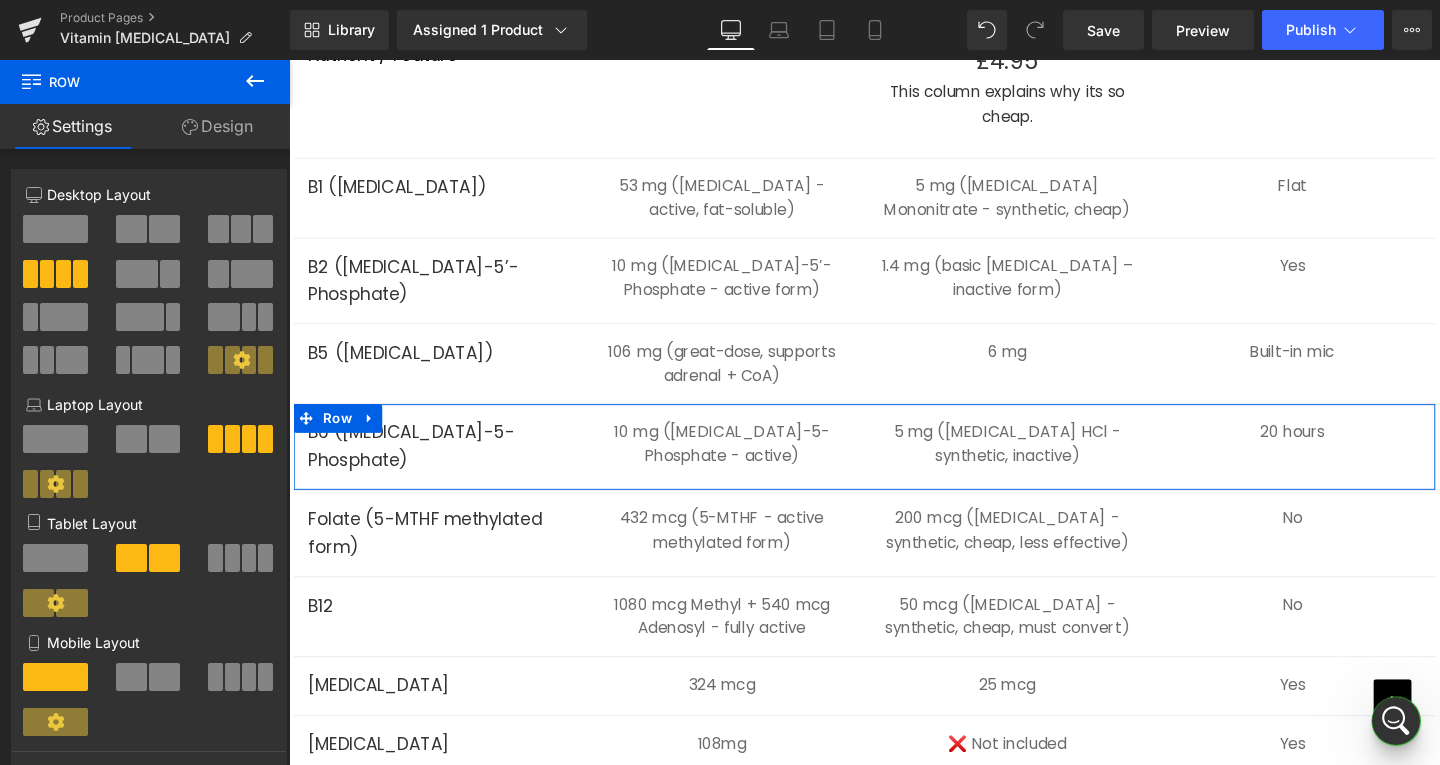 click on "Design" at bounding box center [217, 126] 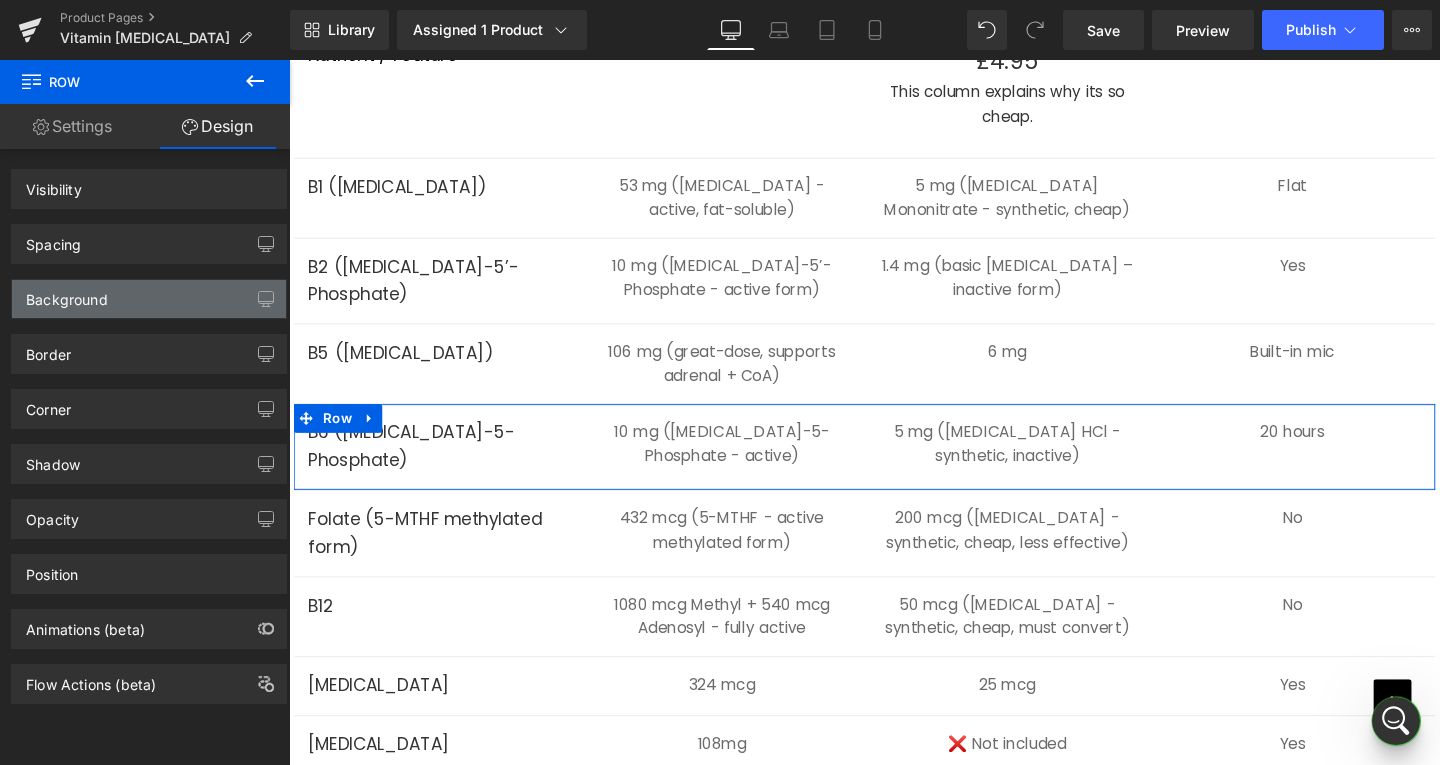 click on "Background" at bounding box center [149, 299] 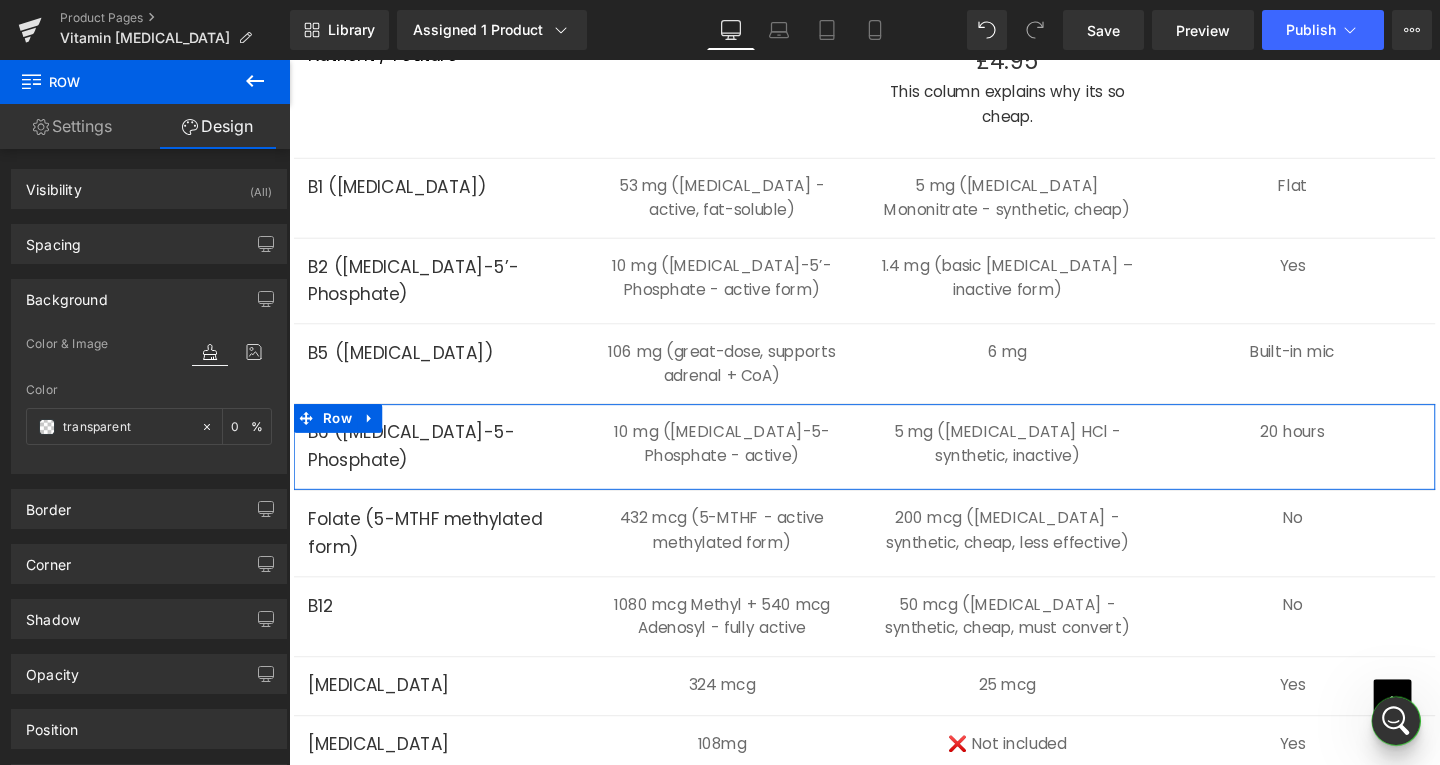 type on "transparent" 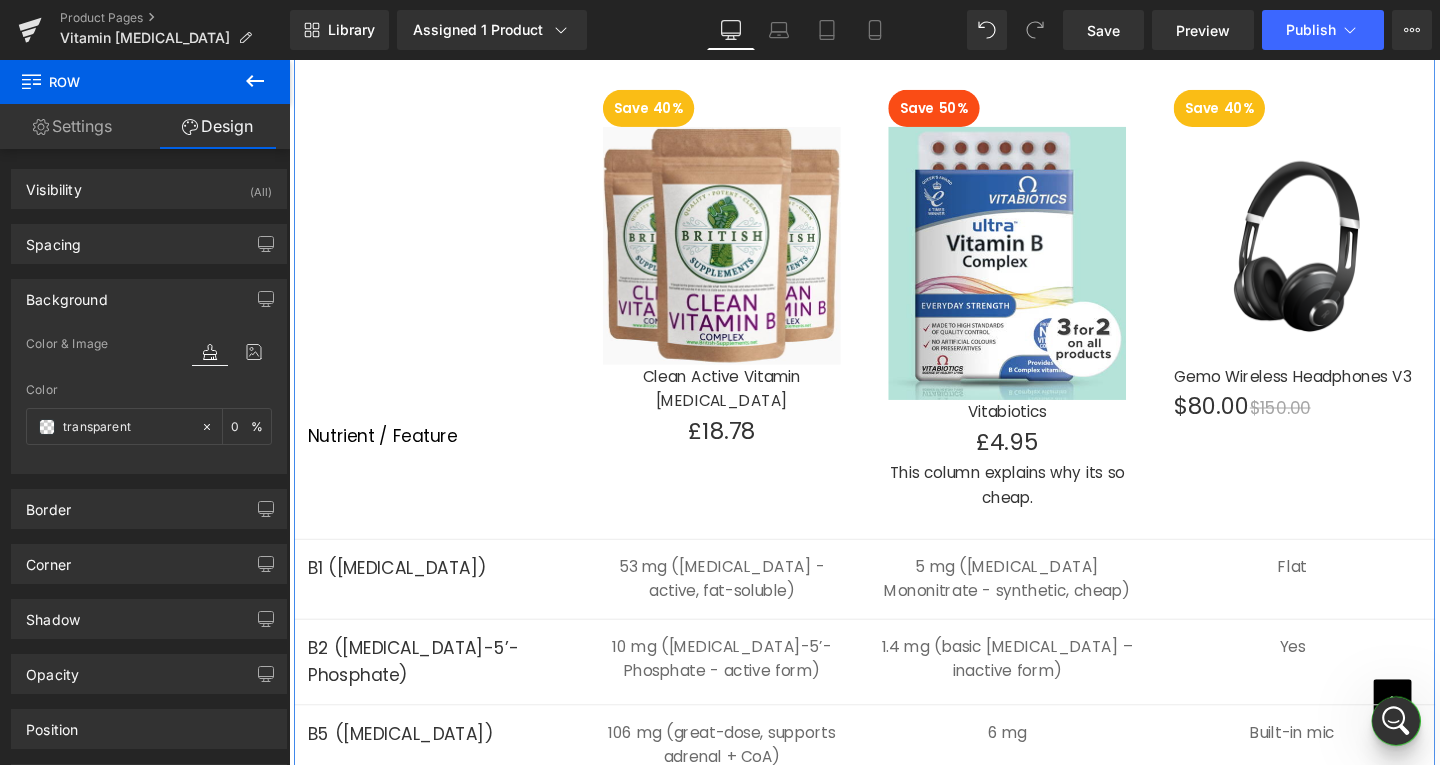 scroll, scrollTop: 5492, scrollLeft: 0, axis: vertical 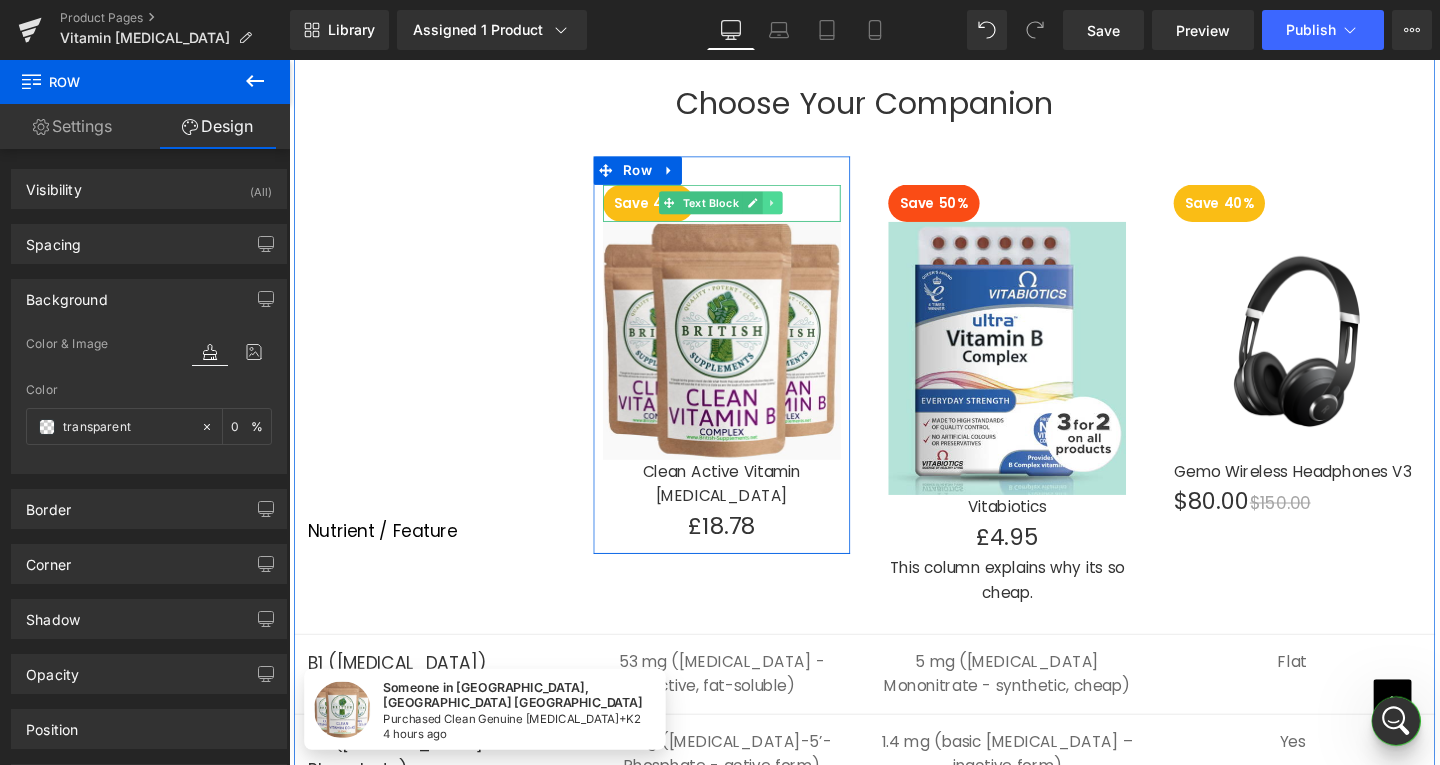 click 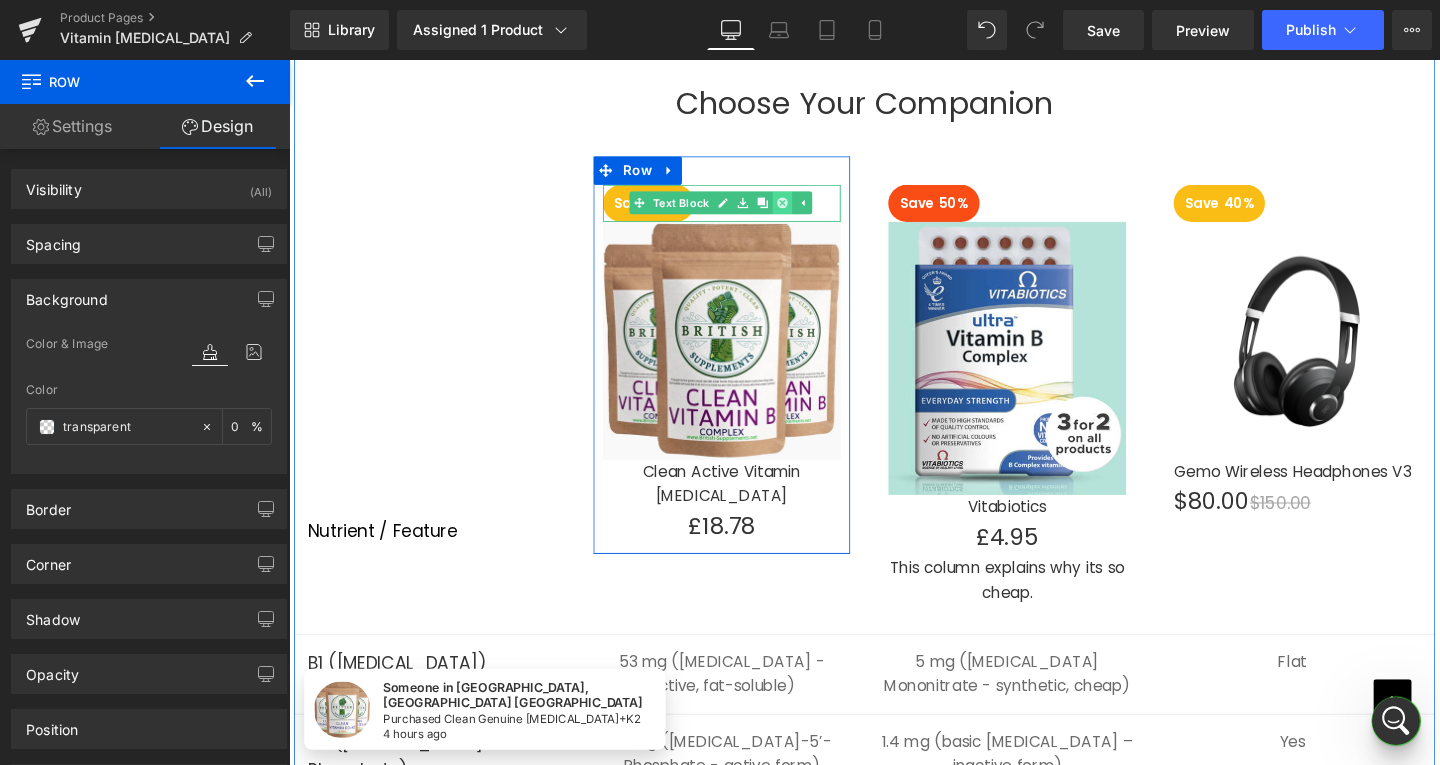 click 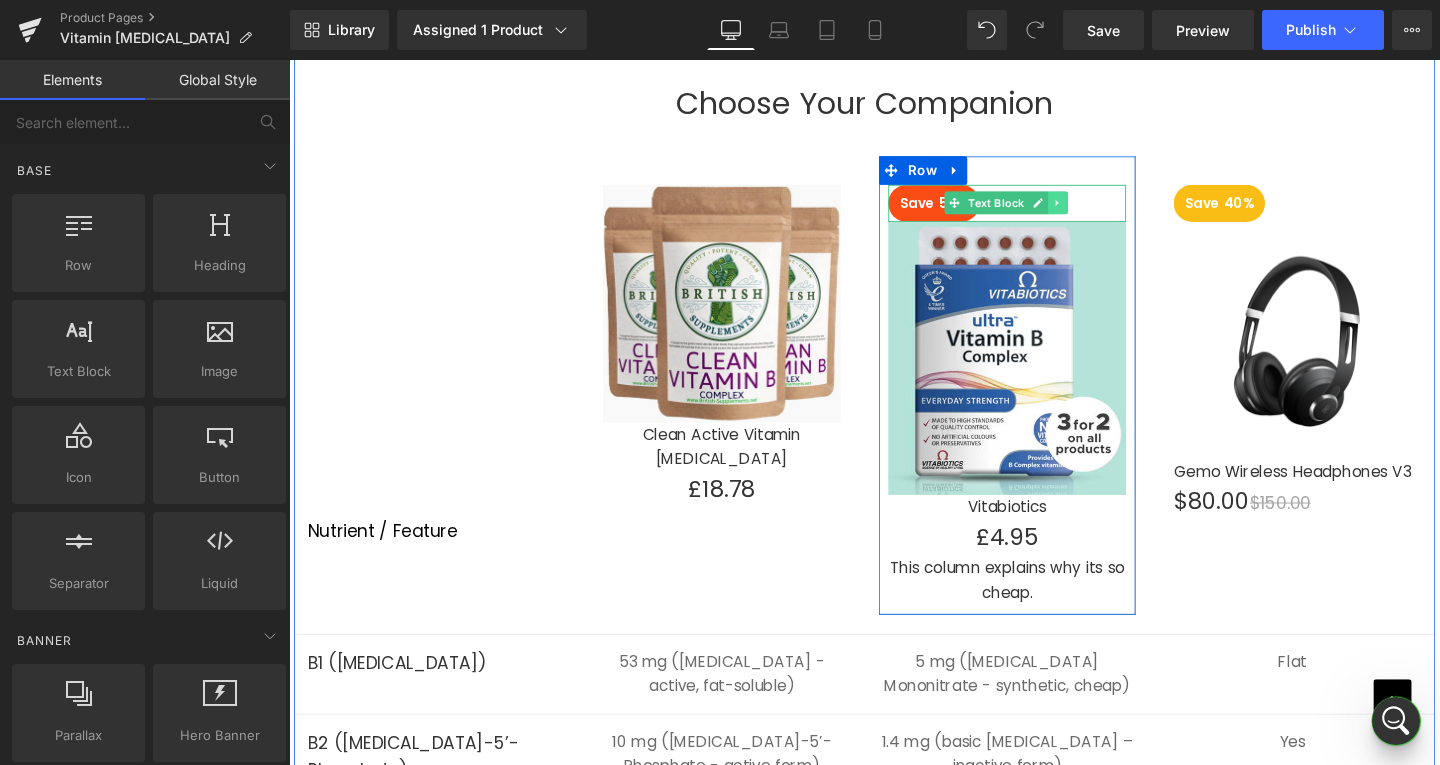 click 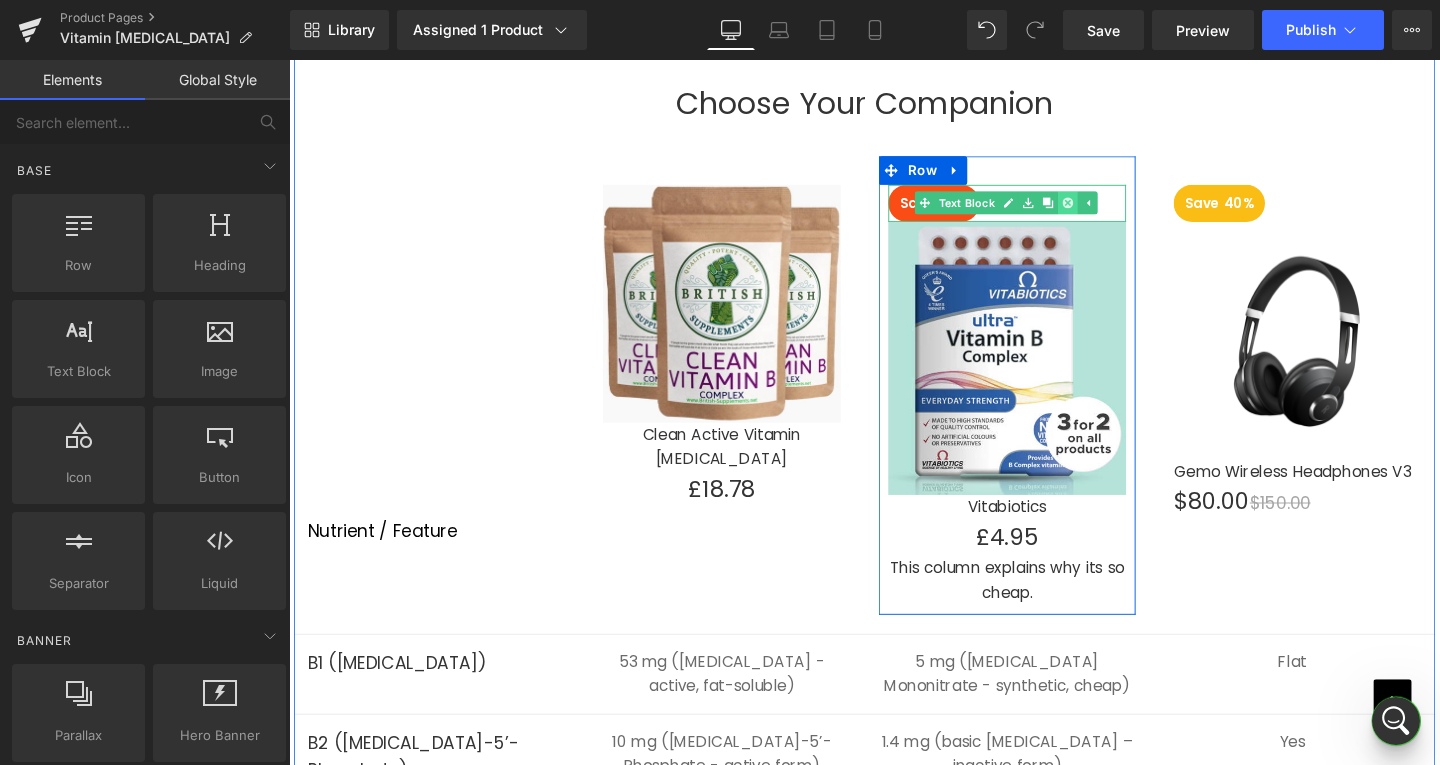 click 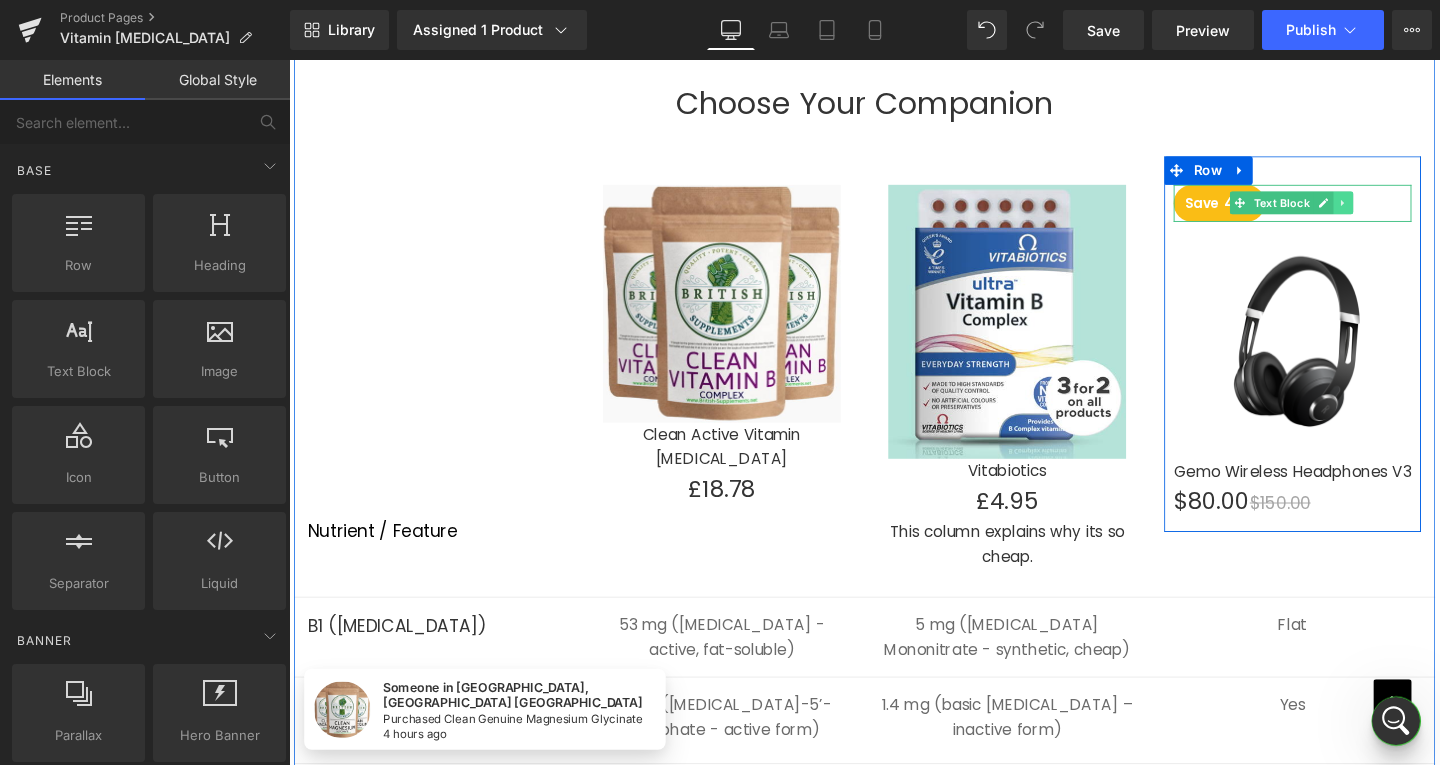 click 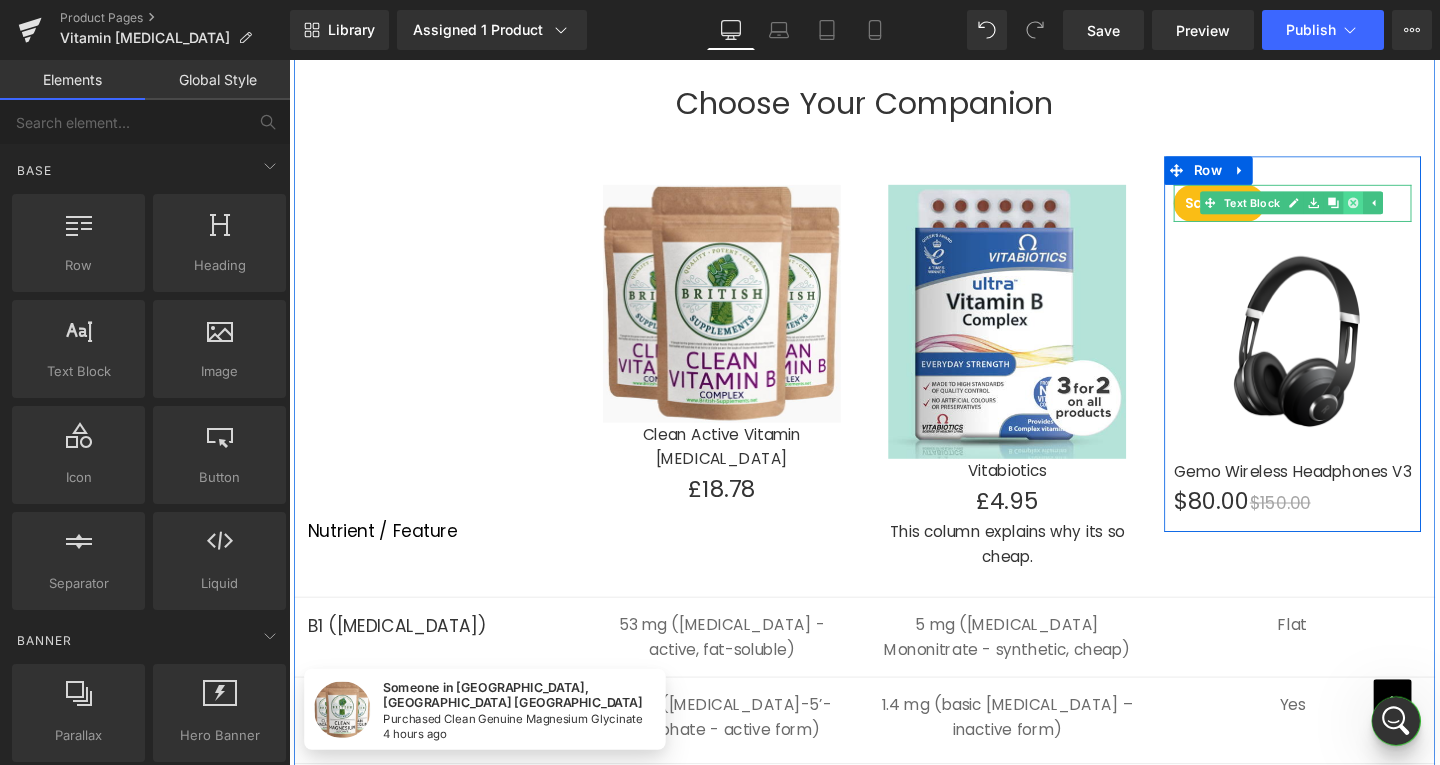 click 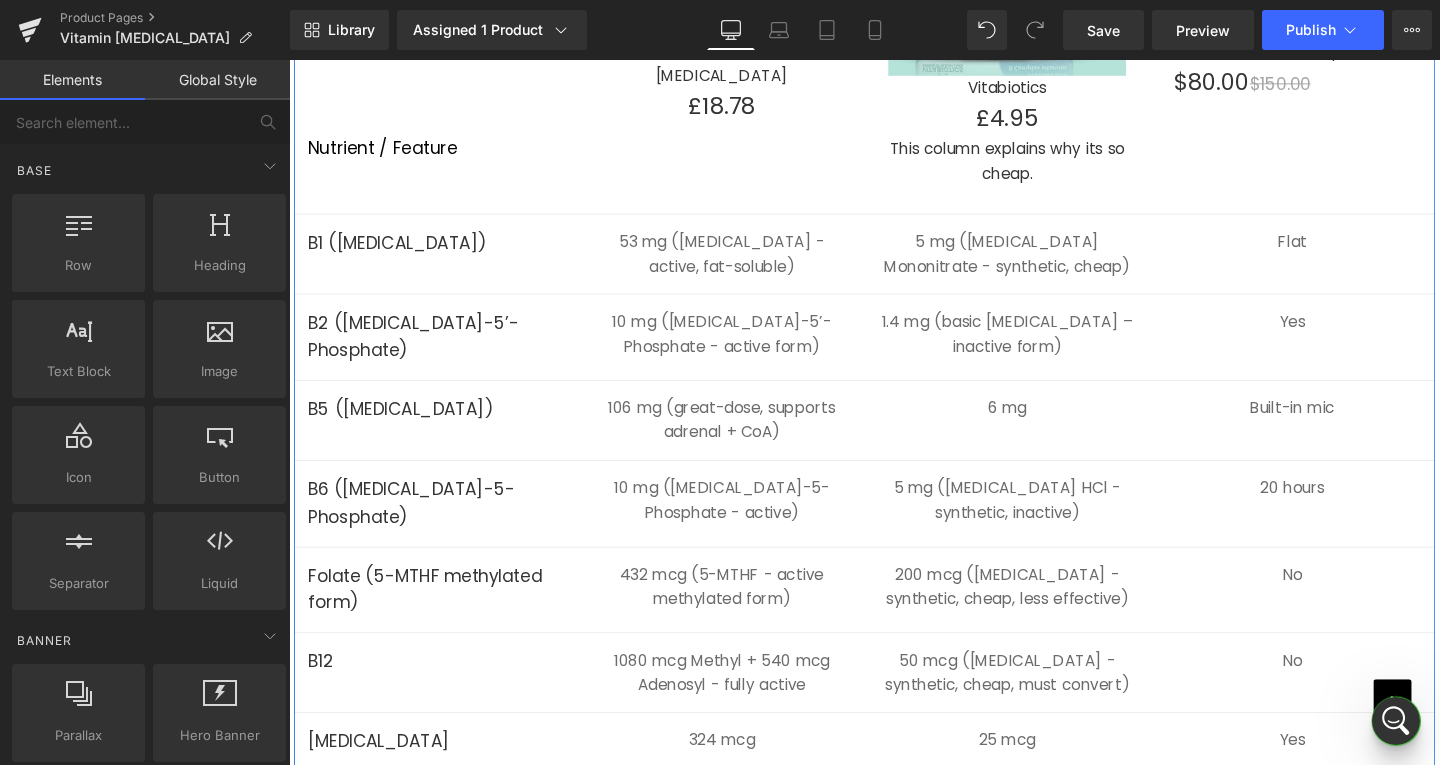 scroll, scrollTop: 5892, scrollLeft: 0, axis: vertical 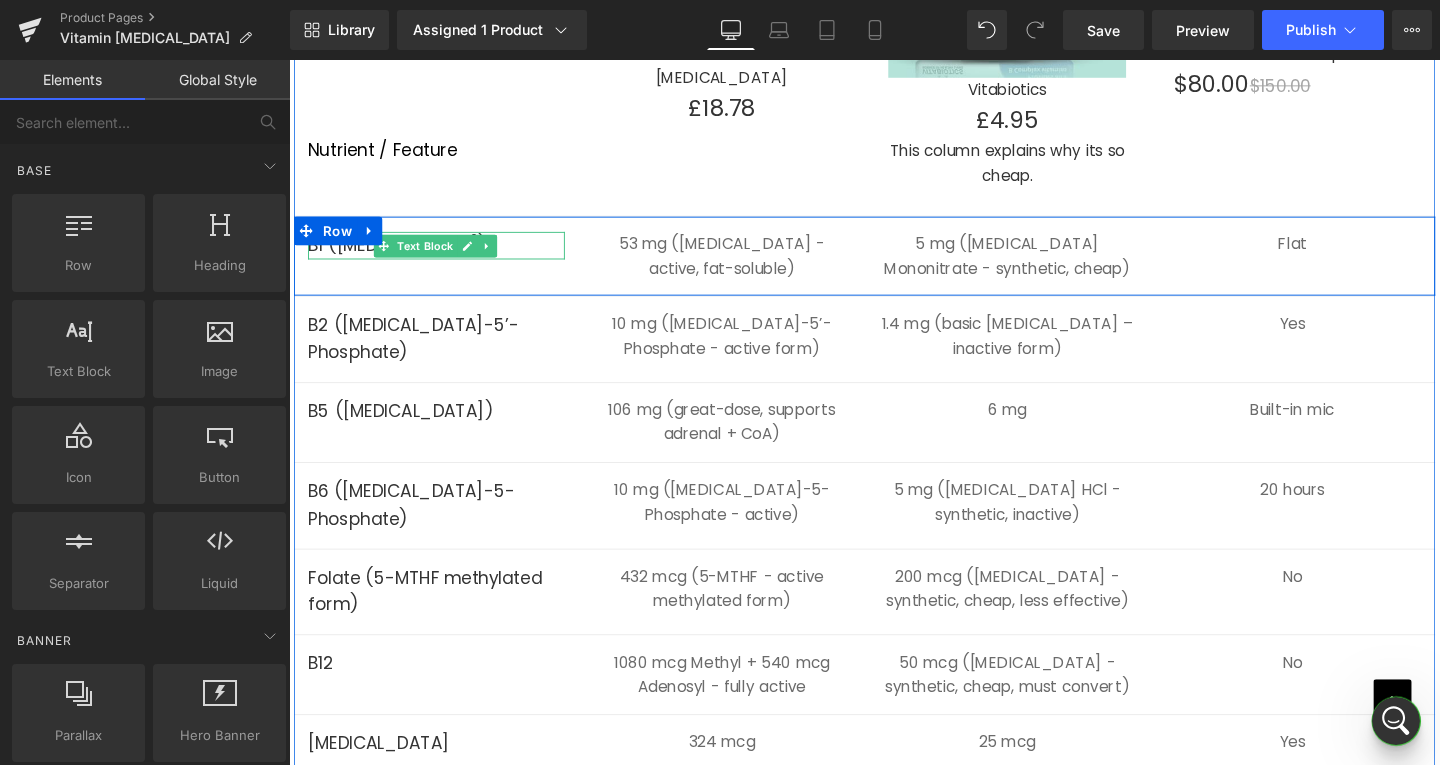 click on "Text Block" at bounding box center [432, 256] 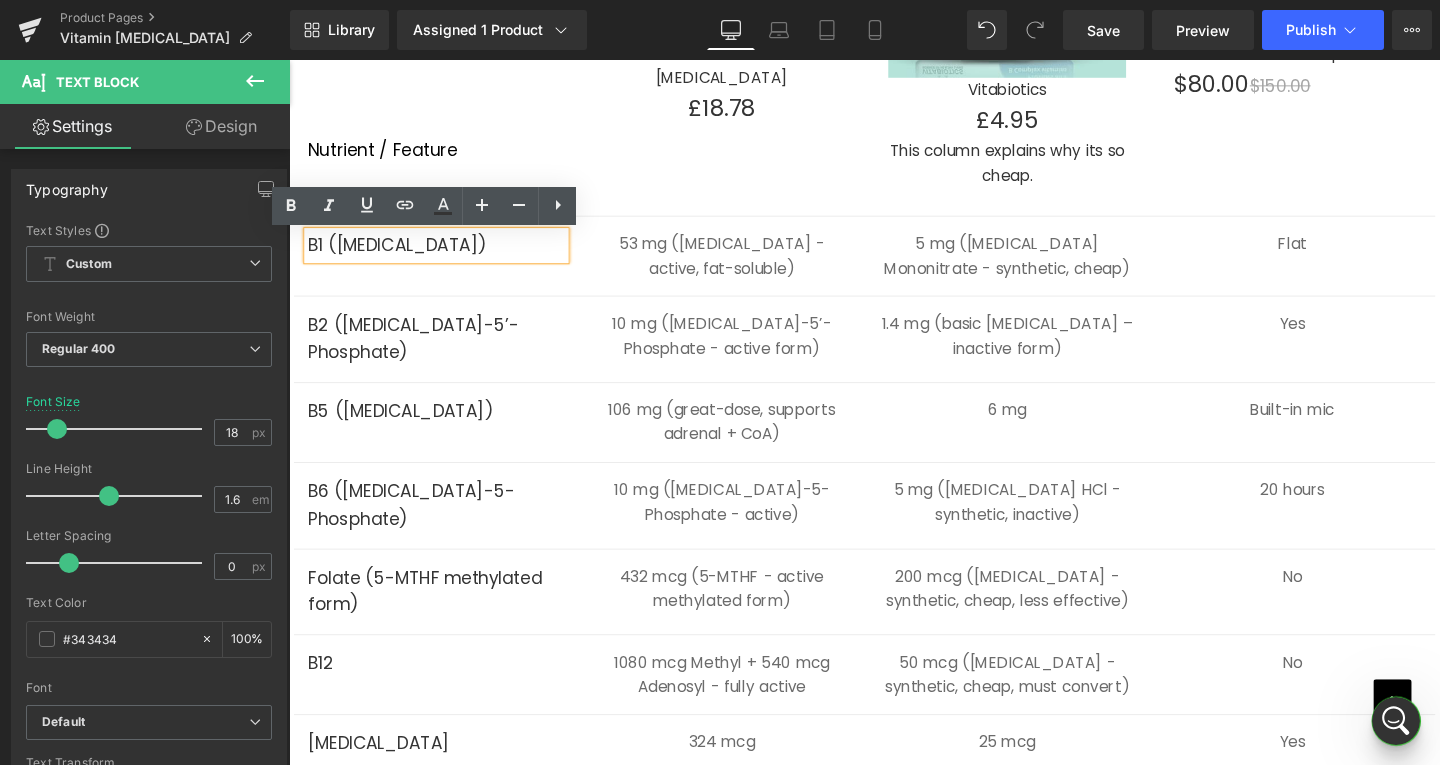 click on "B1 ([MEDICAL_DATA])" at bounding box center [444, 255] 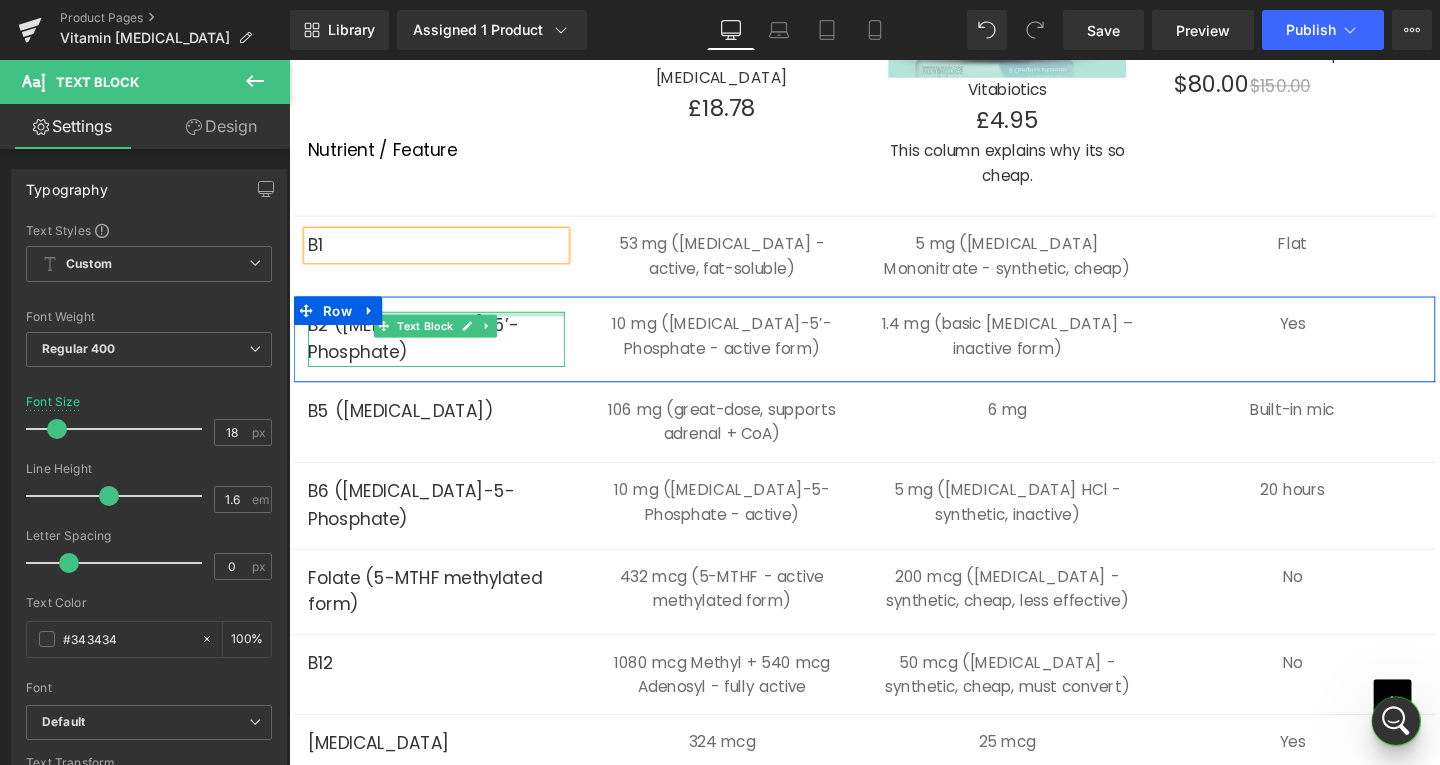 click on "B2 ([MEDICAL_DATA]-5’-Phosphate)" at bounding box center (444, 354) 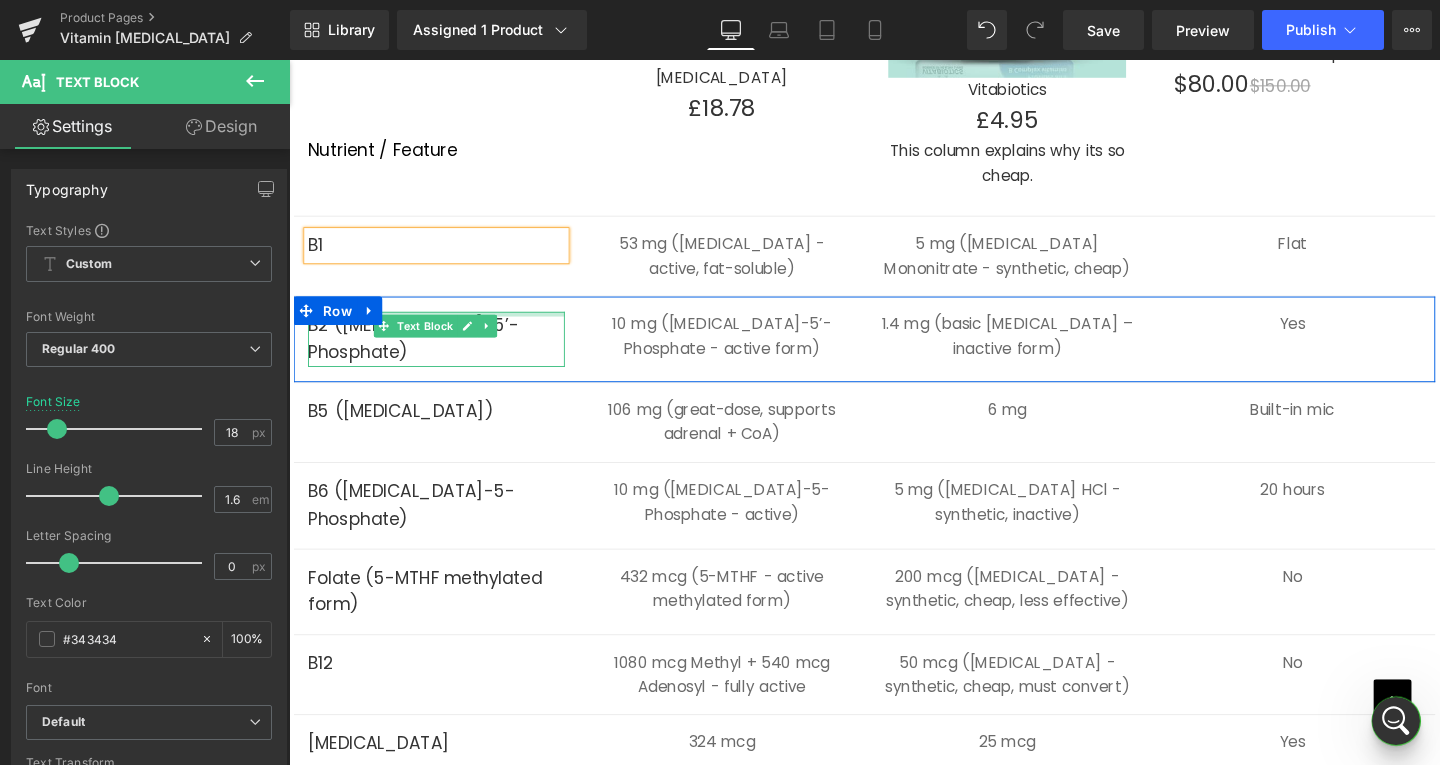 click on "B2 ([MEDICAL_DATA]-5’-Phosphate)" at bounding box center [444, 354] 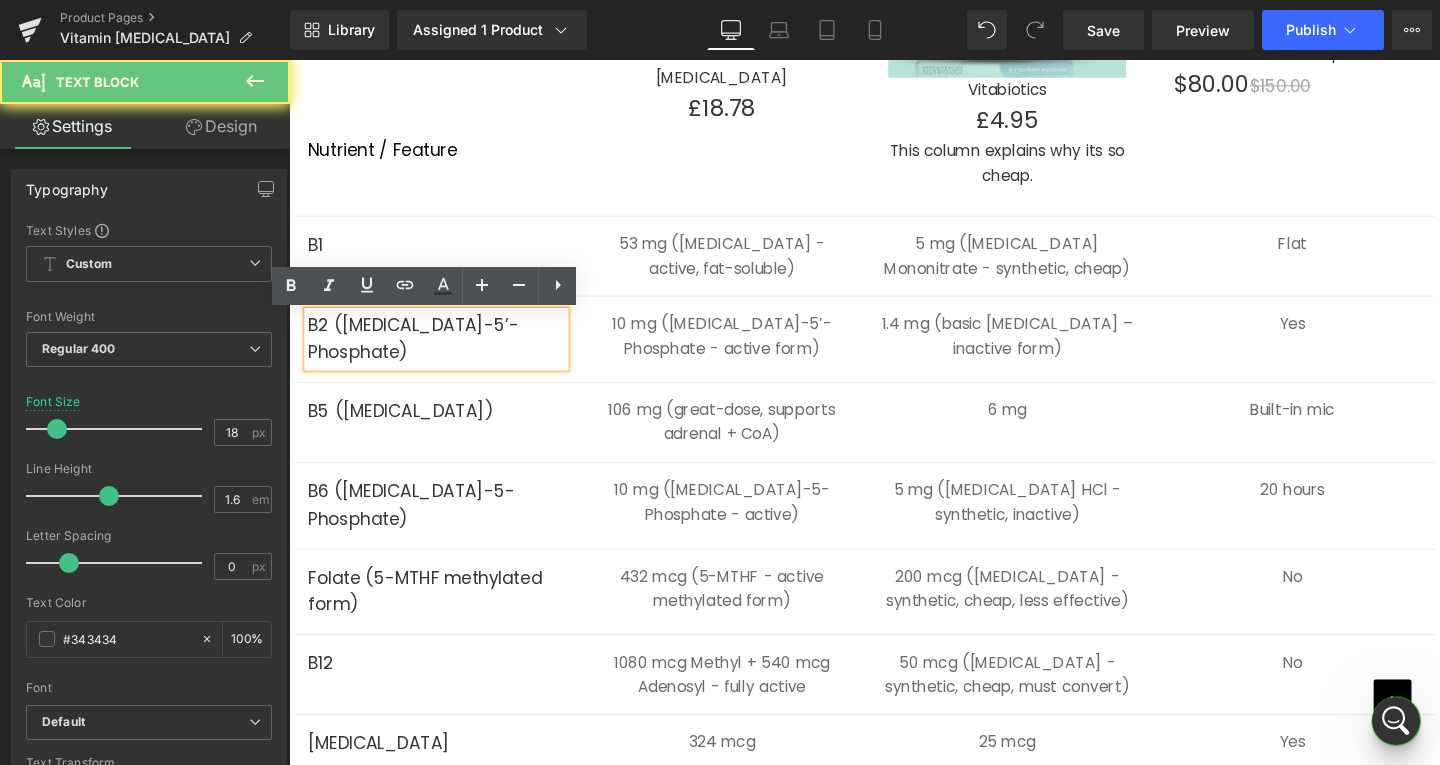 click on "B2 ([MEDICAL_DATA]-5’-Phosphate)" at bounding box center (444, 354) 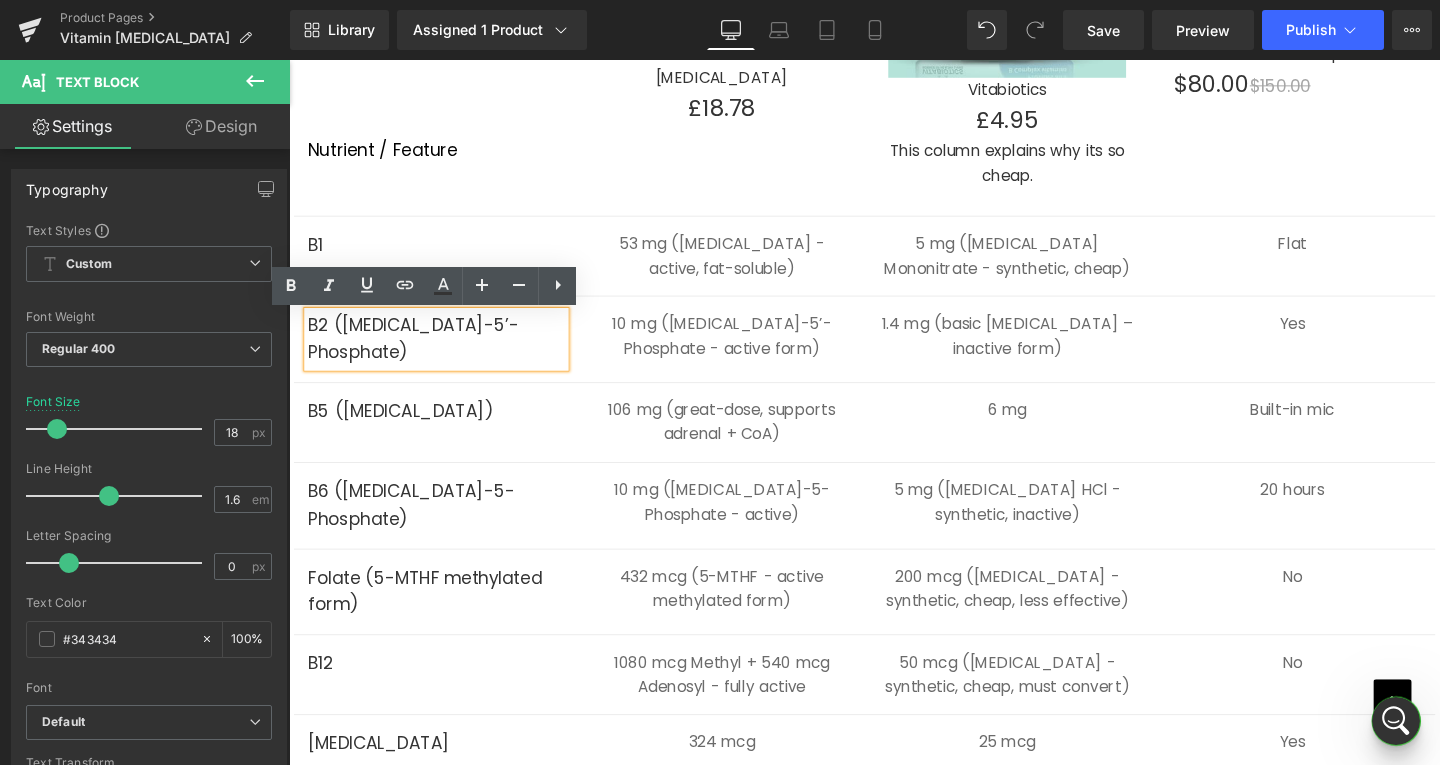 click on "B2 ([MEDICAL_DATA]-5’-Phosphate)" at bounding box center (444, 354) 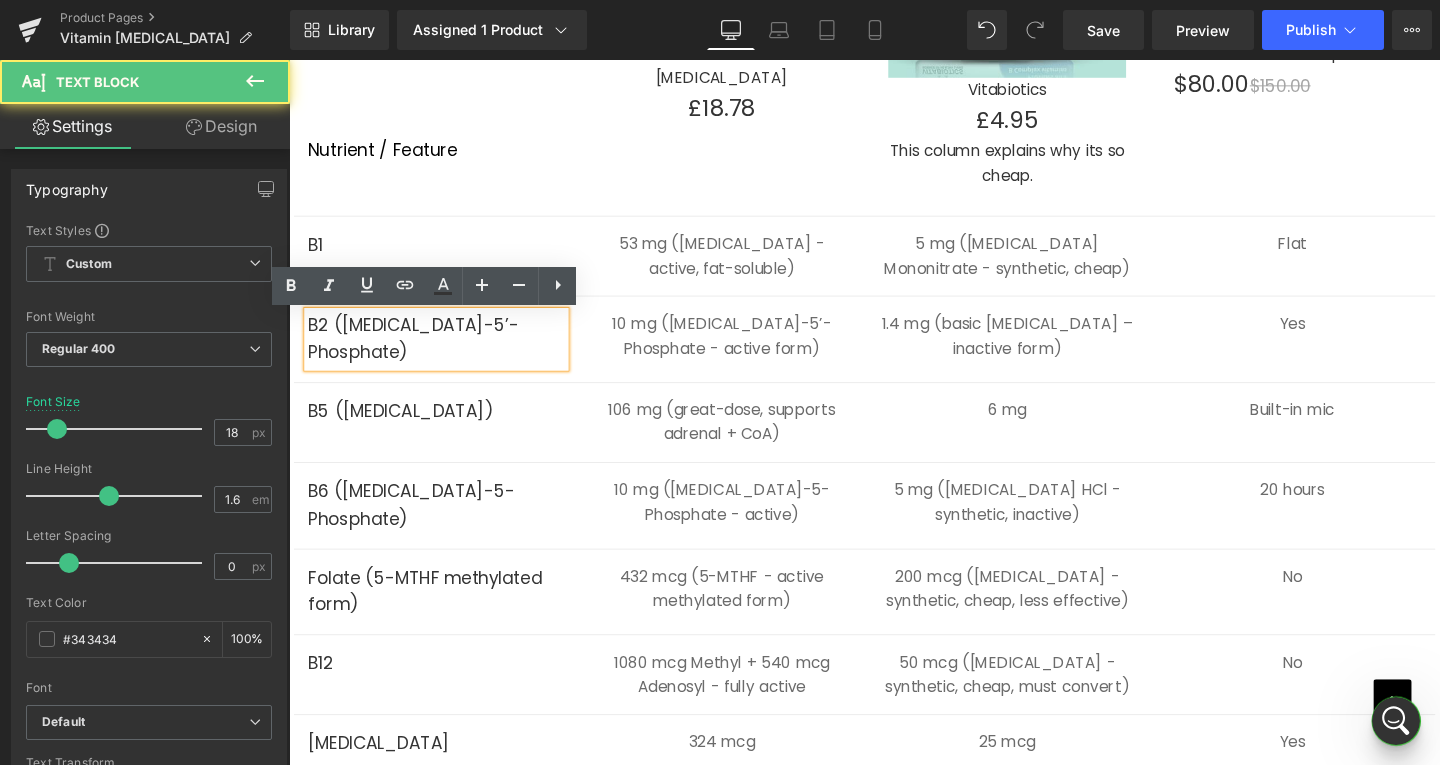 type 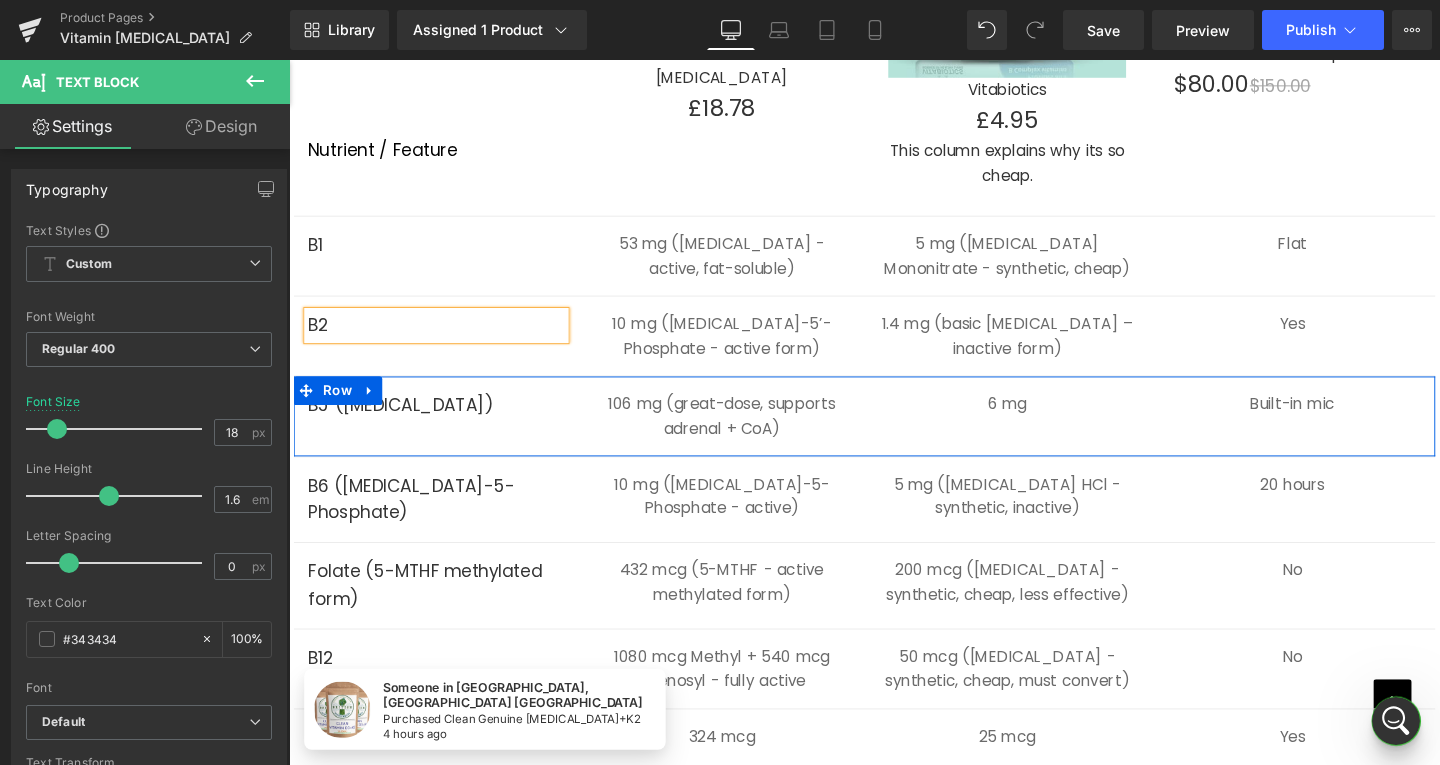 click on "B5 ([MEDICAL_DATA]) Text Block" at bounding box center [444, 423] 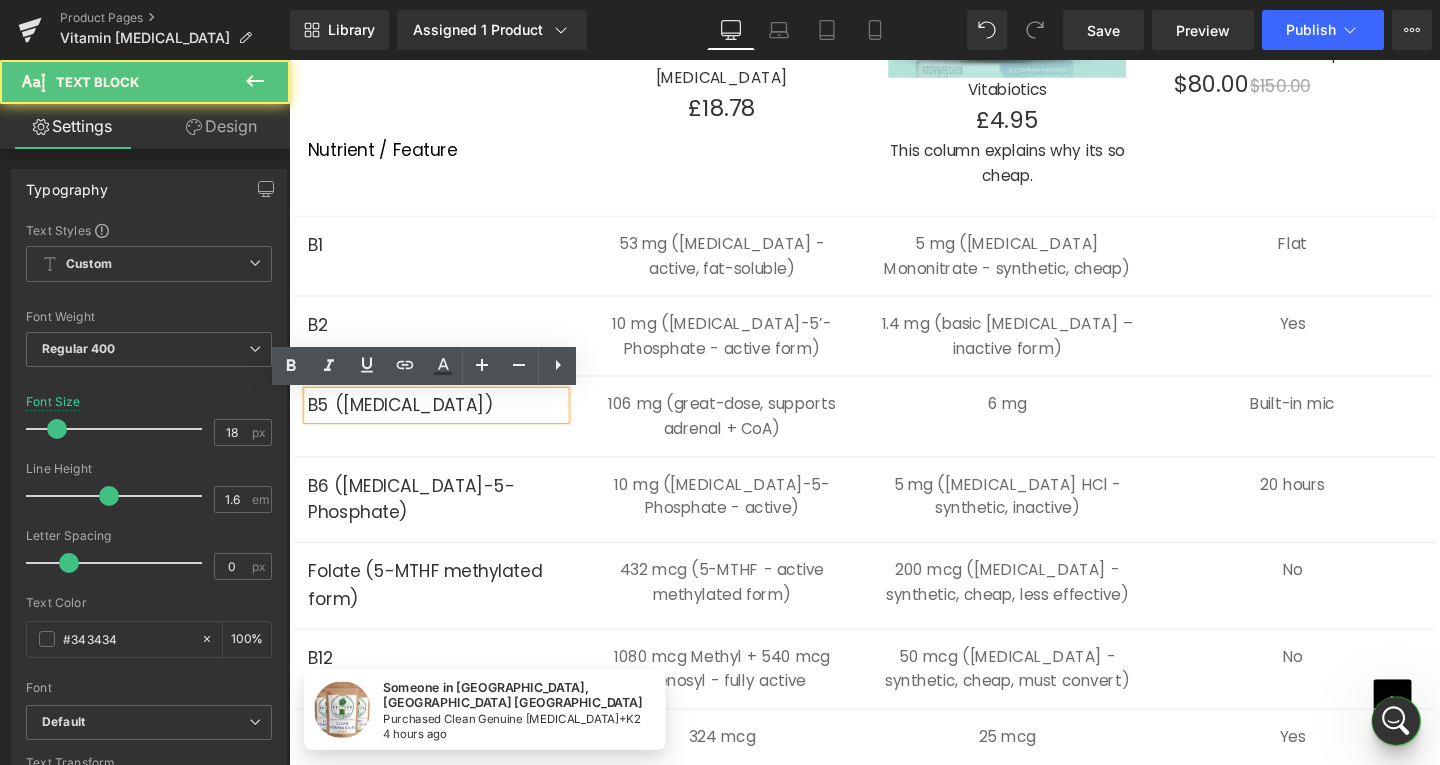 click on "B5 ([MEDICAL_DATA])" at bounding box center [444, 423] 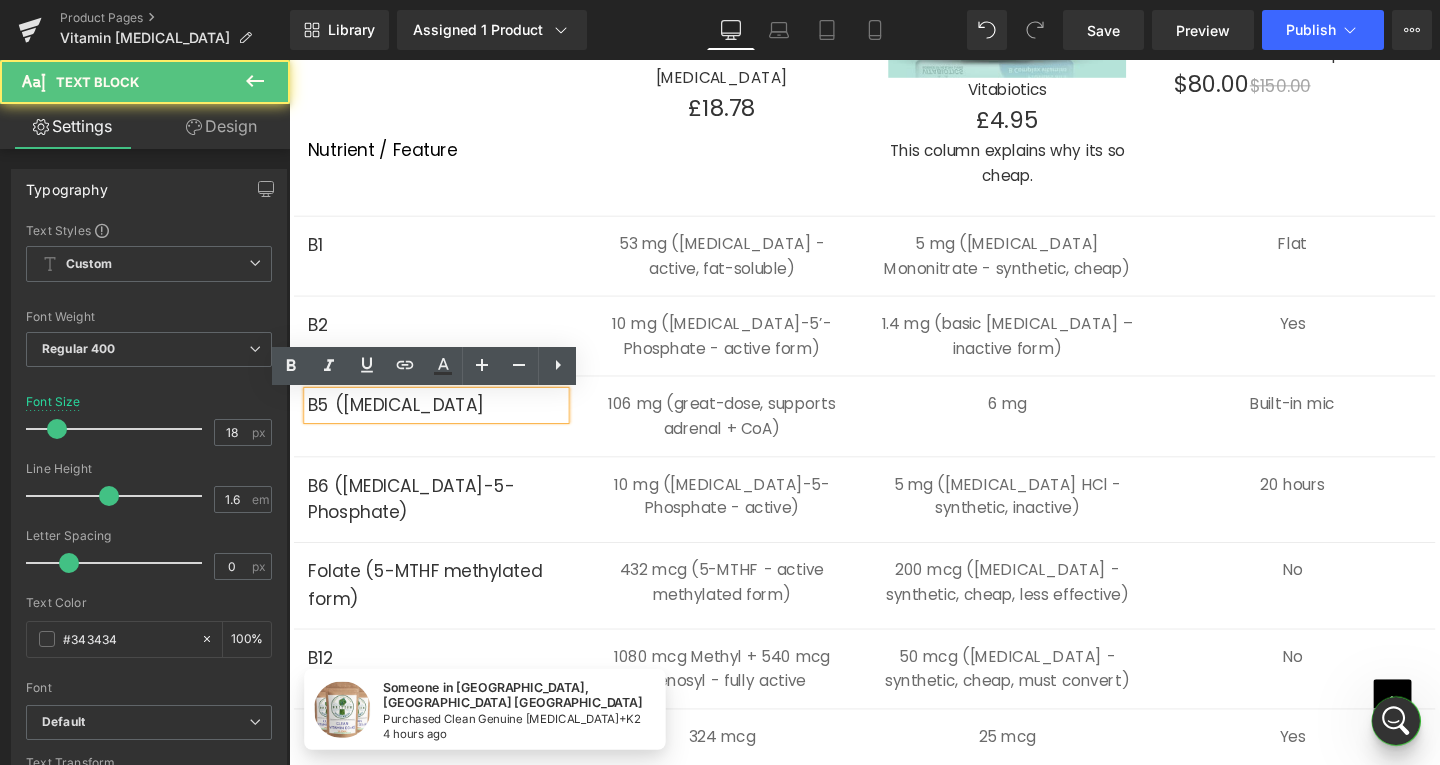 type 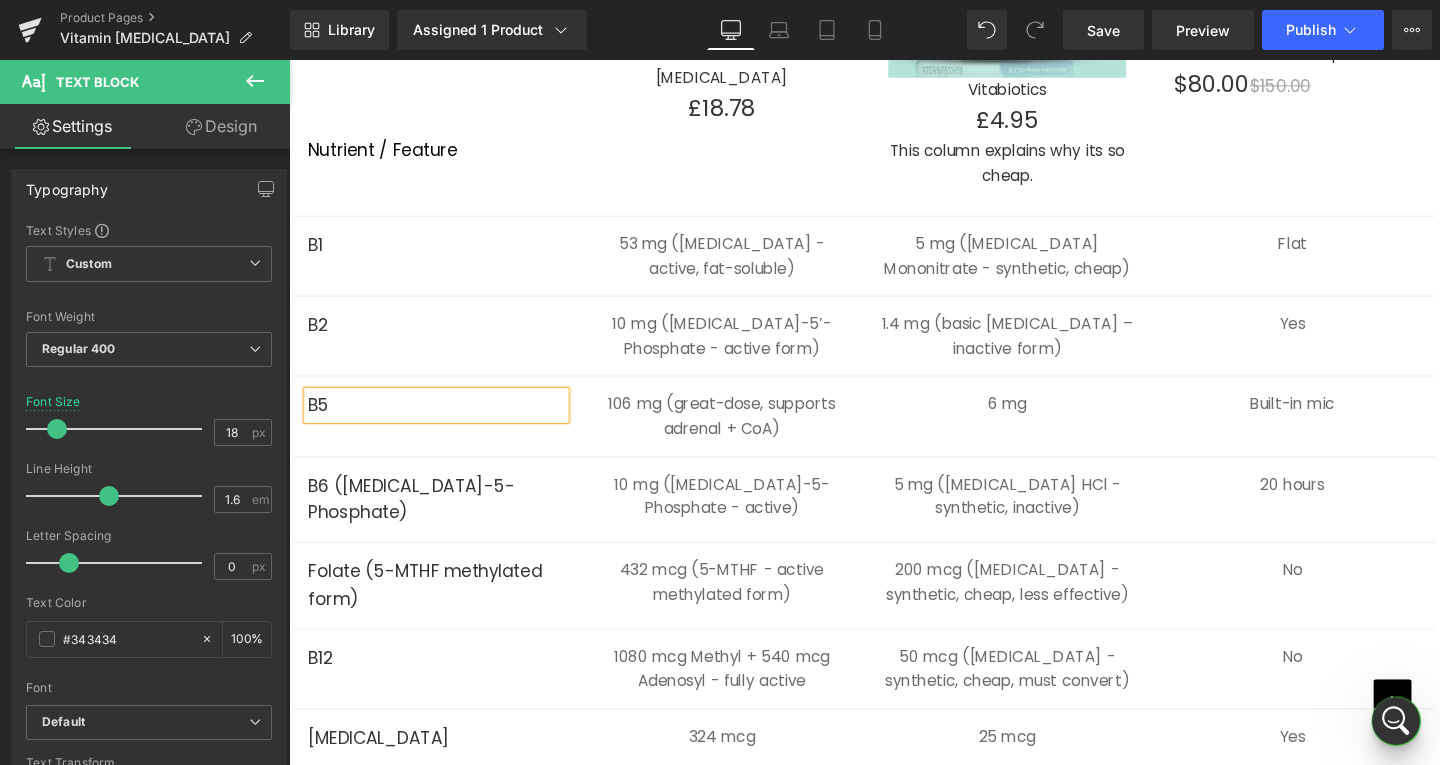 click on "B6 ([MEDICAL_DATA]-5-Phosphate) Text Block" at bounding box center (444, 523) 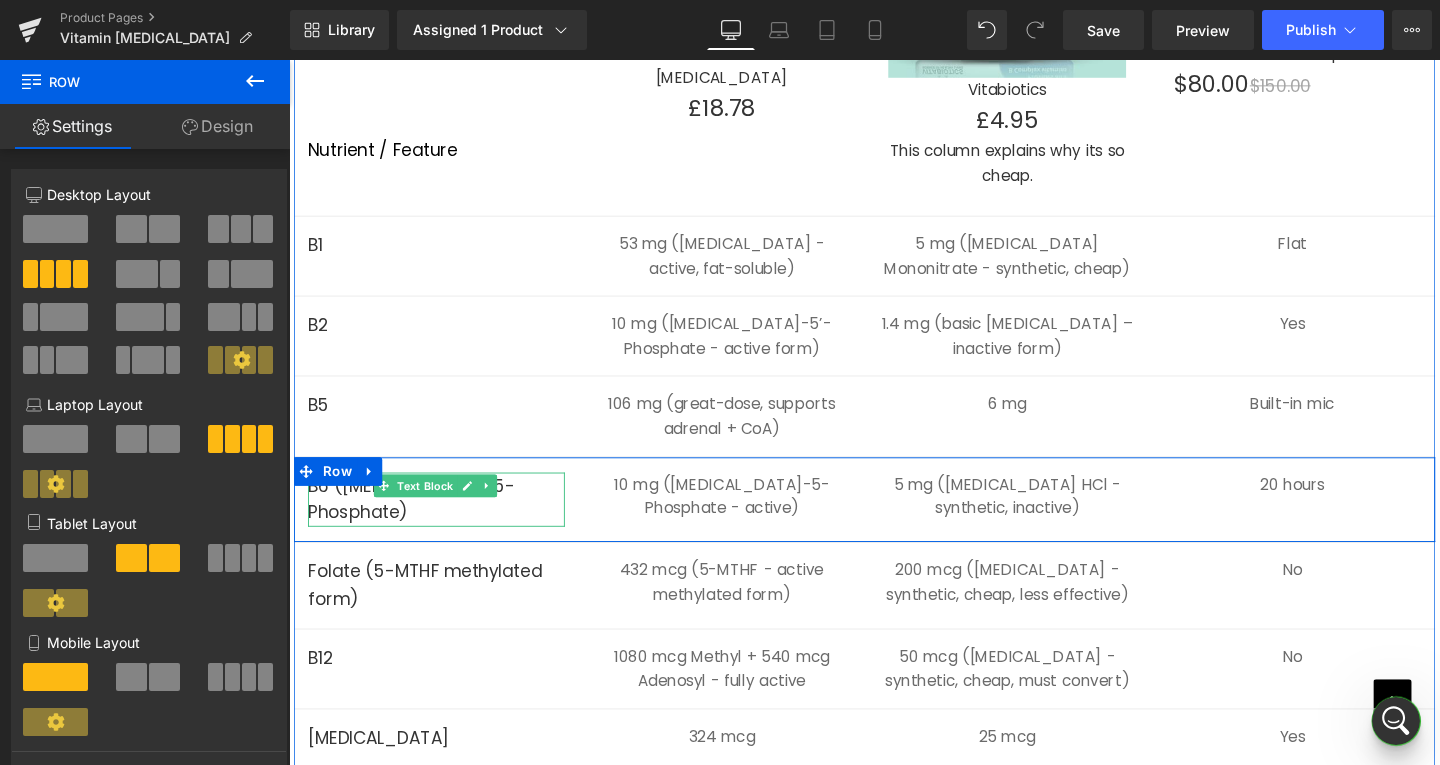 click on "B6 ([MEDICAL_DATA]-5-Phosphate)" at bounding box center [444, 523] 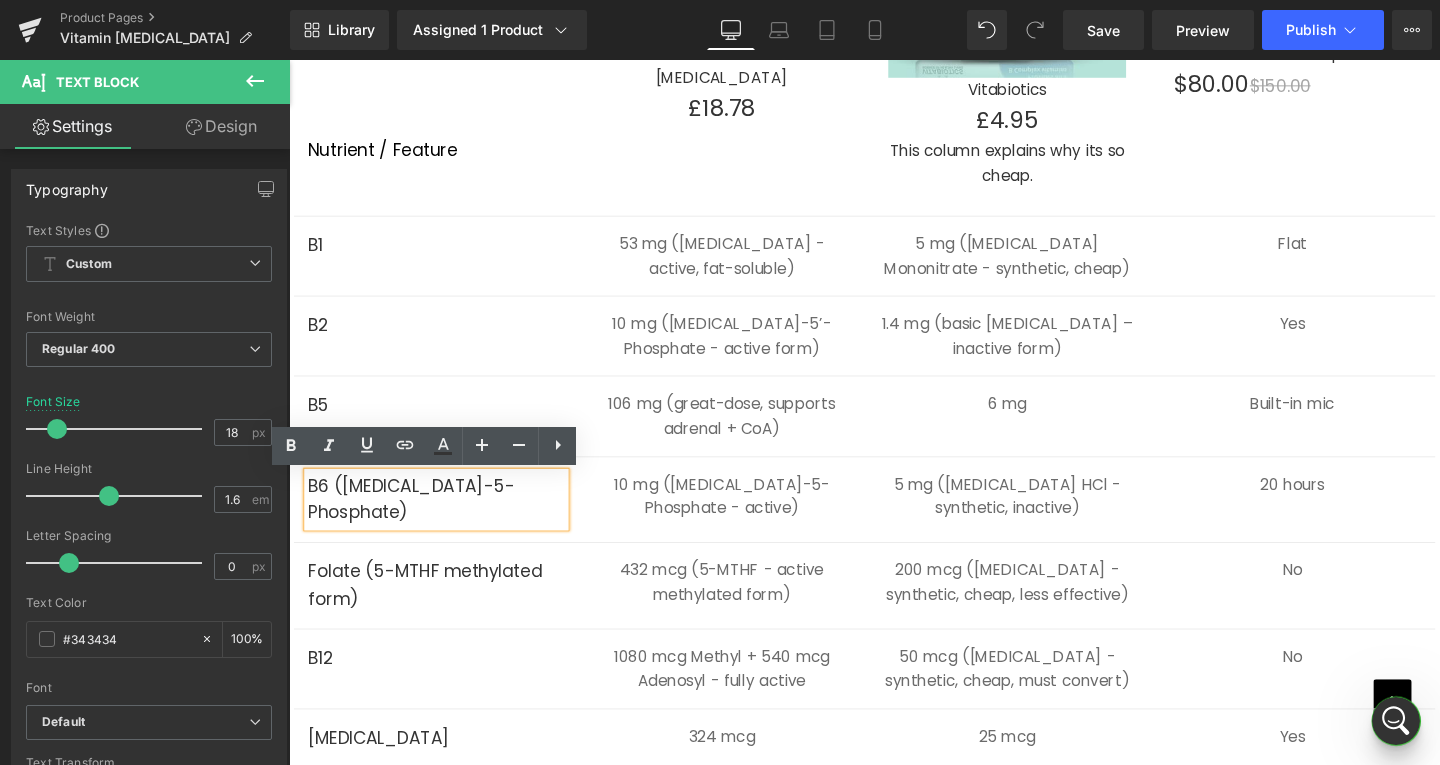 type 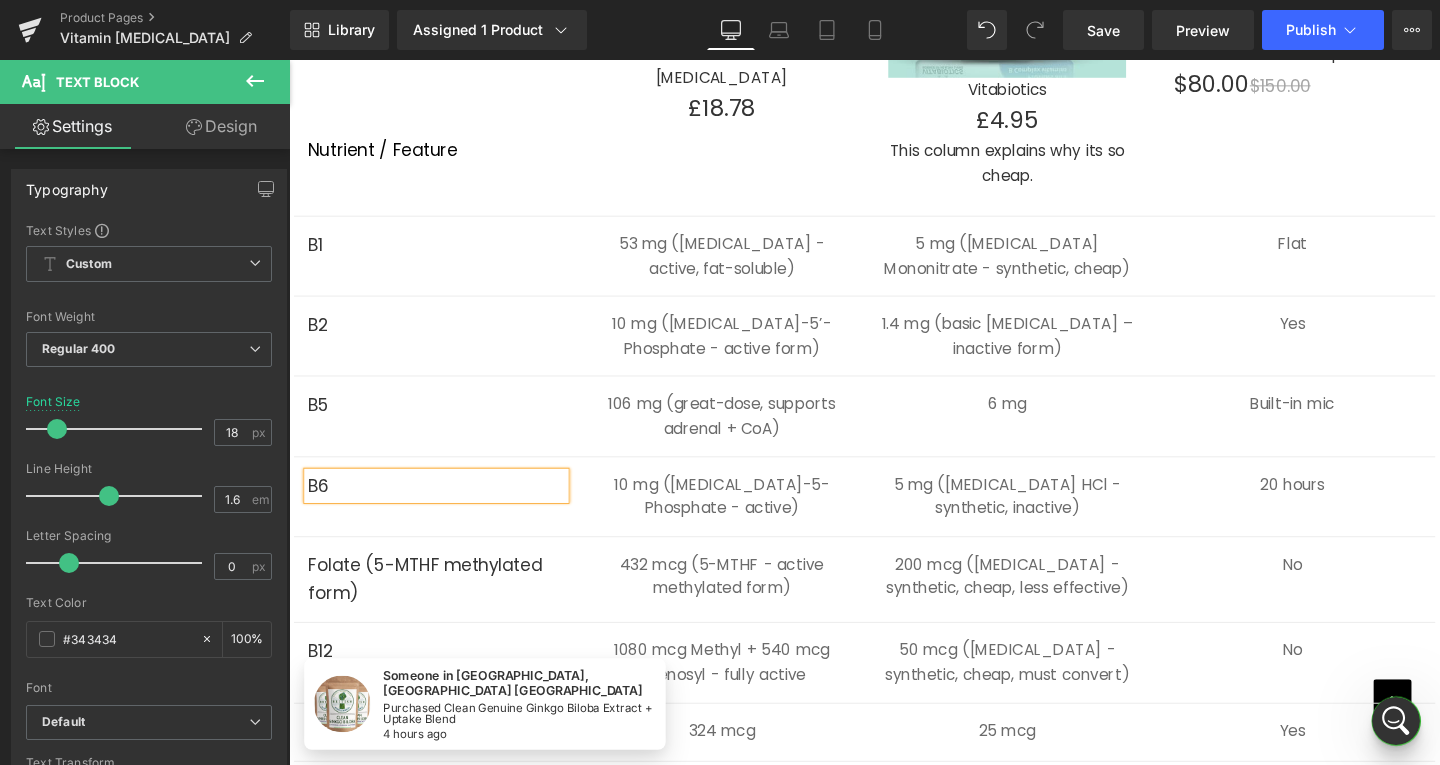 click on "Folate (5-MTHF methylated form) Text Block" at bounding box center (444, 607) 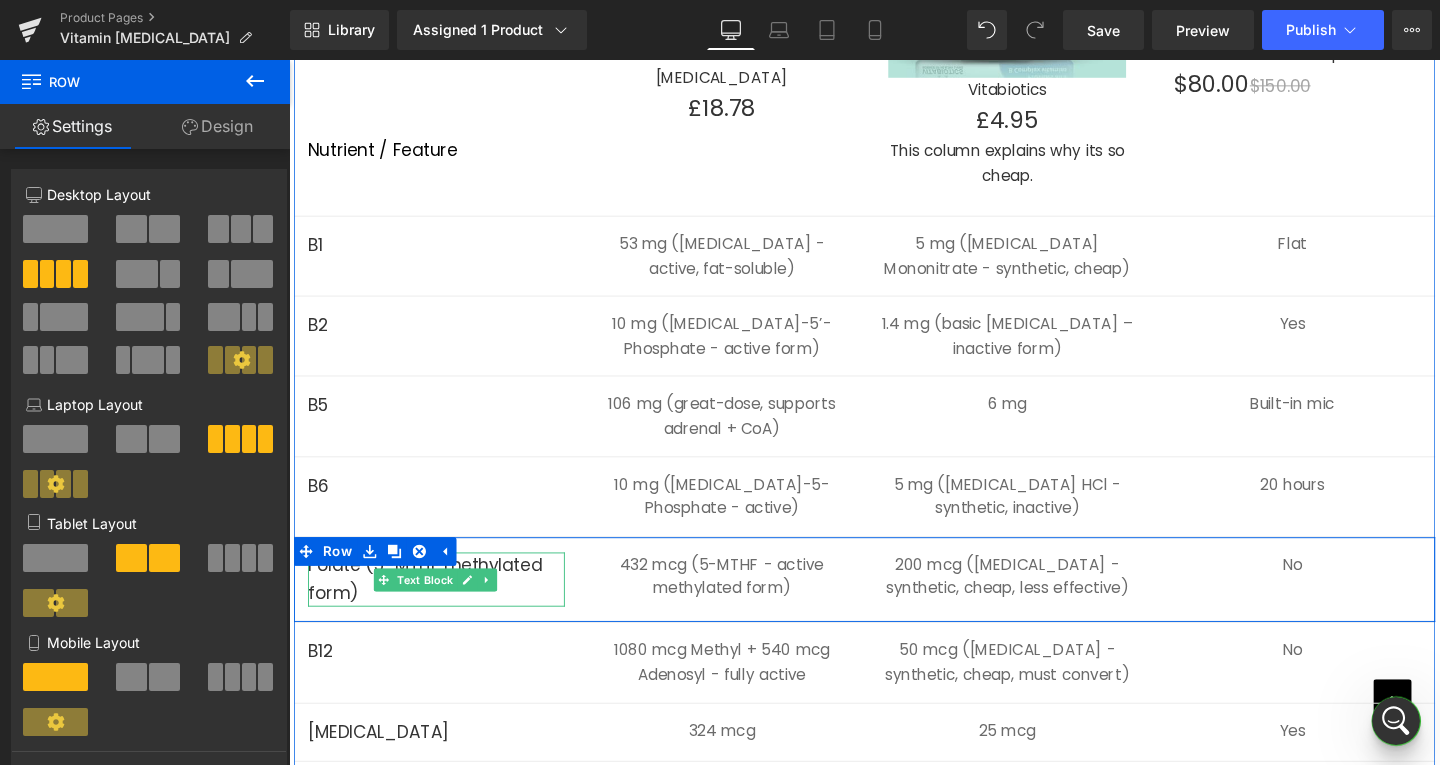 click on "Folate (5-MTHF methylated form)" at bounding box center [444, 607] 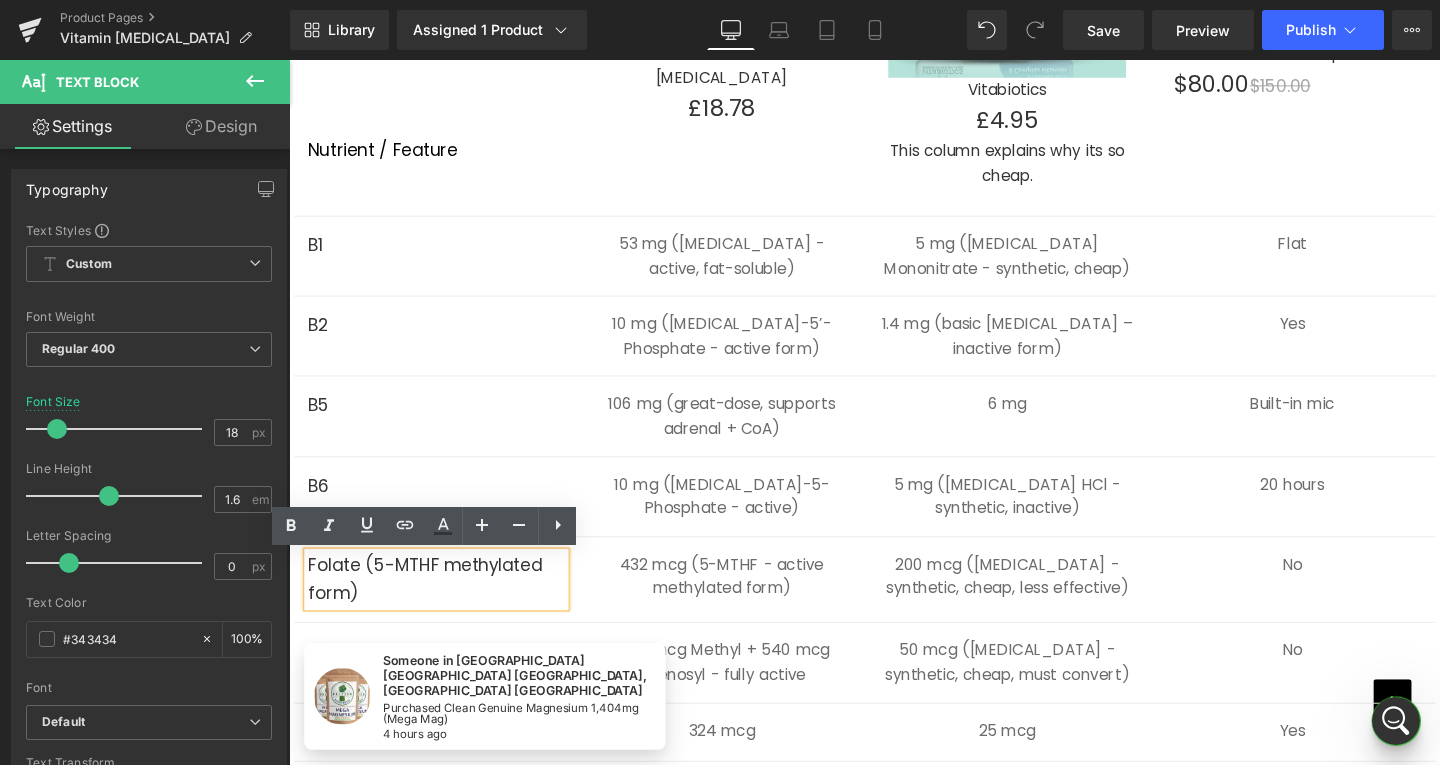 type 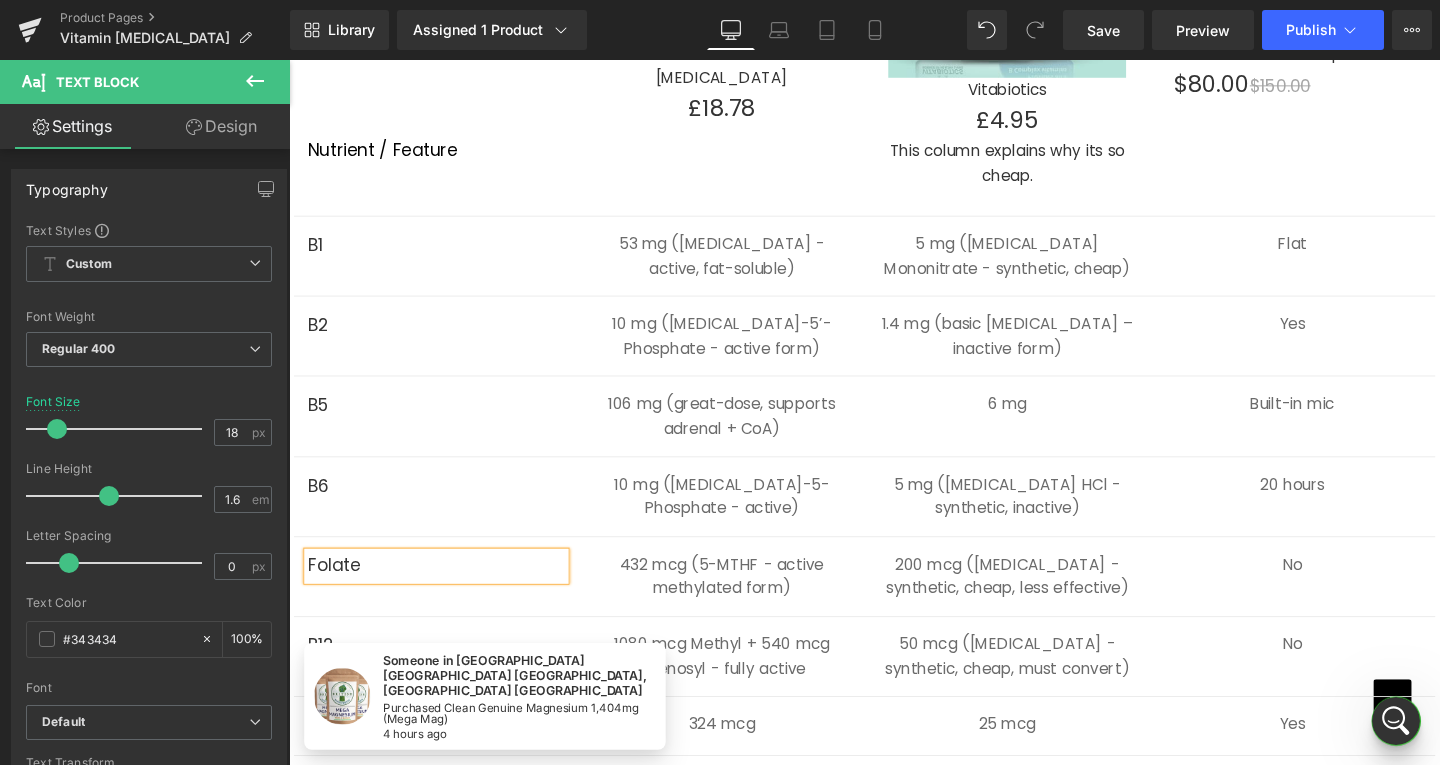 click on "Folate Text Block         432 mcg (5-MTHF - active methylated form) Text Block         200 mcg ([MEDICAL_DATA] -synthetic, cheap, less effective) Text Block         No Text Block         Row" at bounding box center [894, 604] 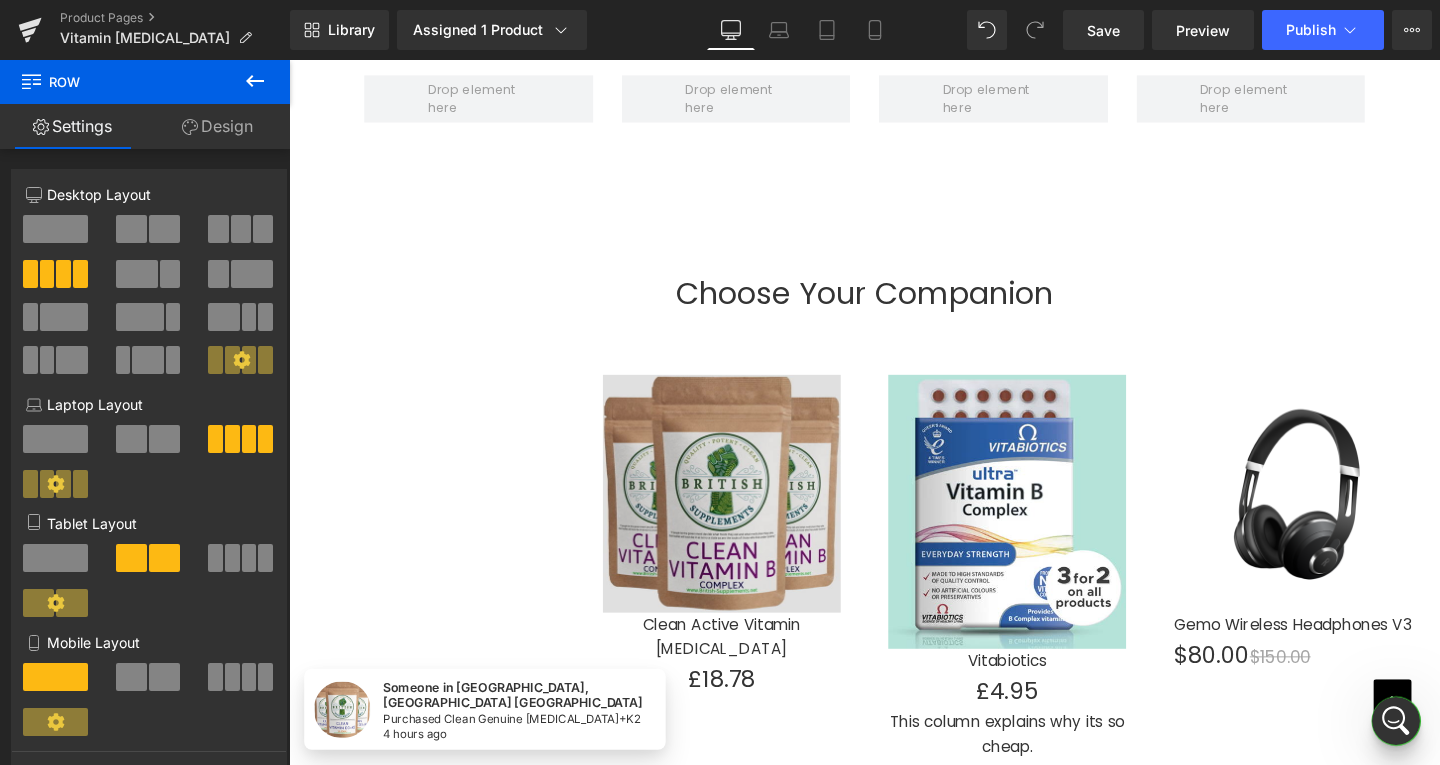 scroll, scrollTop: 5392, scrollLeft: 0, axis: vertical 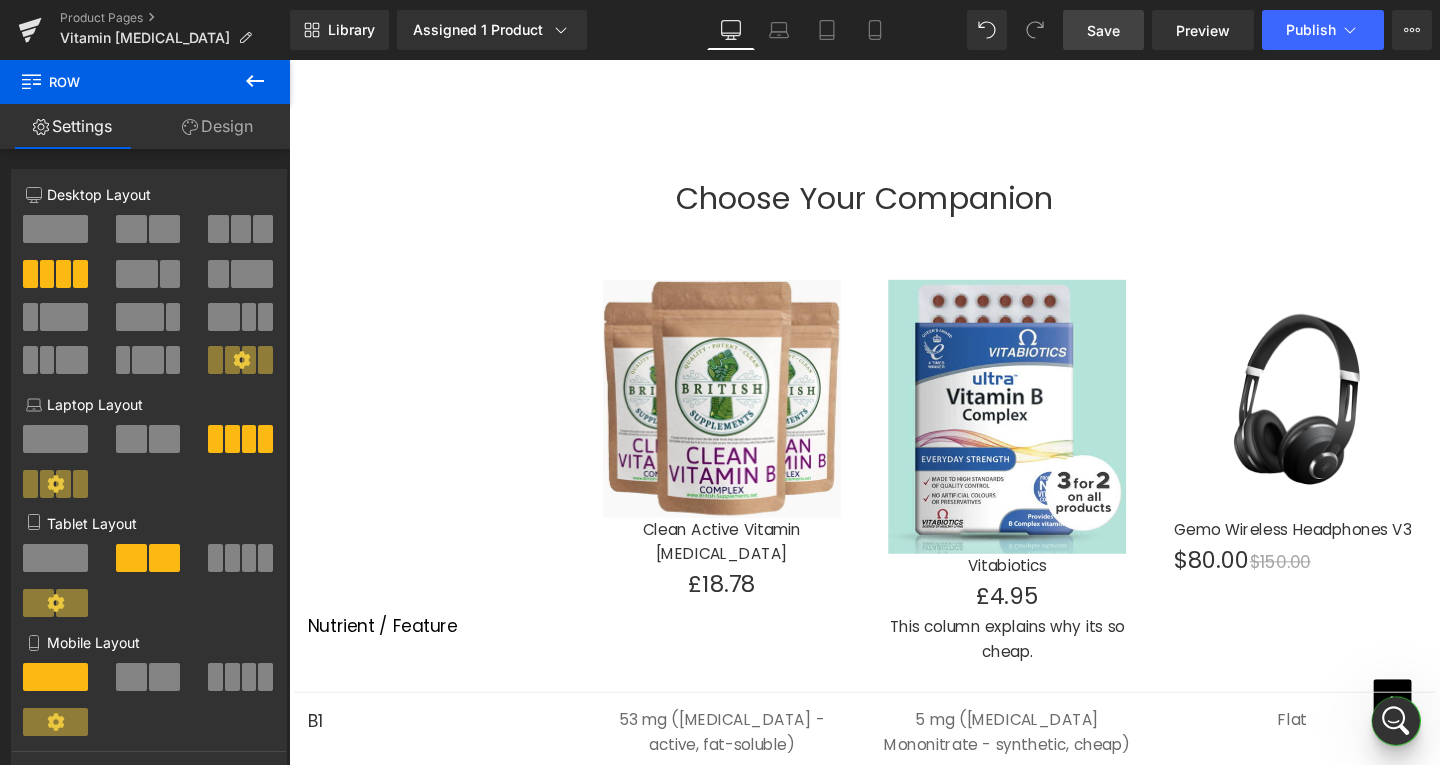 click on "Save" at bounding box center [1103, 30] 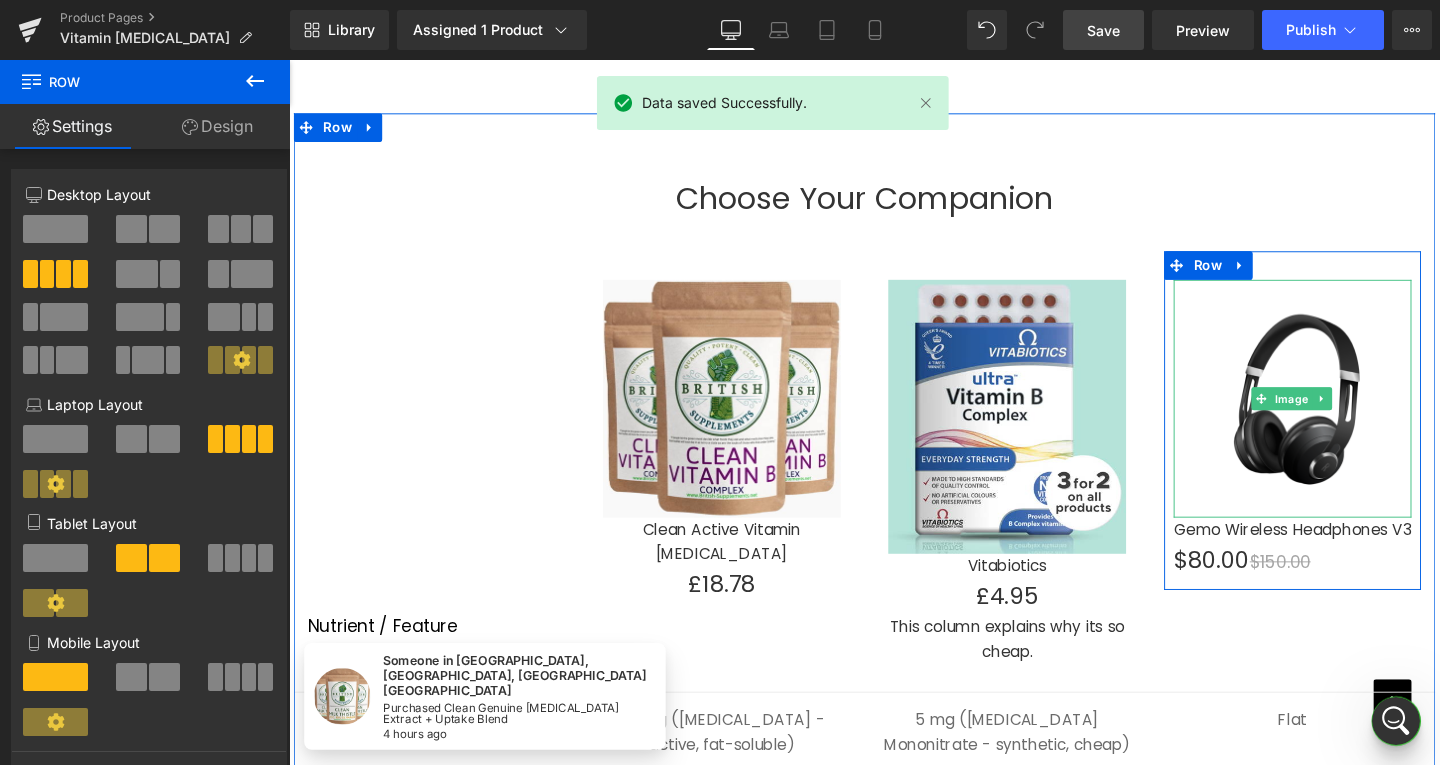 click at bounding box center [1344, 416] 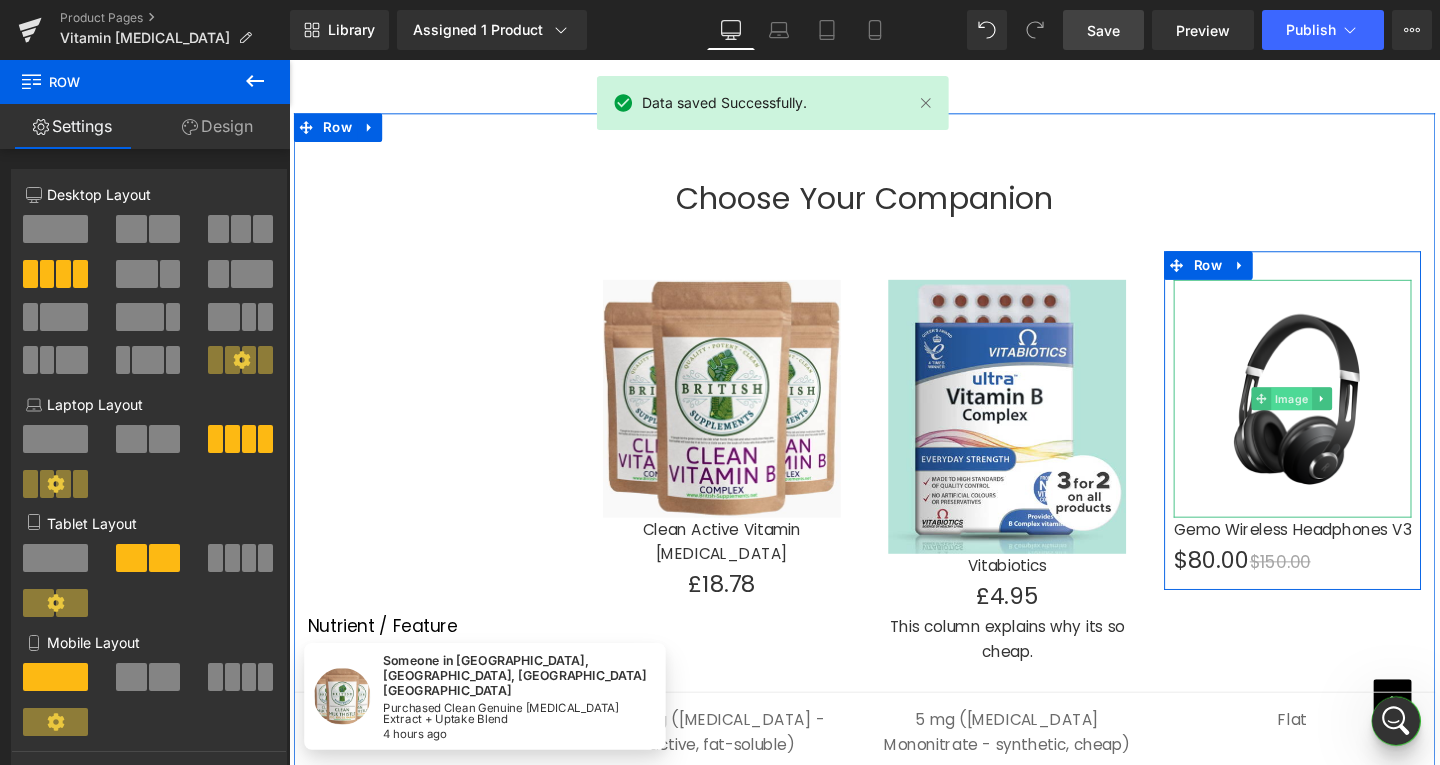 click on "Image" at bounding box center [1343, 416] 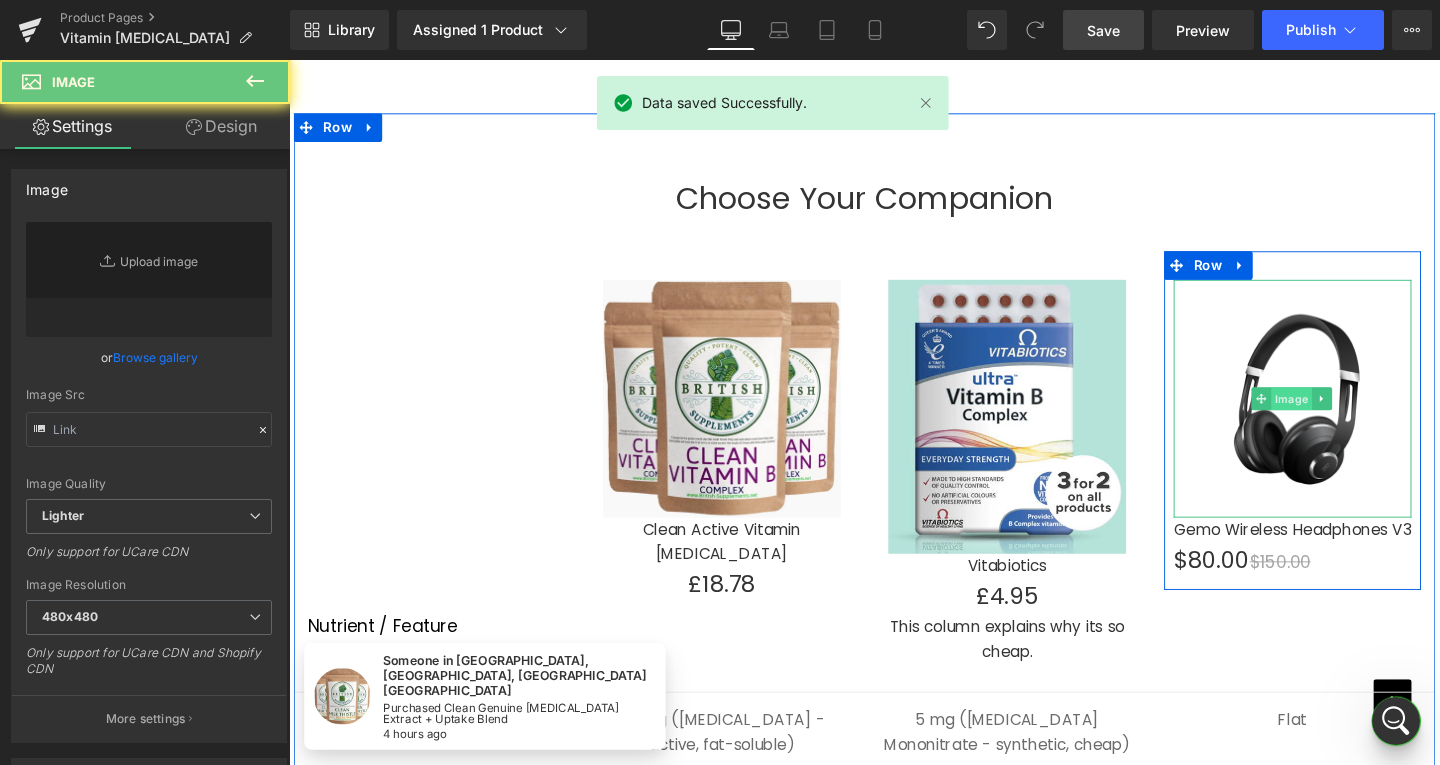 type on "[URL][DOMAIN_NAME]" 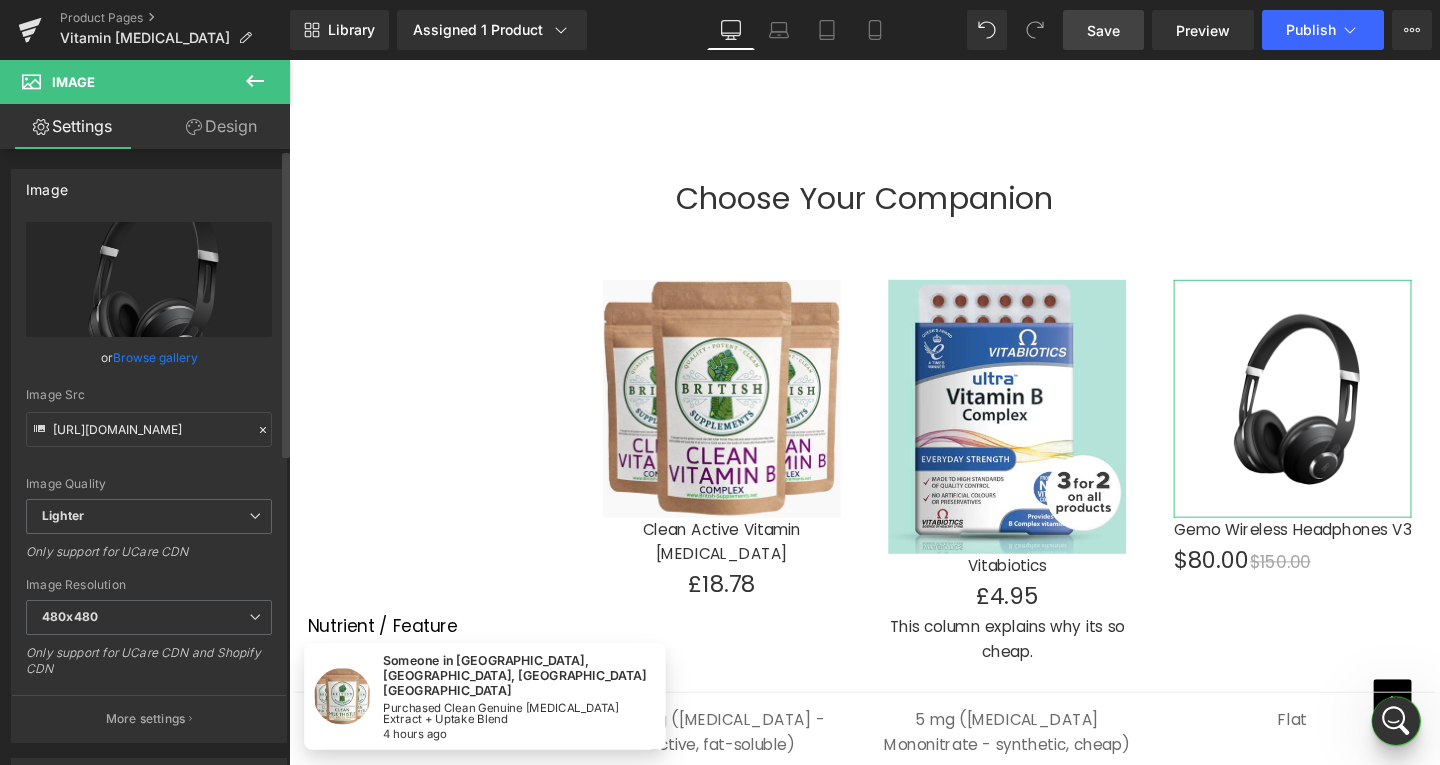 click on "Browse gallery" at bounding box center [155, 357] 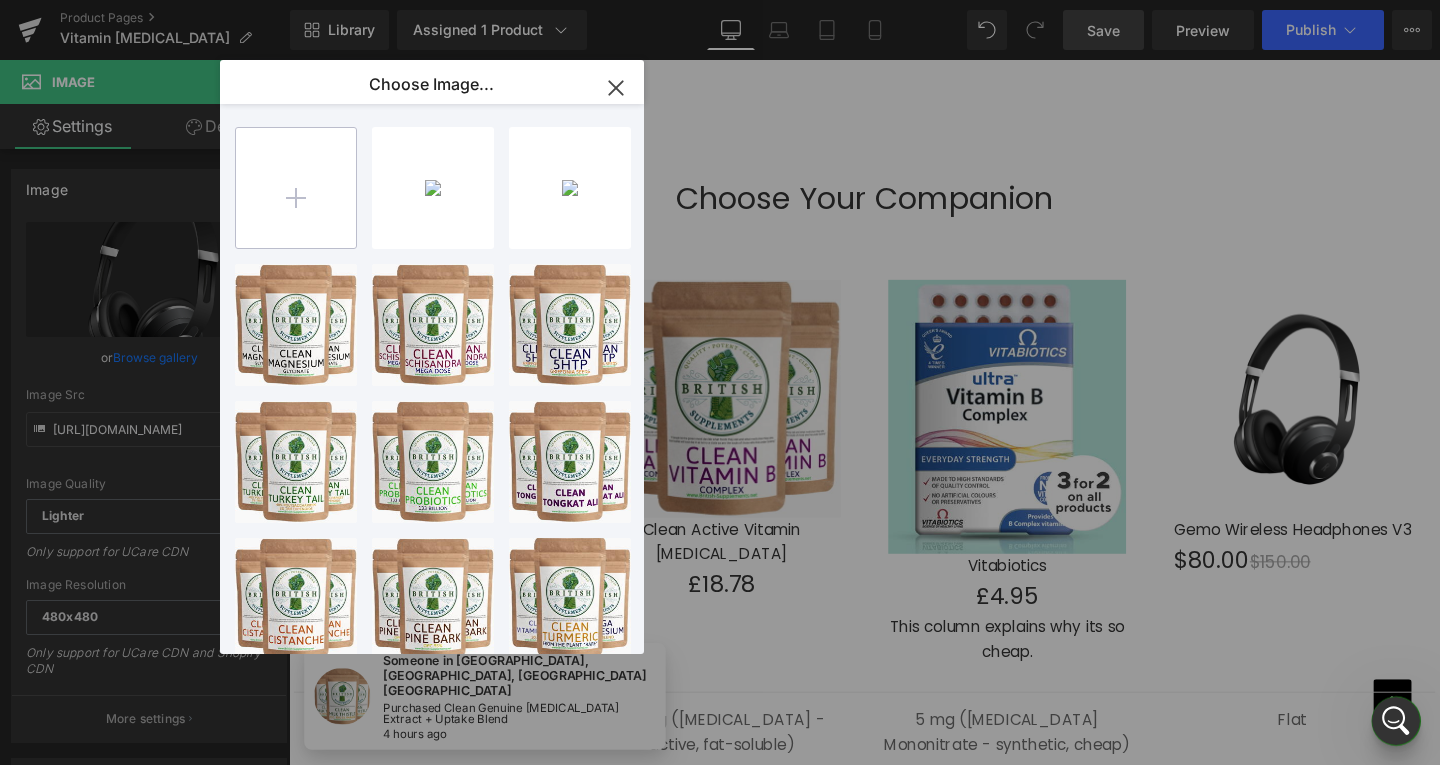 click at bounding box center (296, 188) 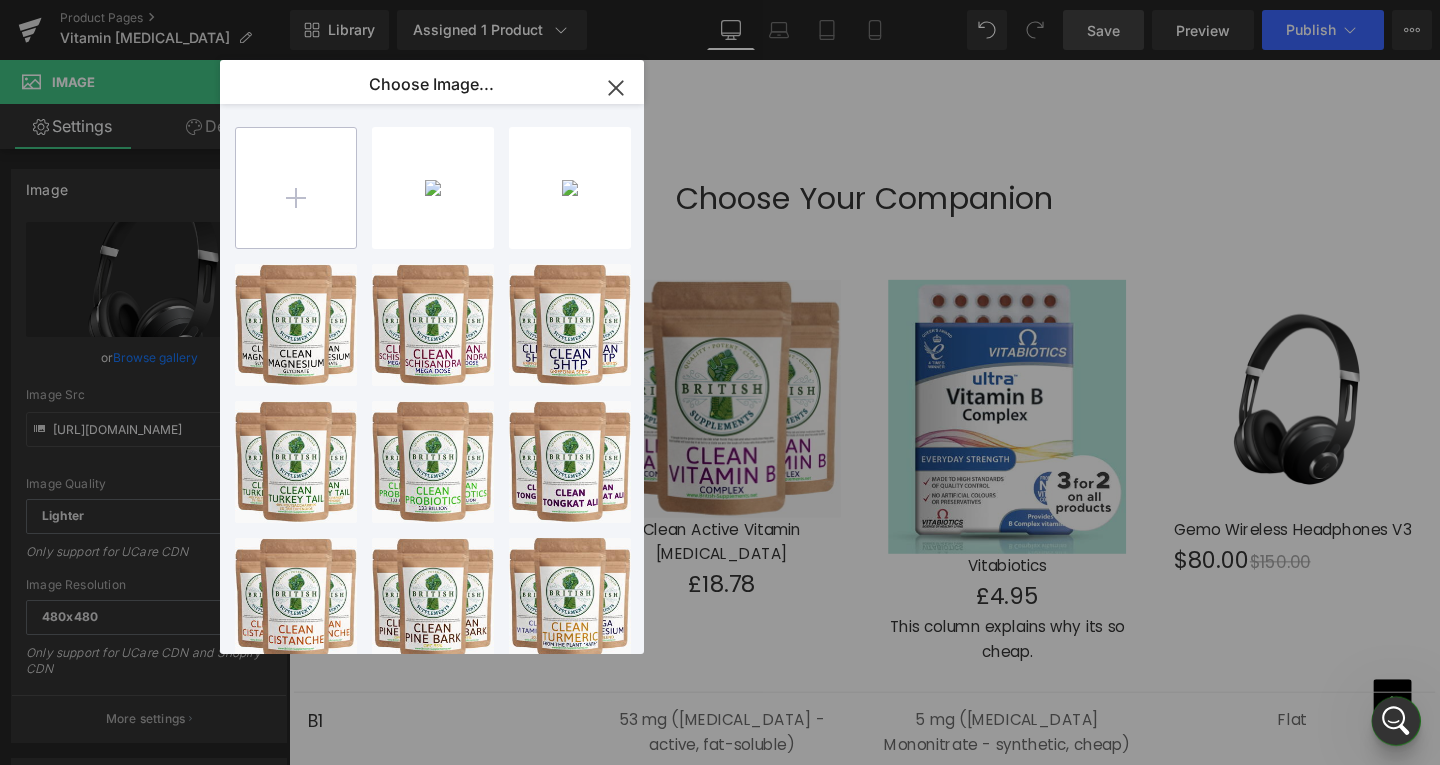 click at bounding box center (296, 188) 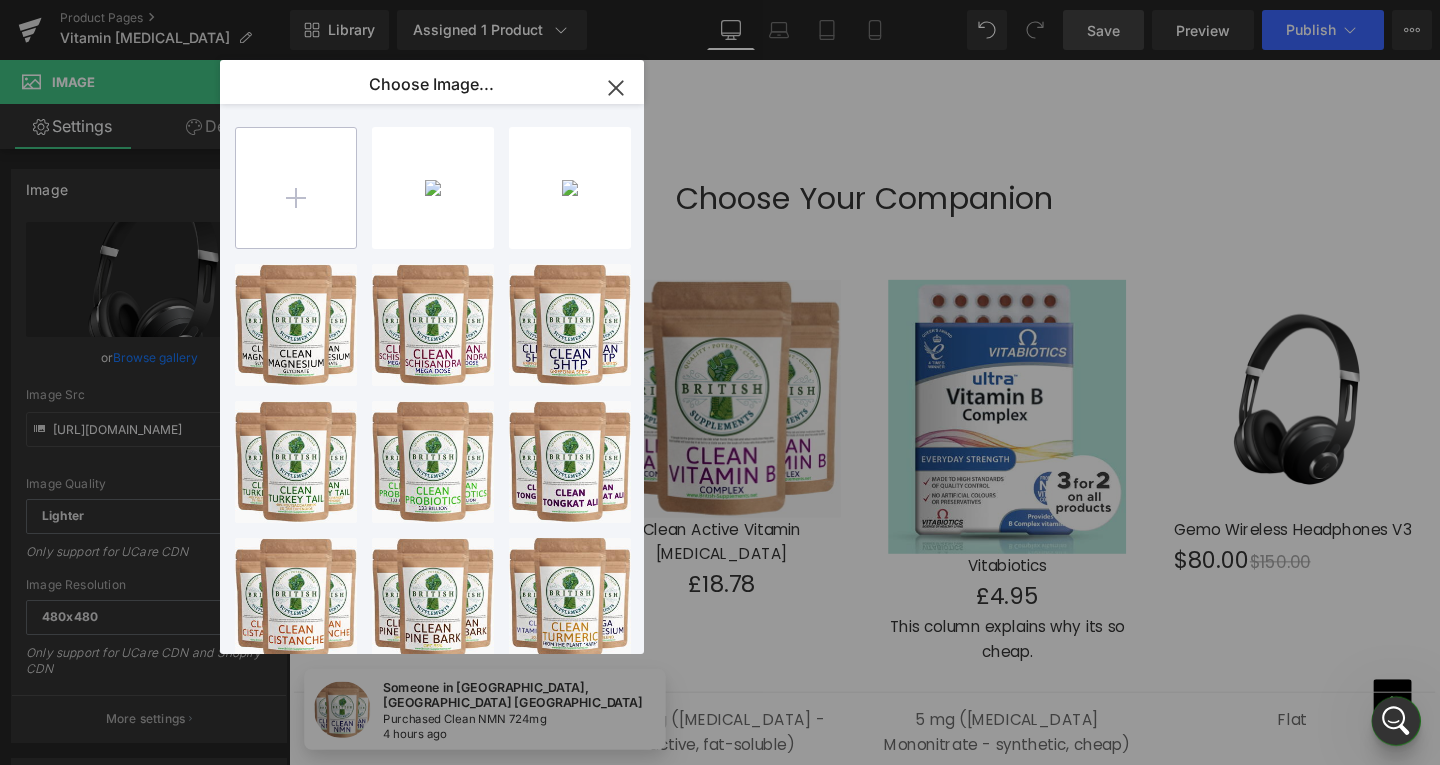 type on "C:\fakepath\Screenshot [DATE] 200709.png" 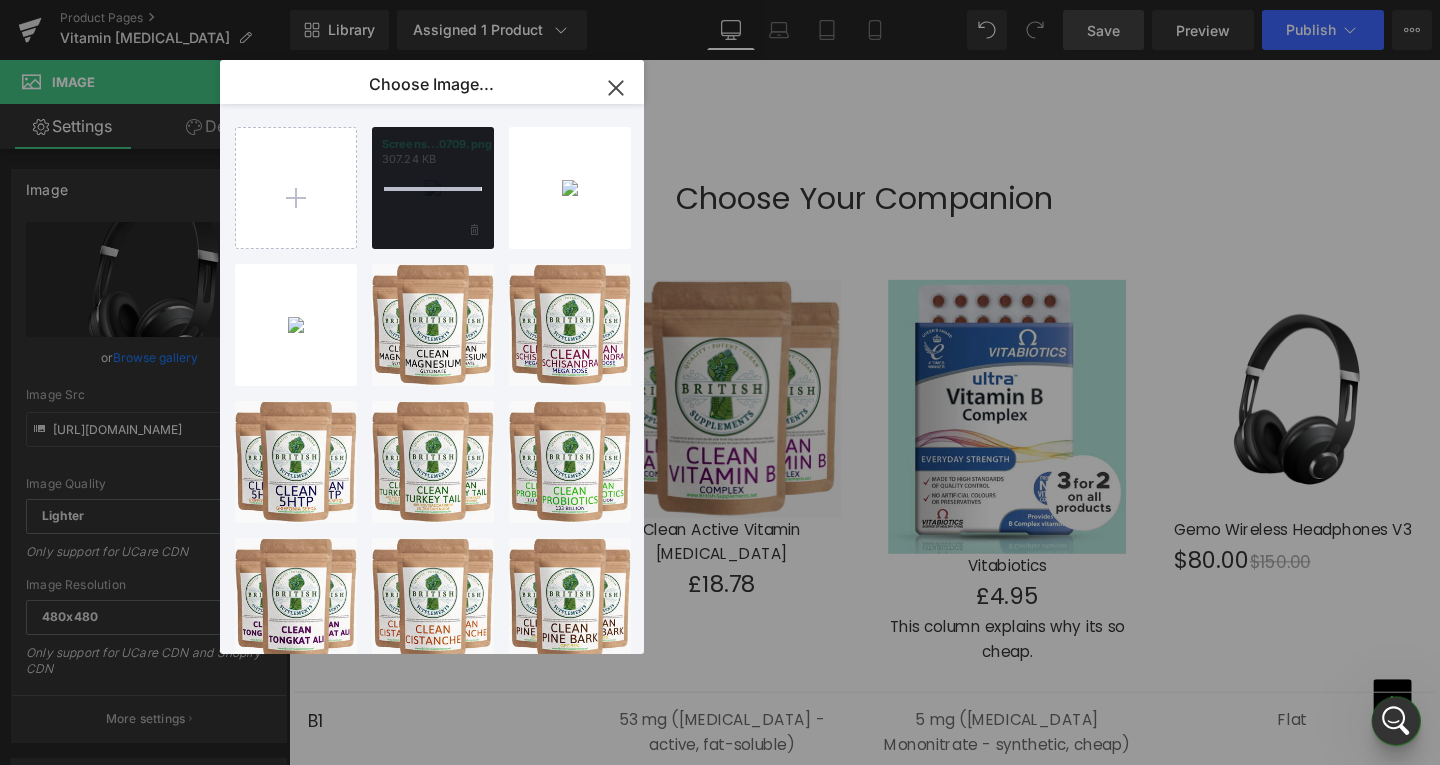 type 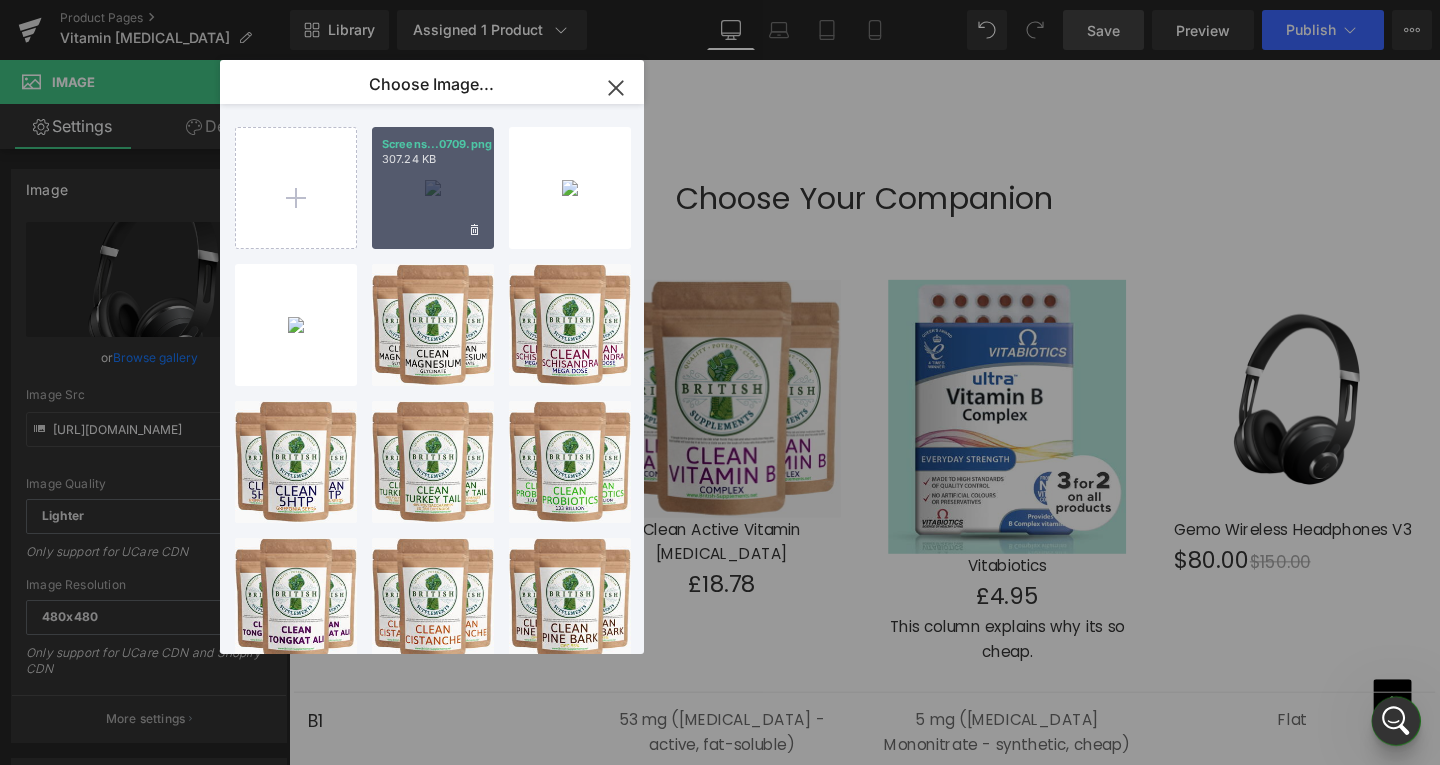 drag, startPoint x: 434, startPoint y: 189, endPoint x: 152, endPoint y: 134, distance: 287.31342 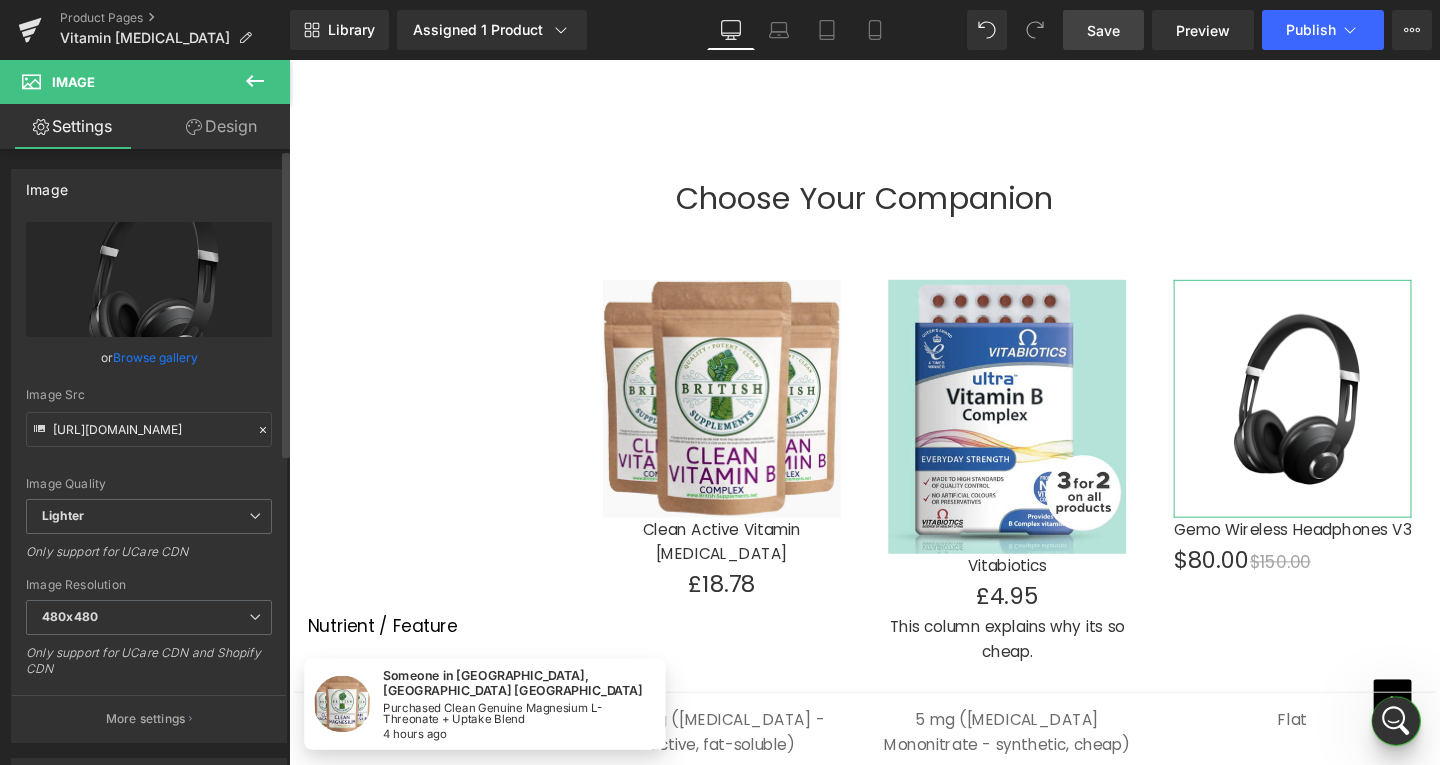 click on "Browse gallery" at bounding box center (155, 357) 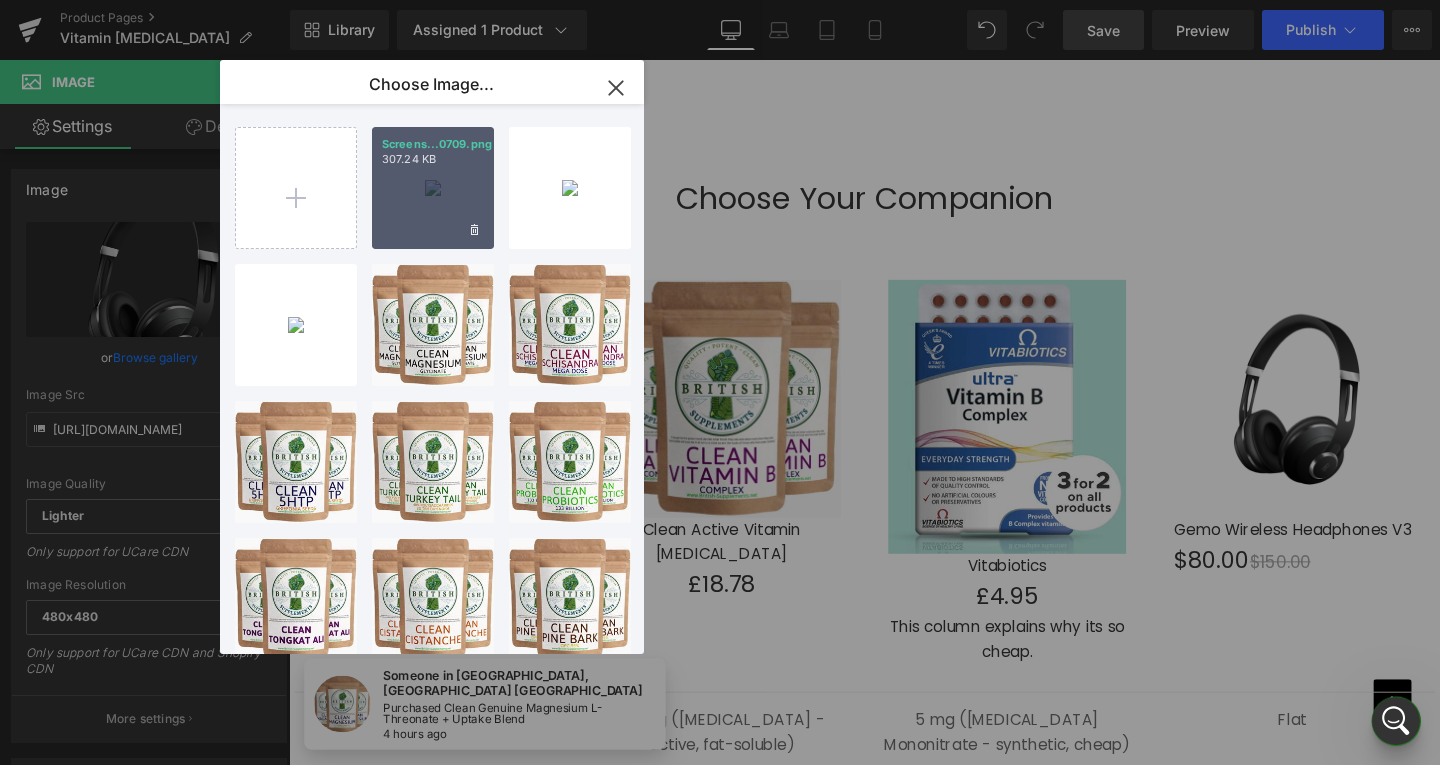 click on "Screens...0709.png 307.24 KB" at bounding box center (433, 188) 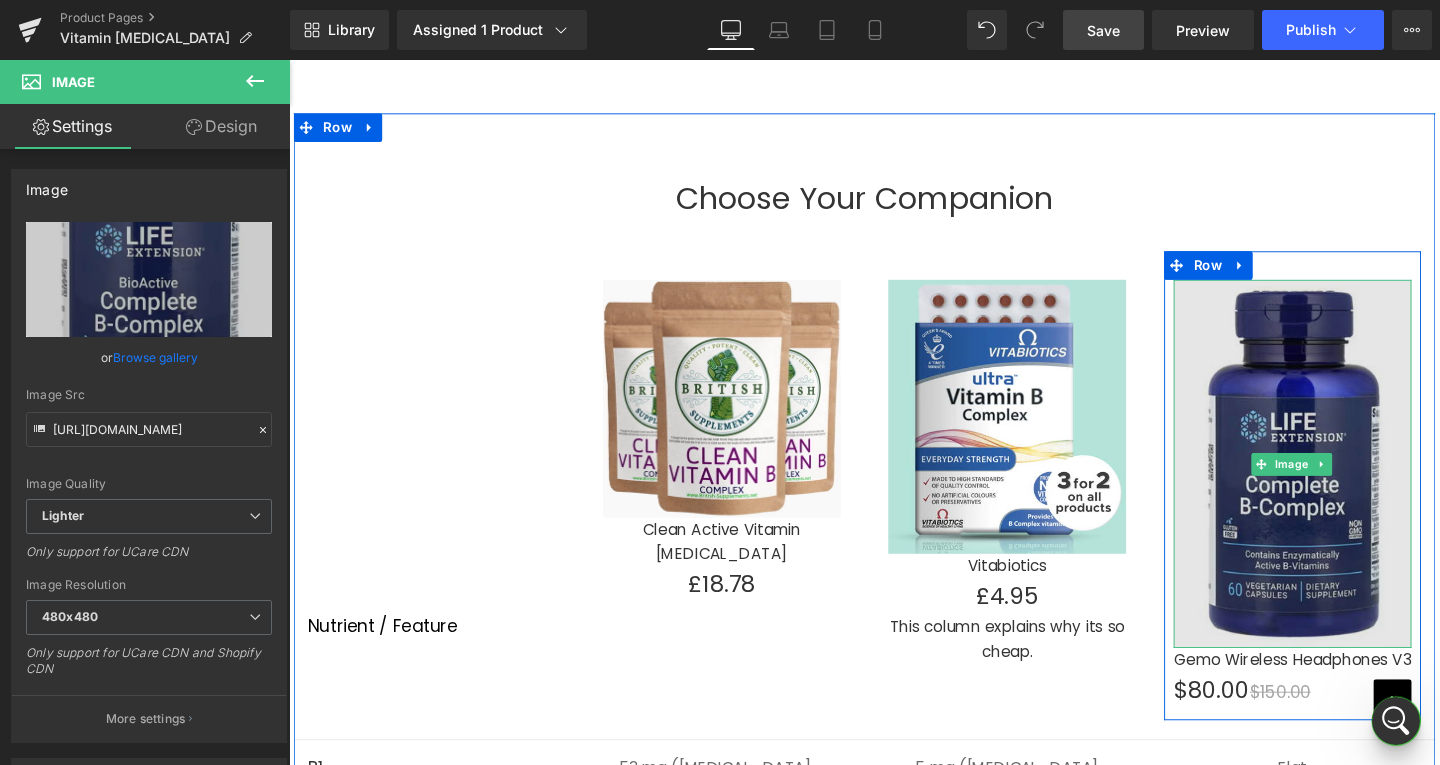 click at bounding box center [1344, 484] 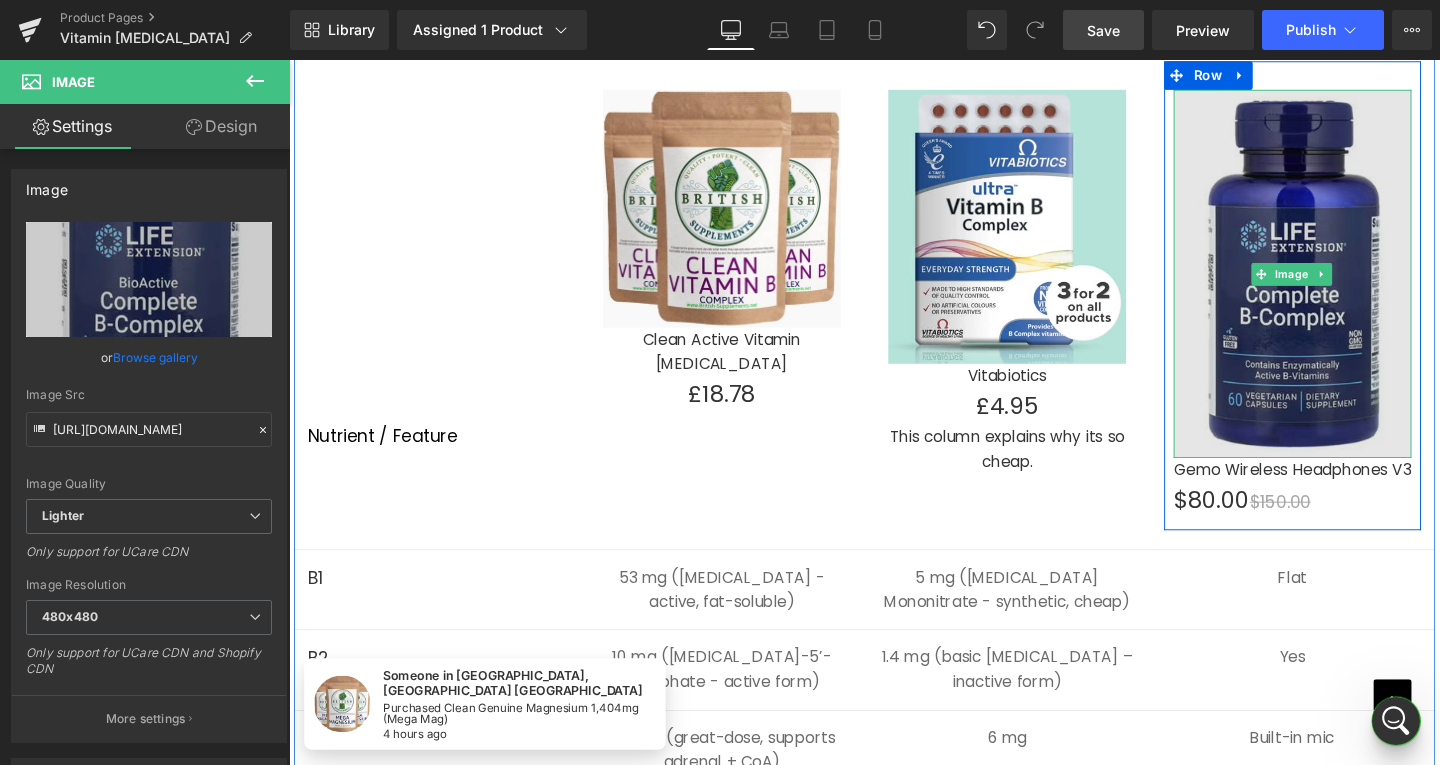 scroll, scrollTop: 5492, scrollLeft: 0, axis: vertical 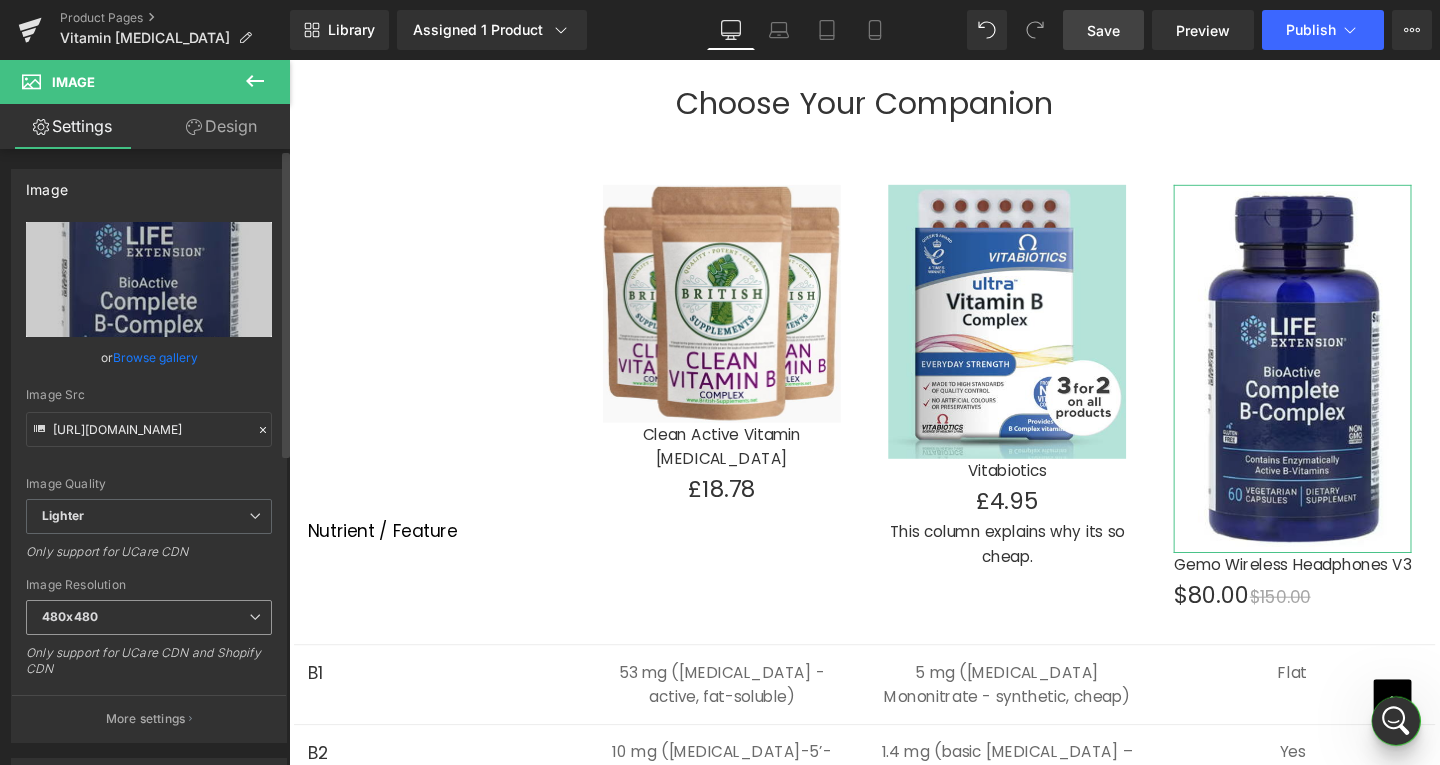 click on "480x480" at bounding box center (149, 617) 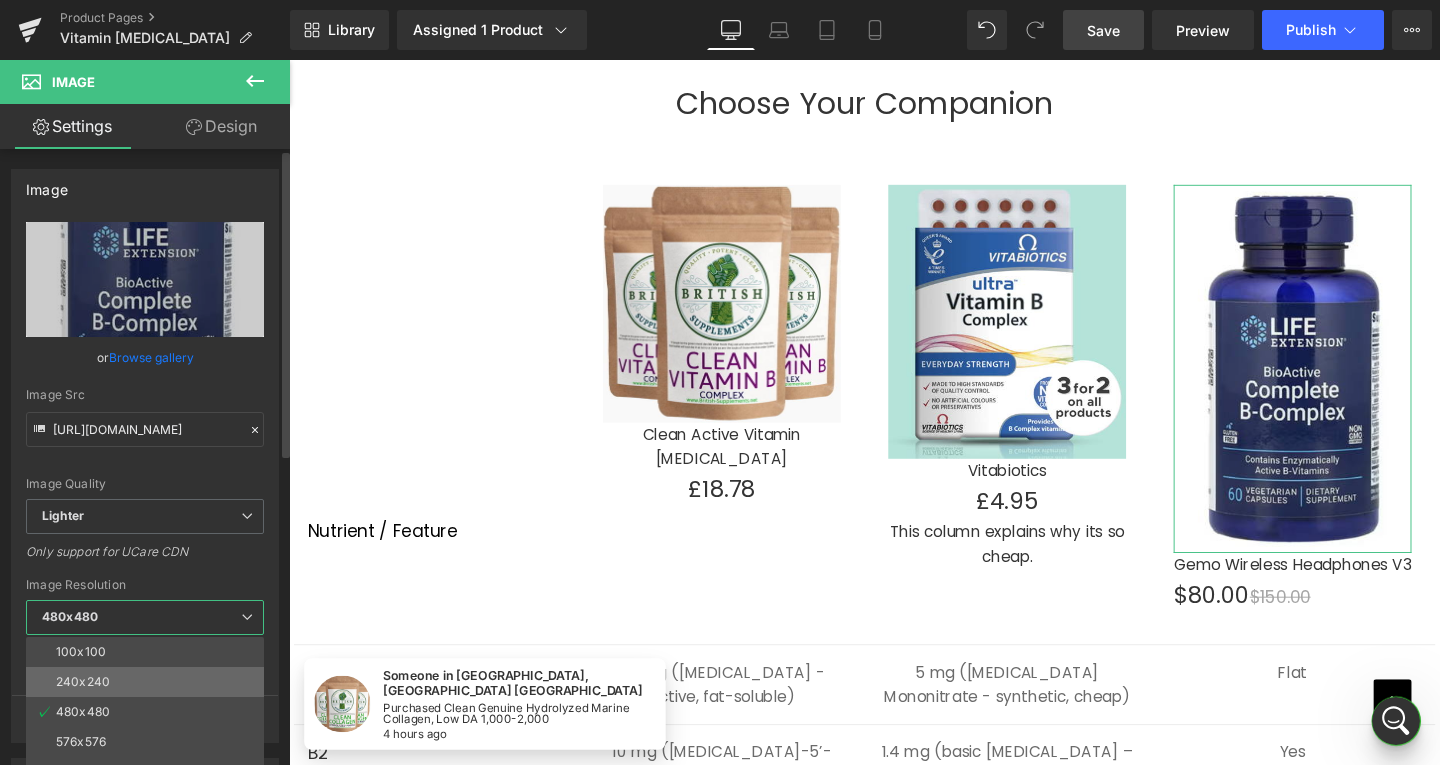 click on "240x240" at bounding box center [149, 682] 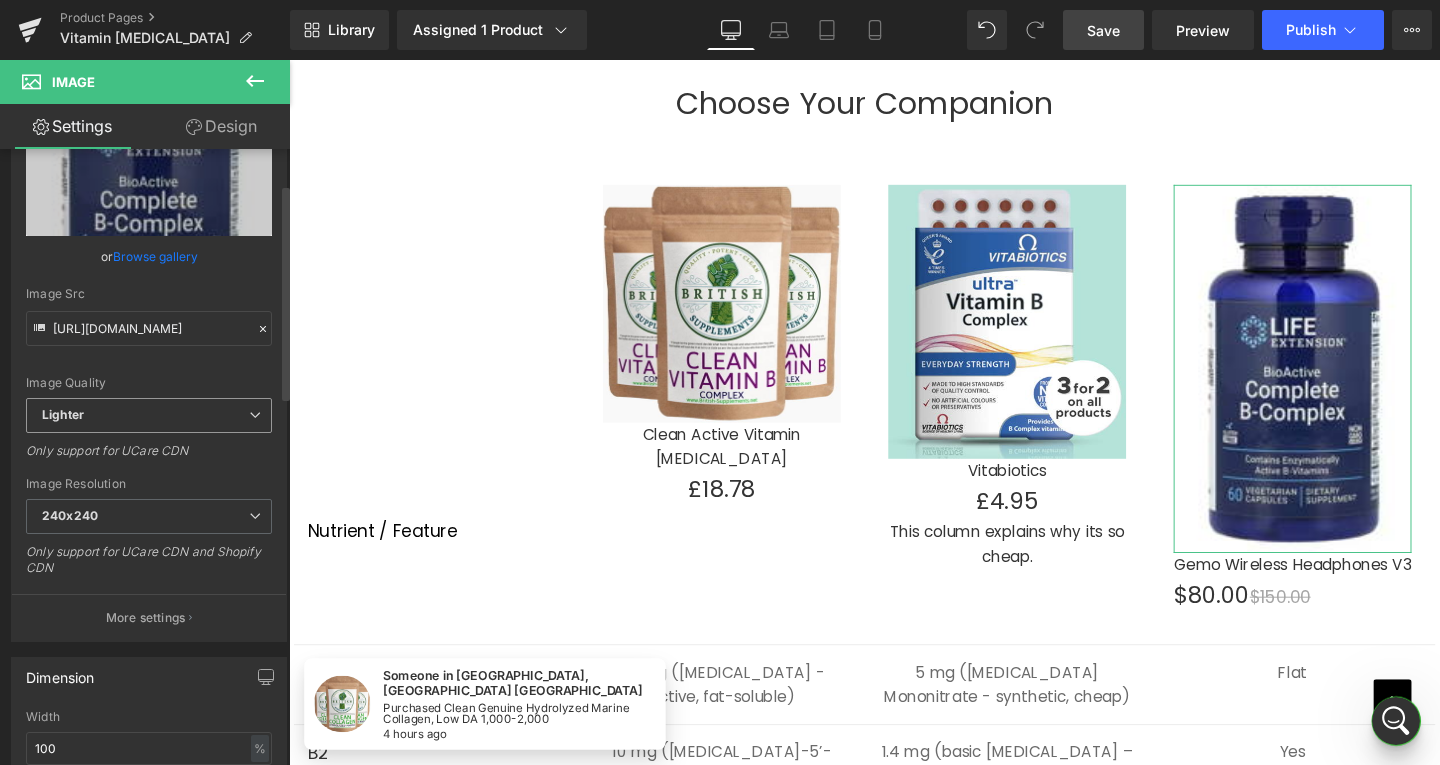 scroll, scrollTop: 100, scrollLeft: 0, axis: vertical 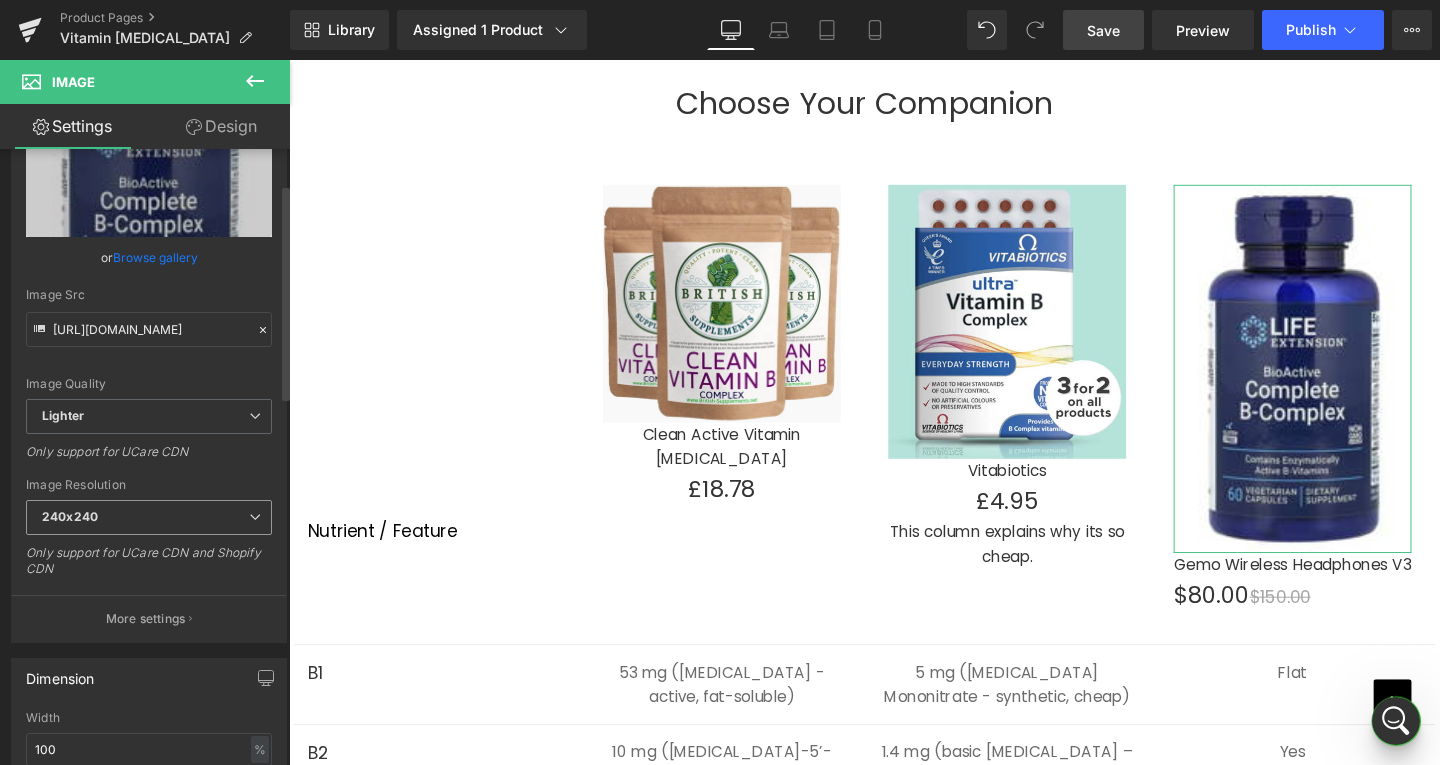 click on "240x240" at bounding box center (149, 517) 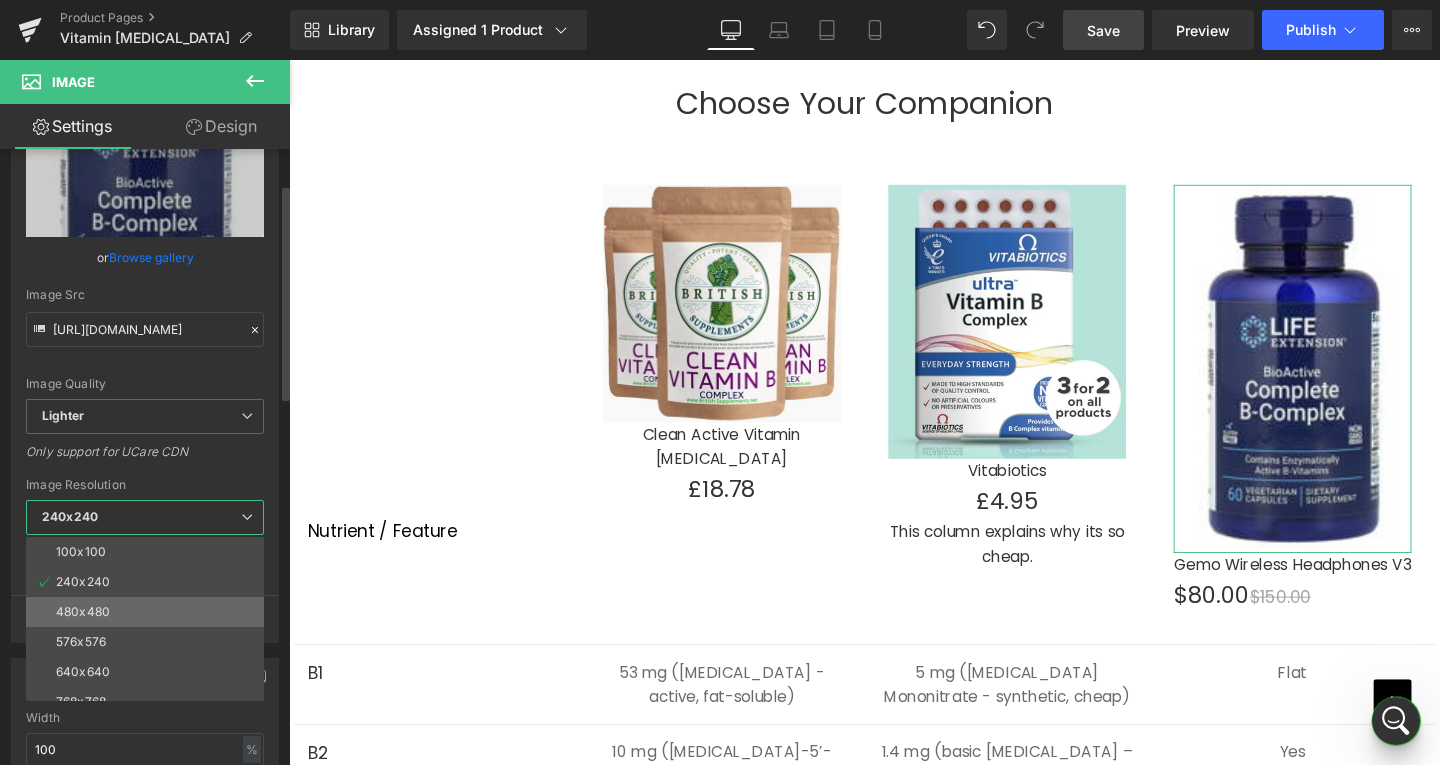 click on "480x480" at bounding box center (149, 612) 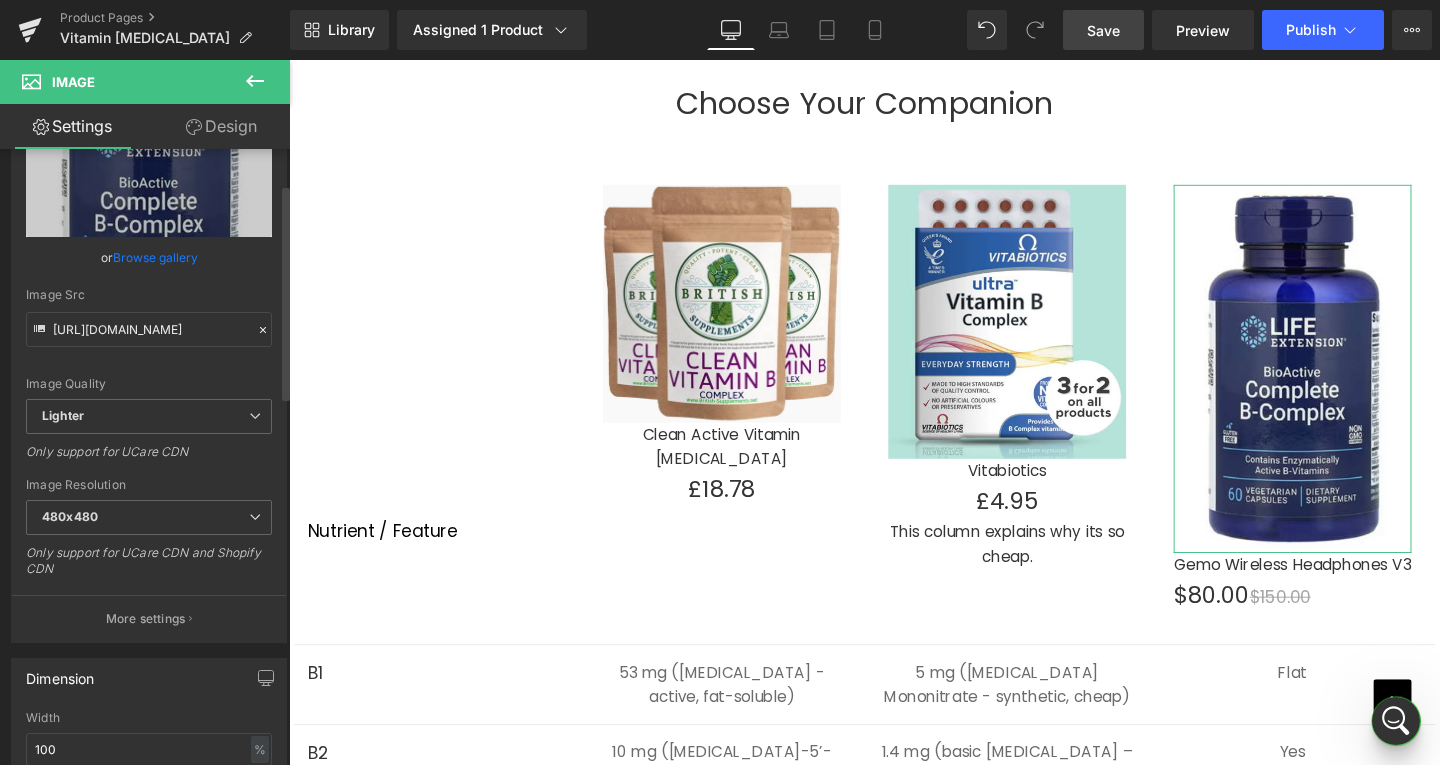 type on "[URL][DOMAIN_NAME]" 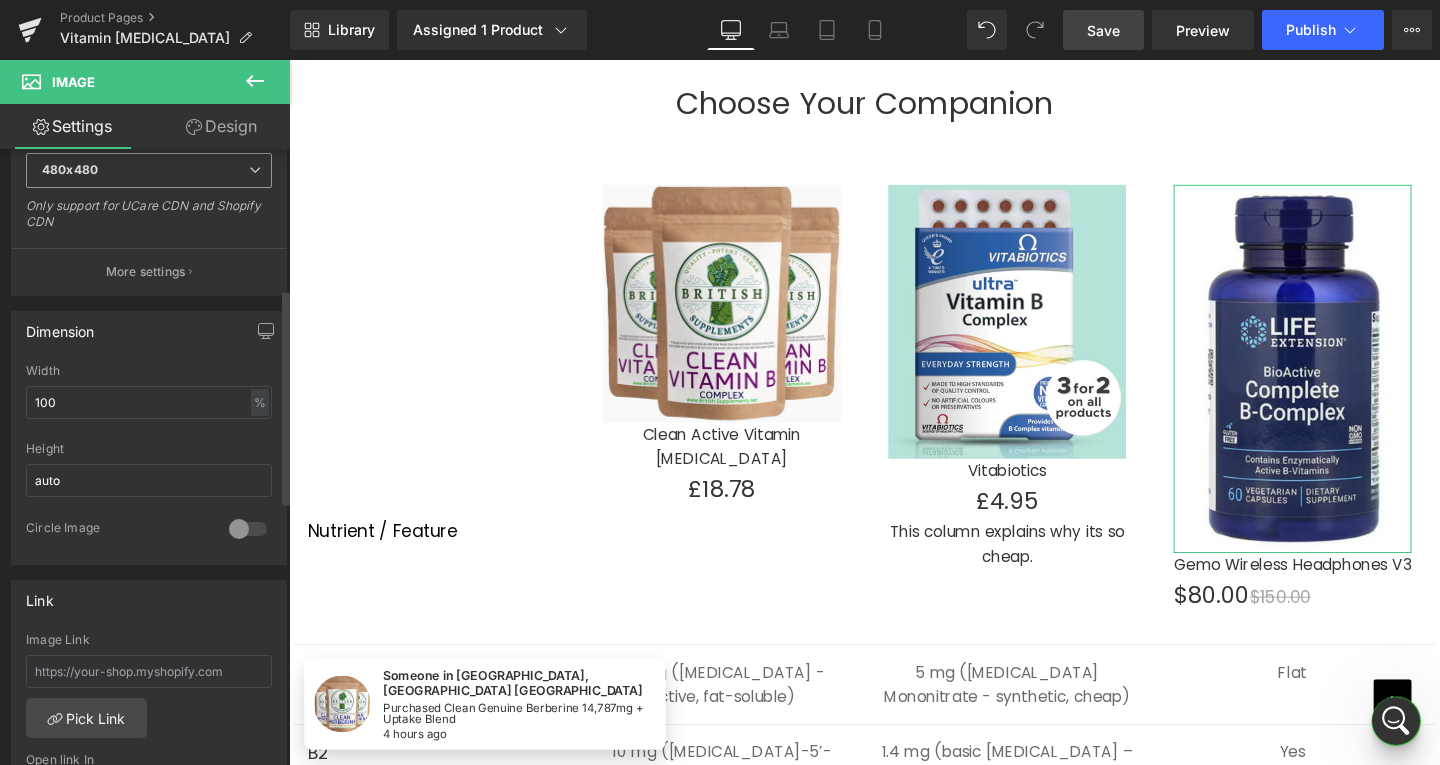 scroll, scrollTop: 500, scrollLeft: 0, axis: vertical 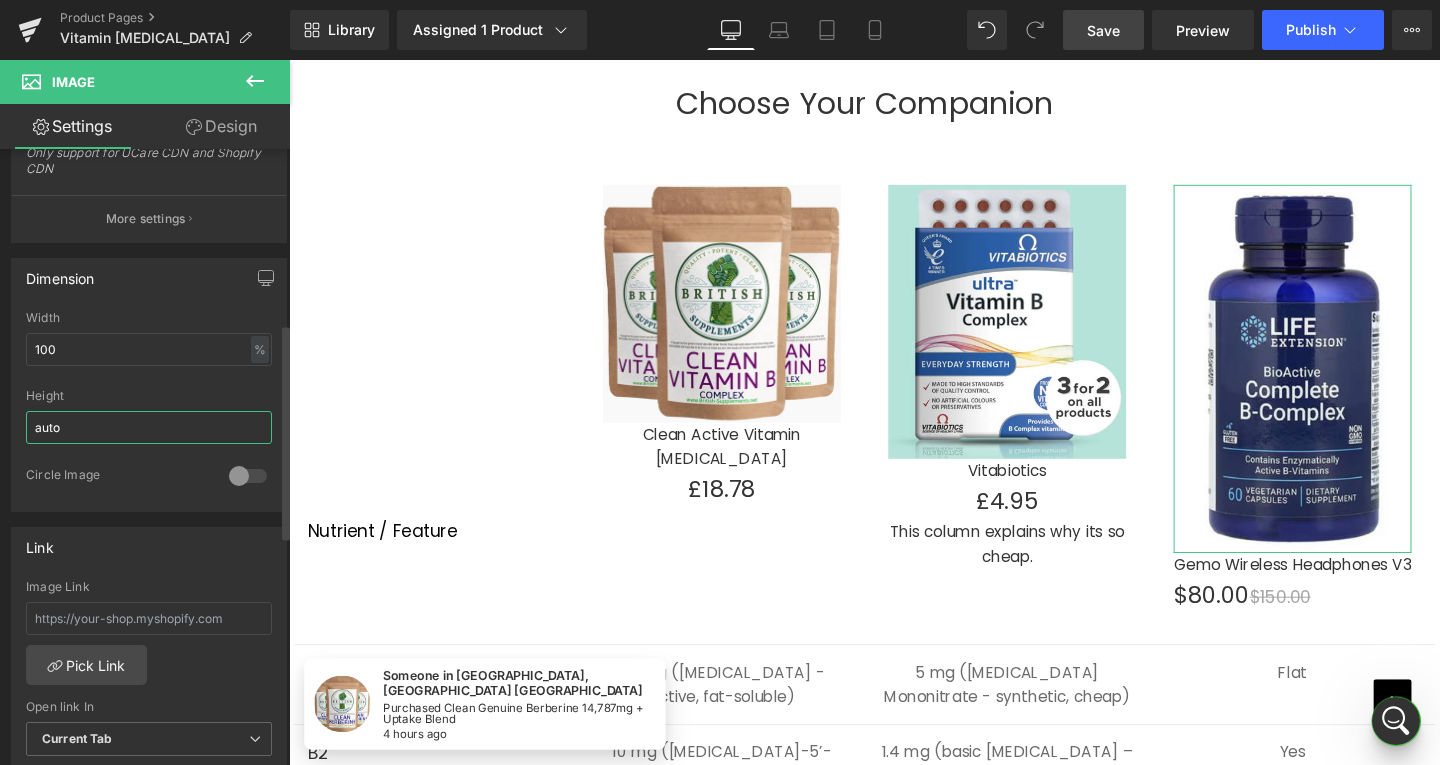 click on "auto" at bounding box center [149, 427] 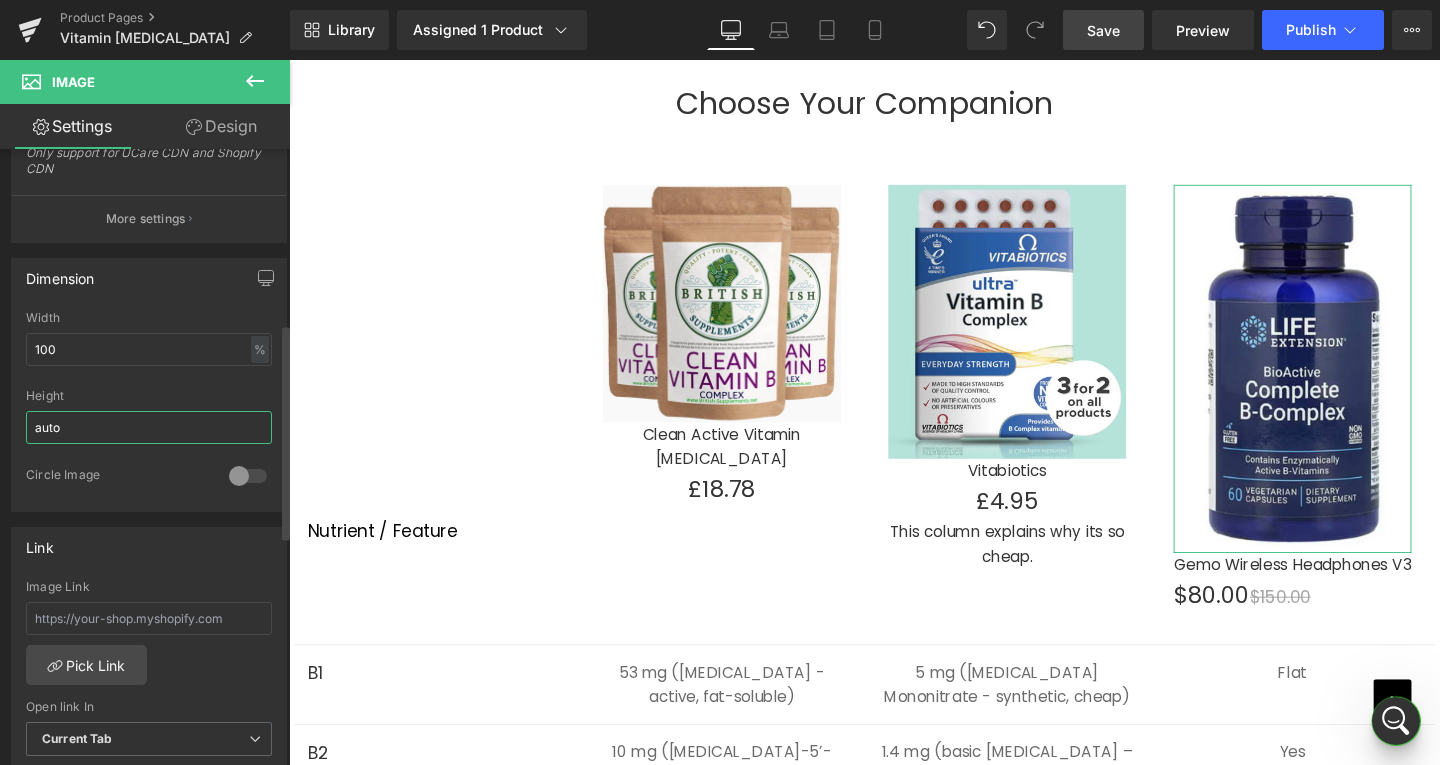 drag, startPoint x: 55, startPoint y: 432, endPoint x: 20, endPoint y: 432, distance: 35 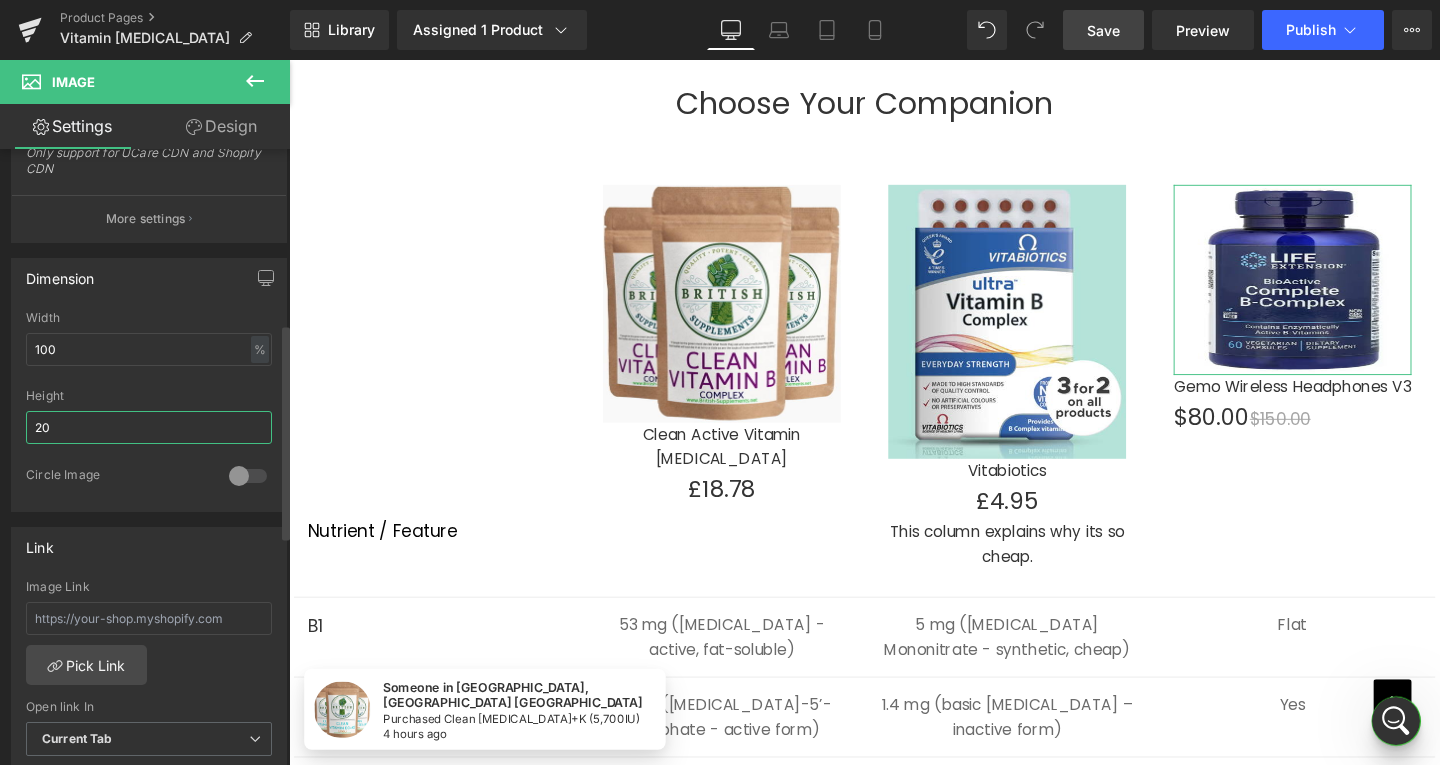 type on "2" 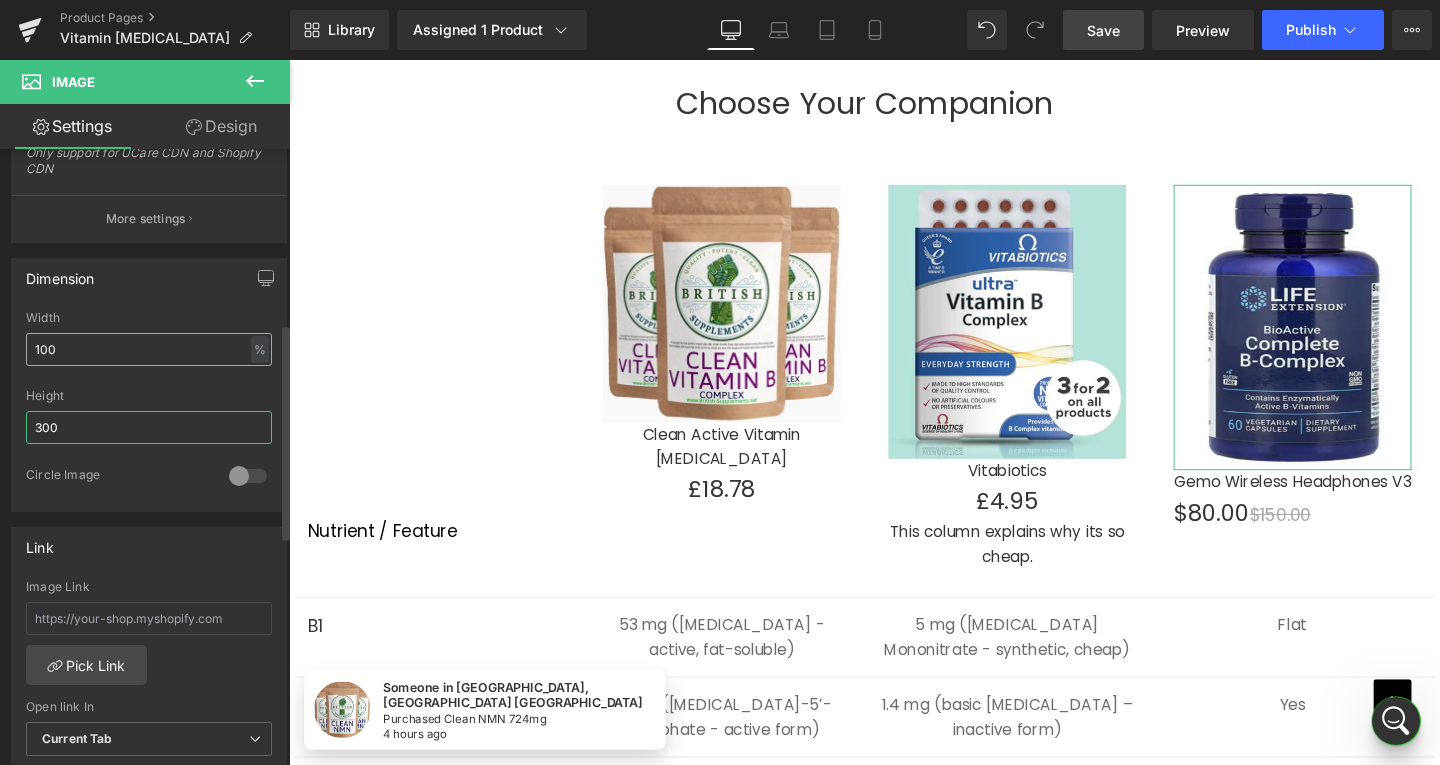 type on "300" 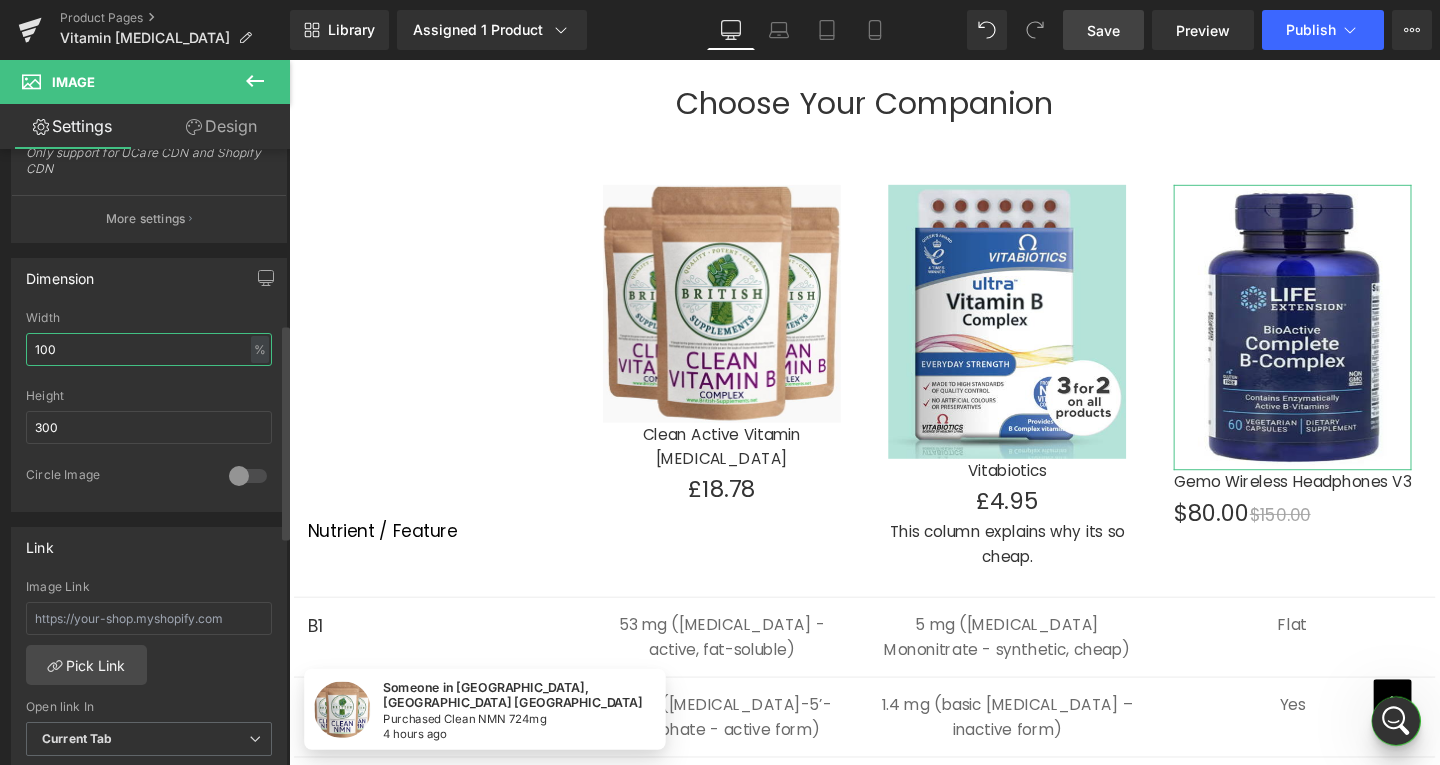 drag, startPoint x: 72, startPoint y: 352, endPoint x: 23, endPoint y: 345, distance: 49.497475 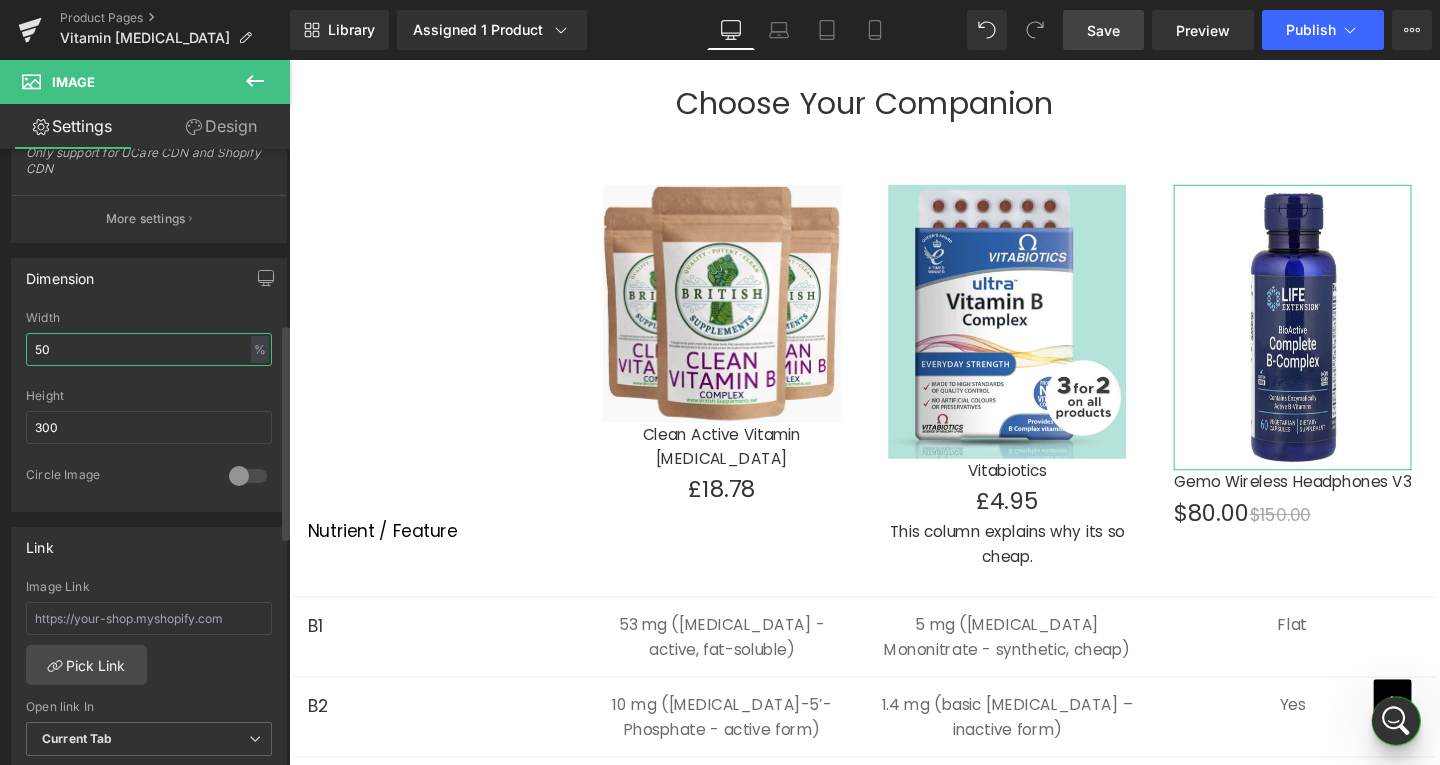 type on "5" 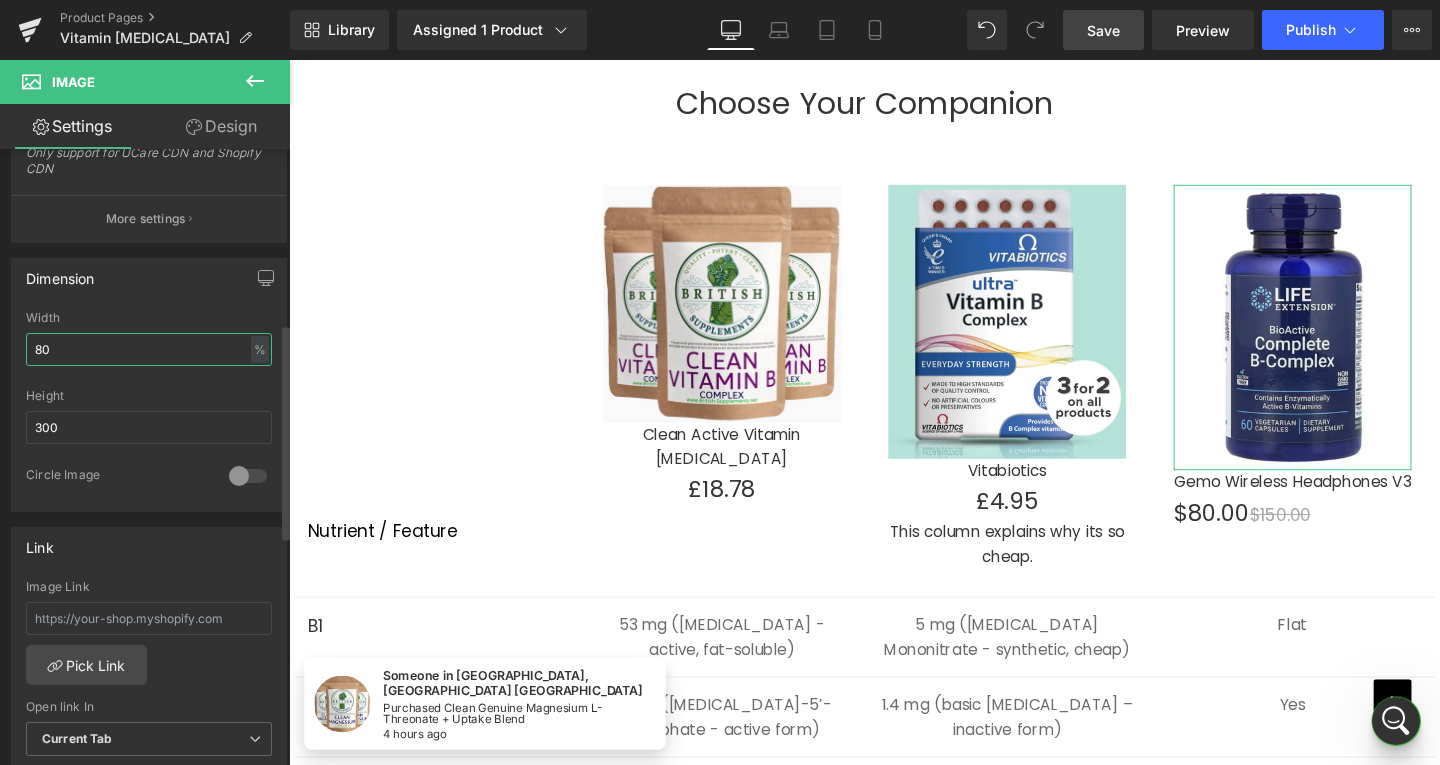type on "8" 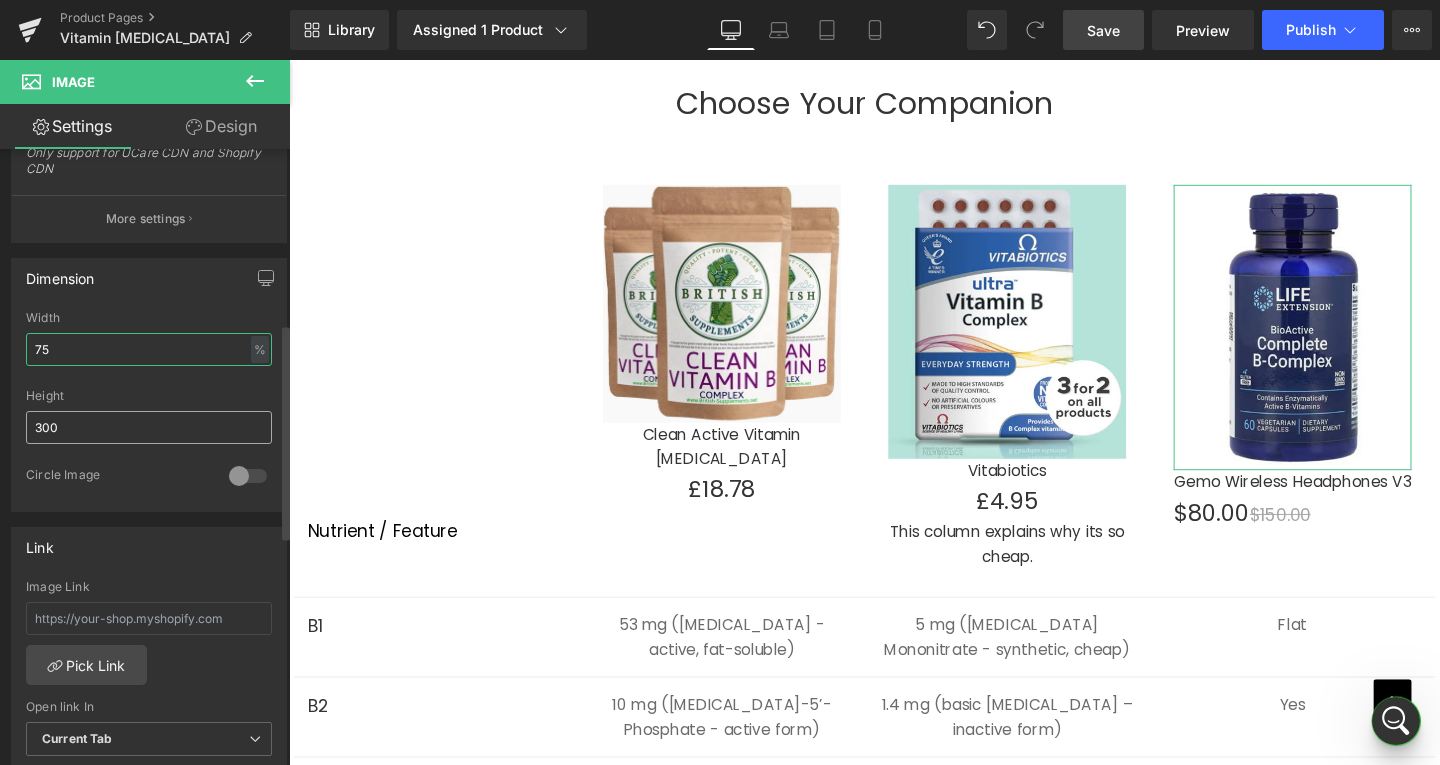 type on "75" 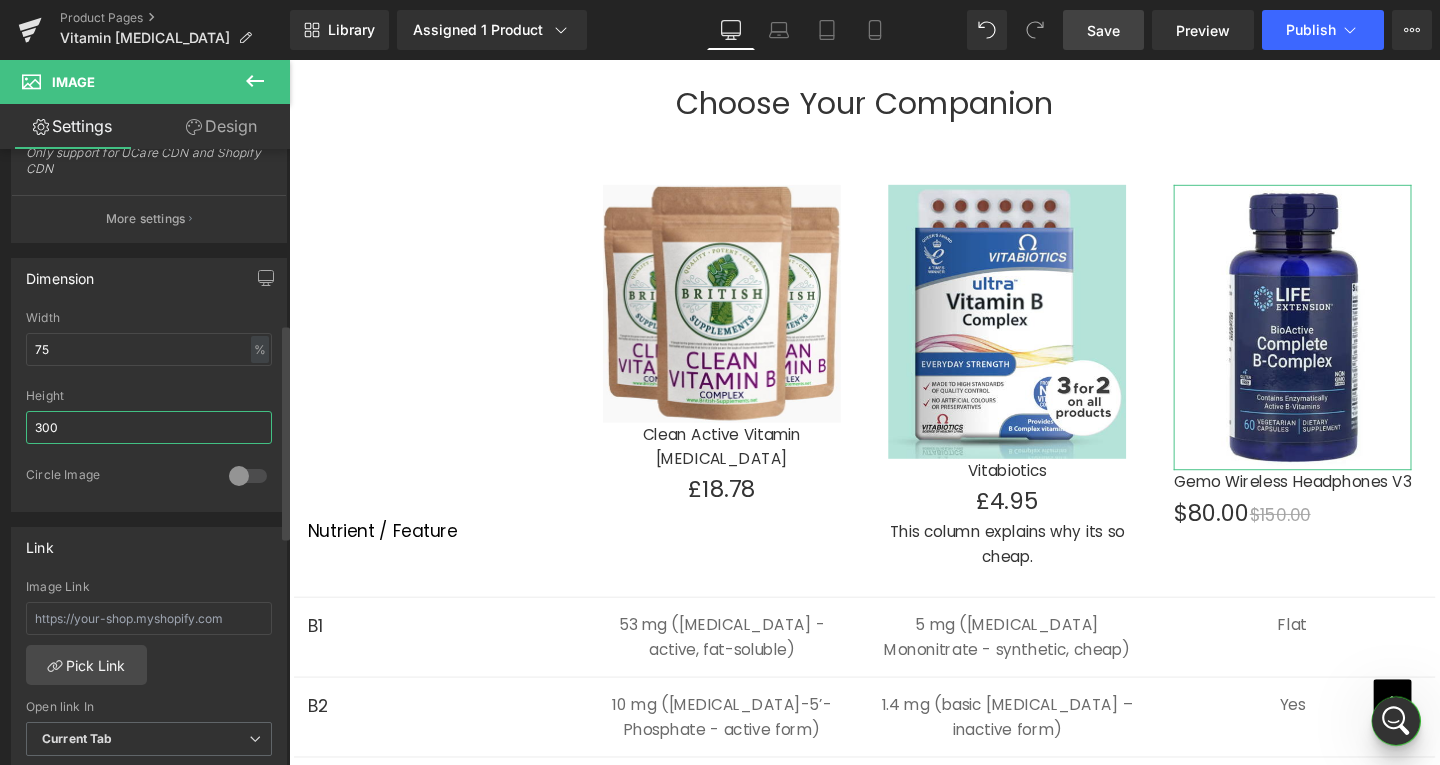 click on "300" at bounding box center [149, 427] 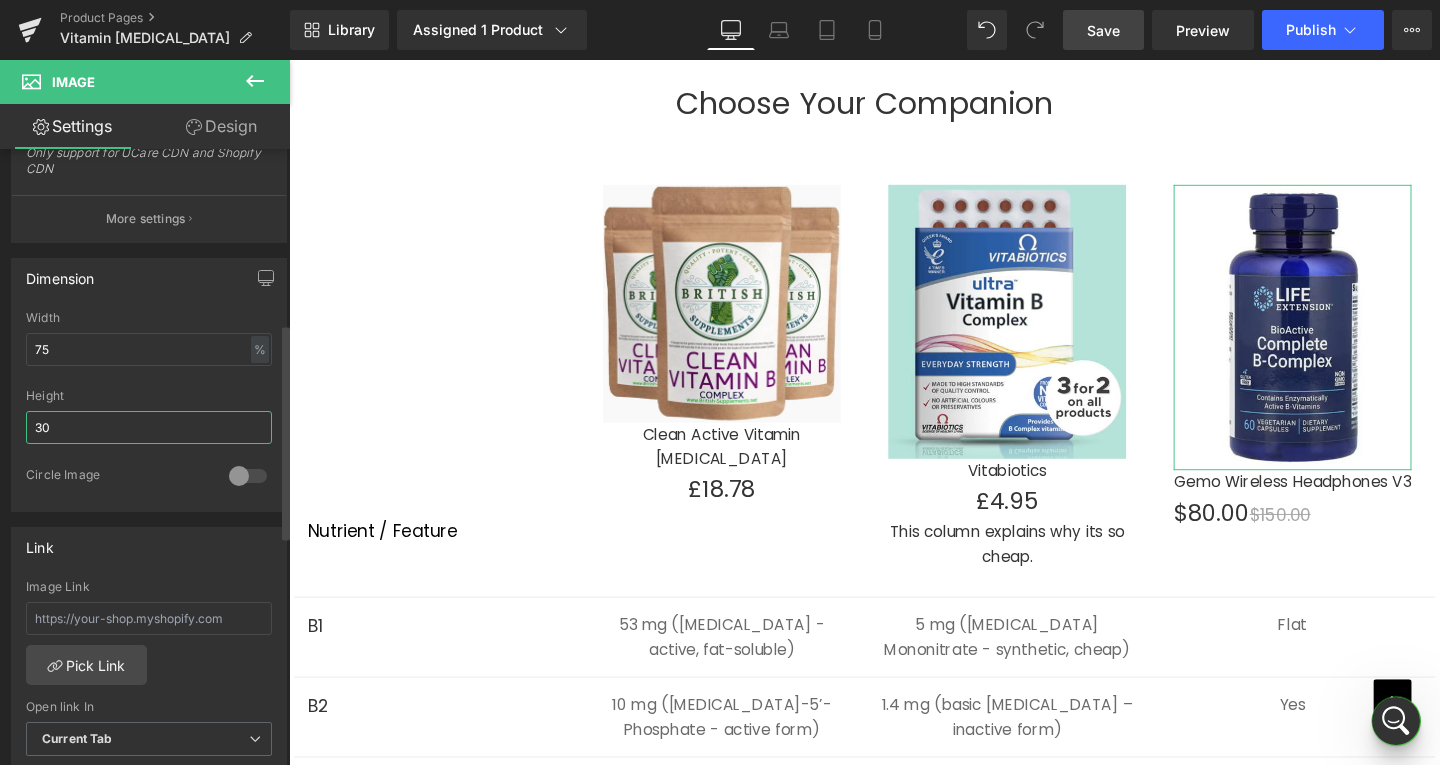 type on "3" 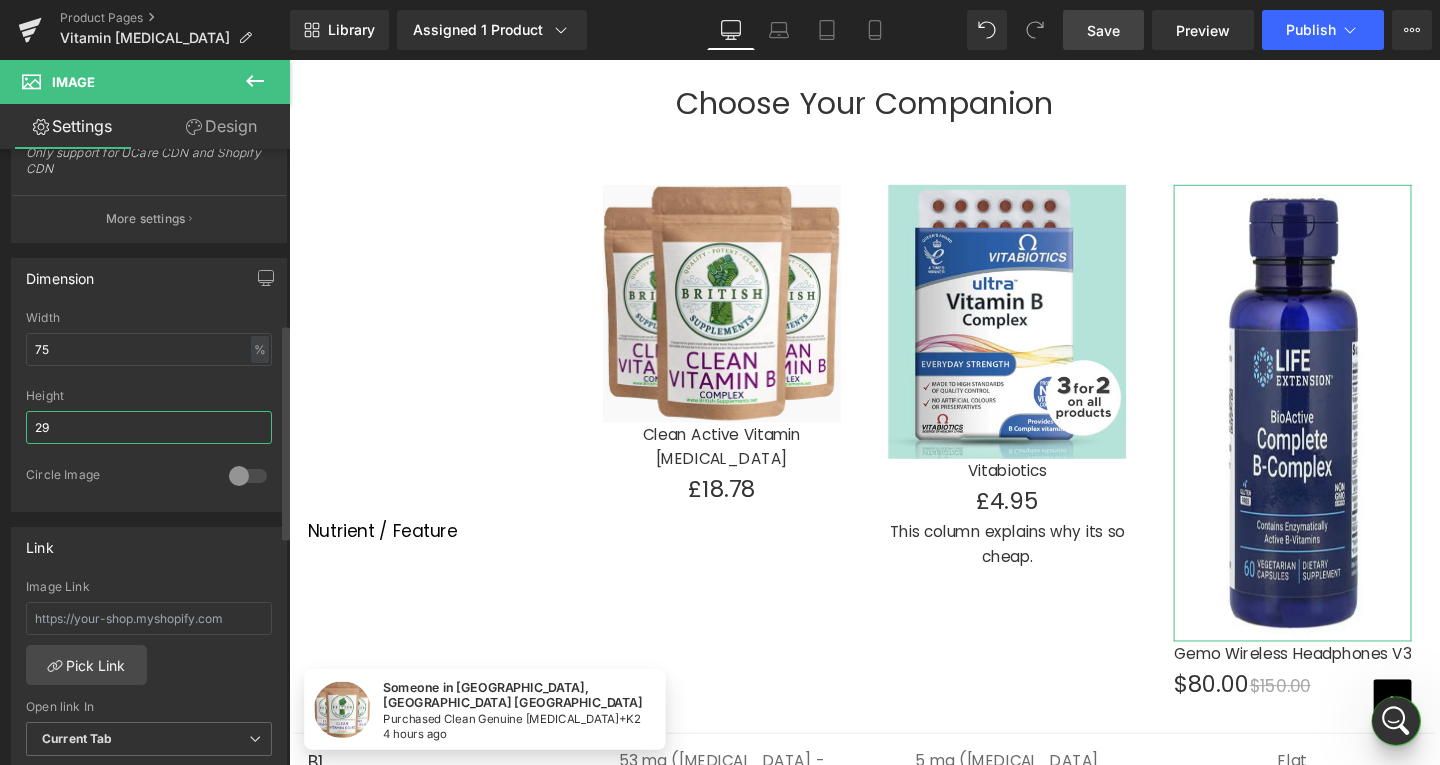 type on "290" 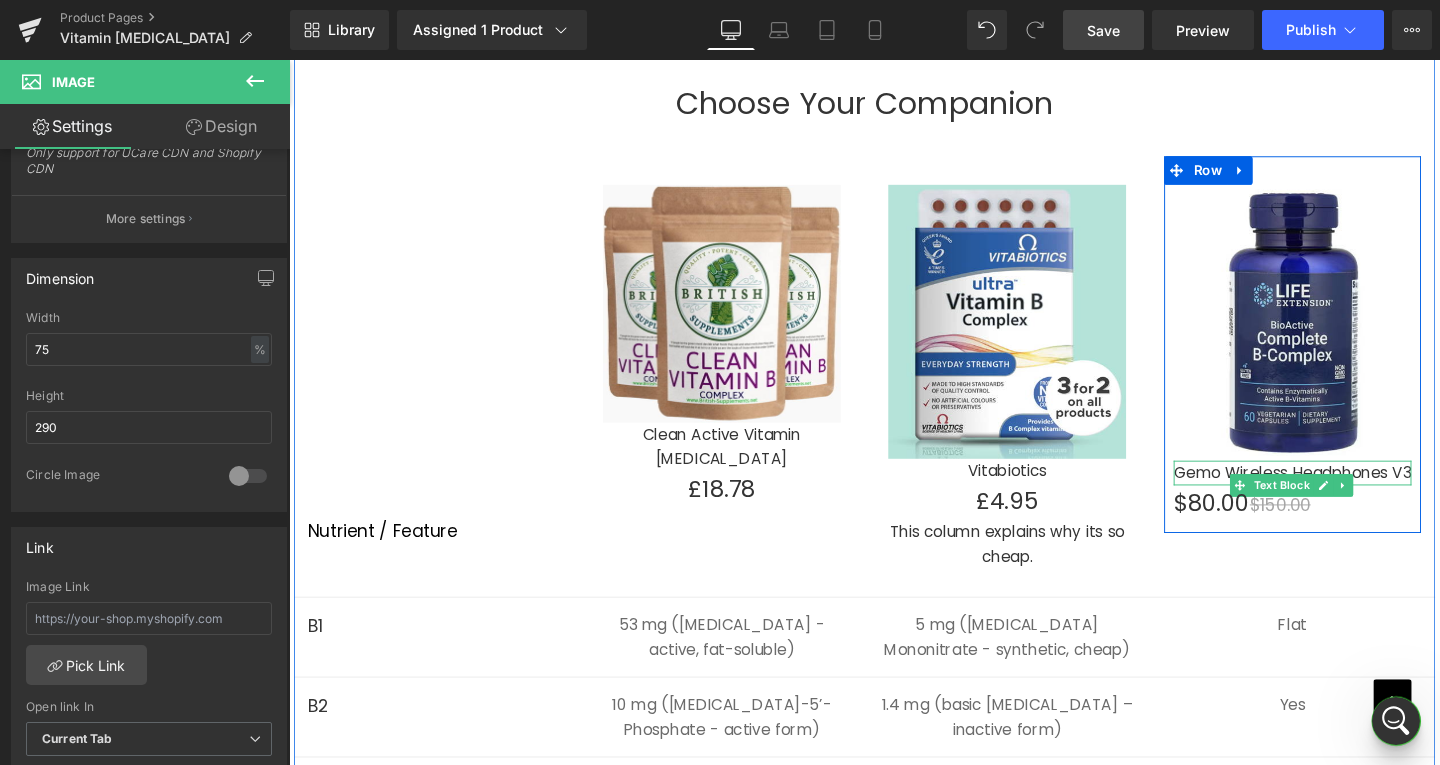 click on "Gemo Wireless Headphones V3" at bounding box center [1344, 494] 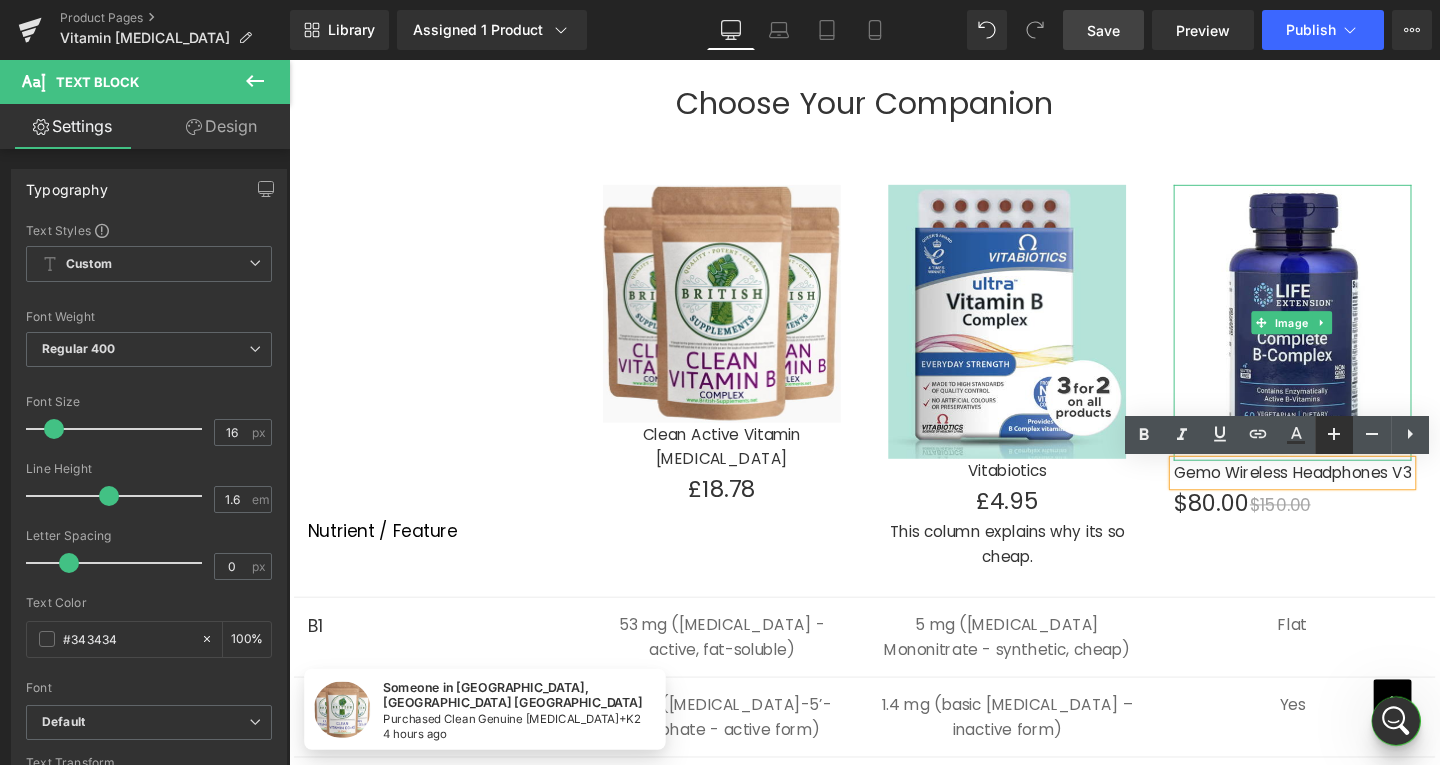type 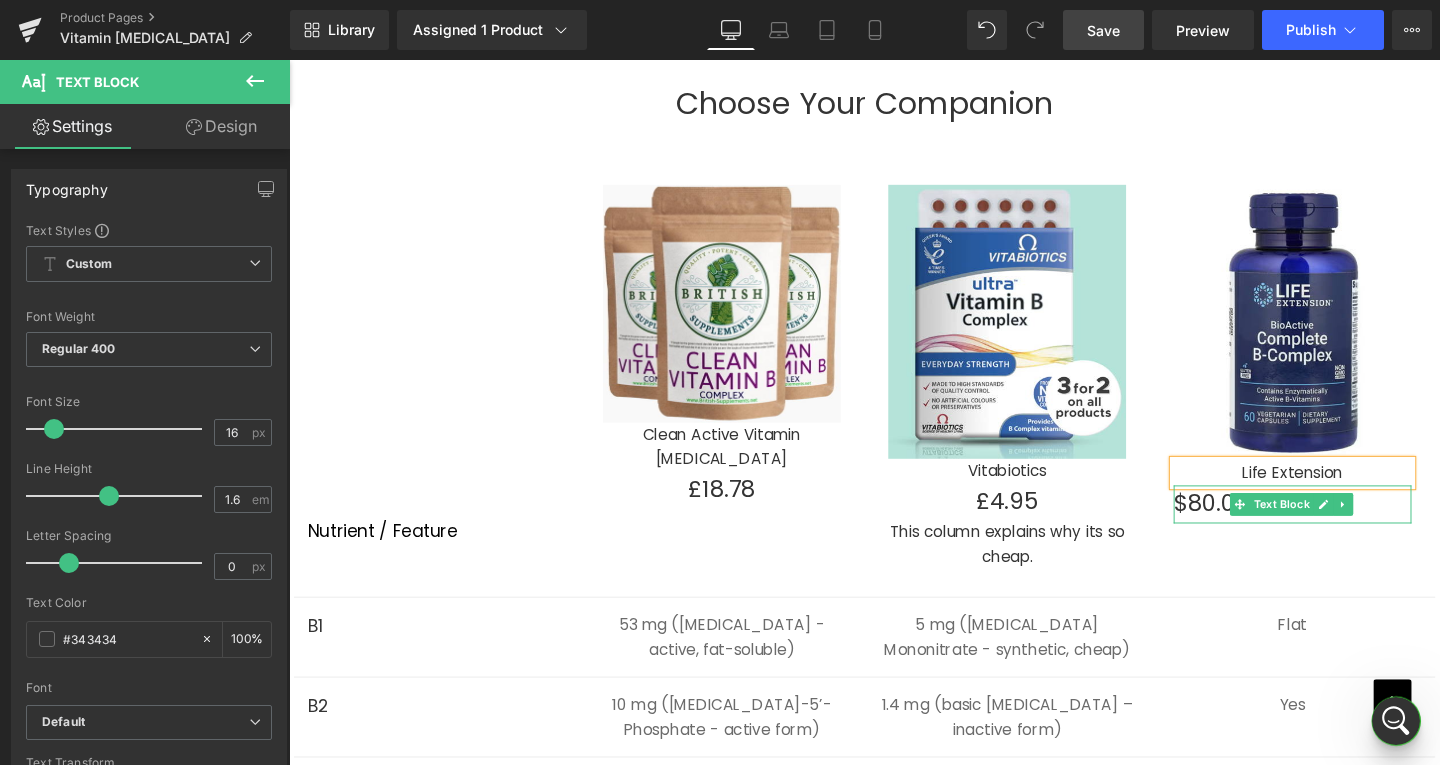 click on "$80.00  $150.00" at bounding box center (1344, 527) 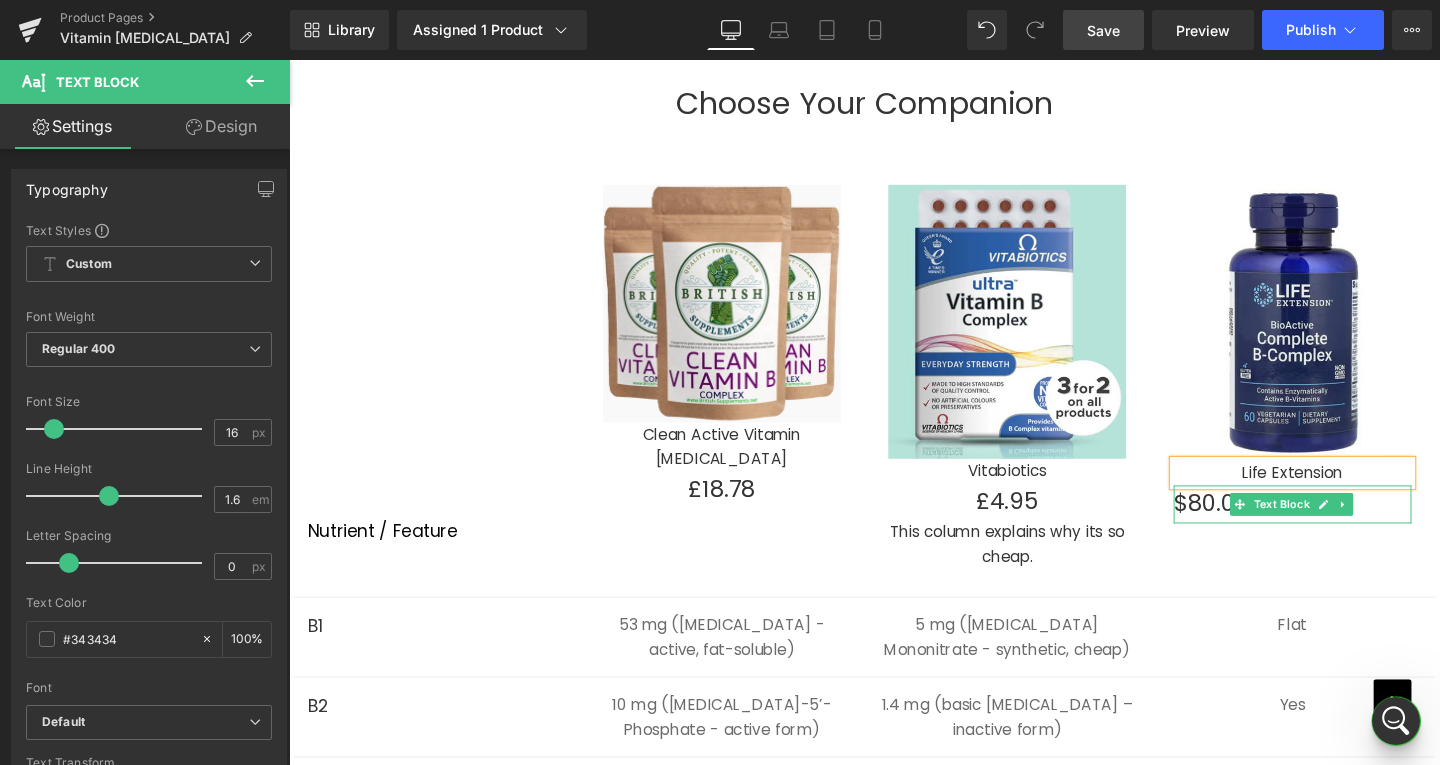 click on "$80.00" at bounding box center [1259, 525] 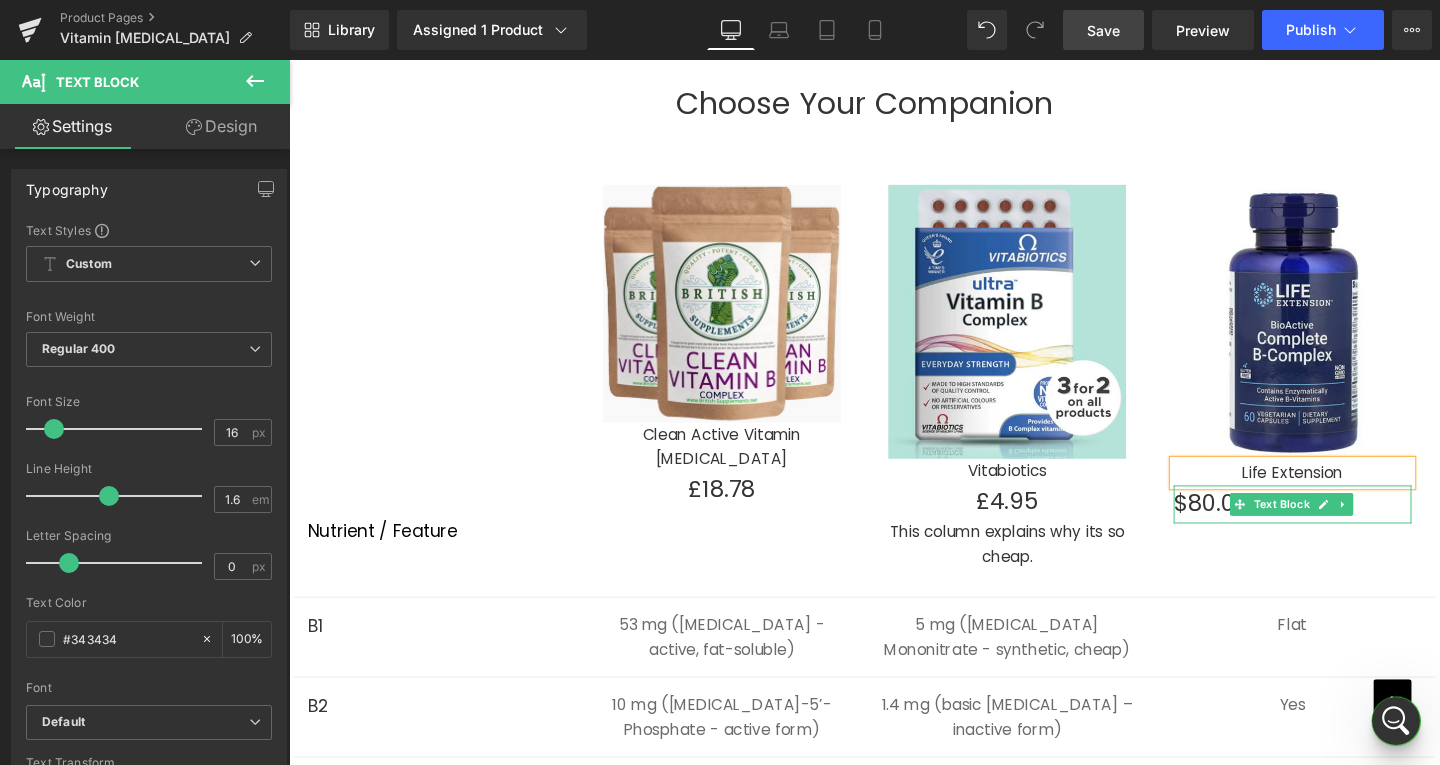 click on "$80.00" at bounding box center (1259, 525) 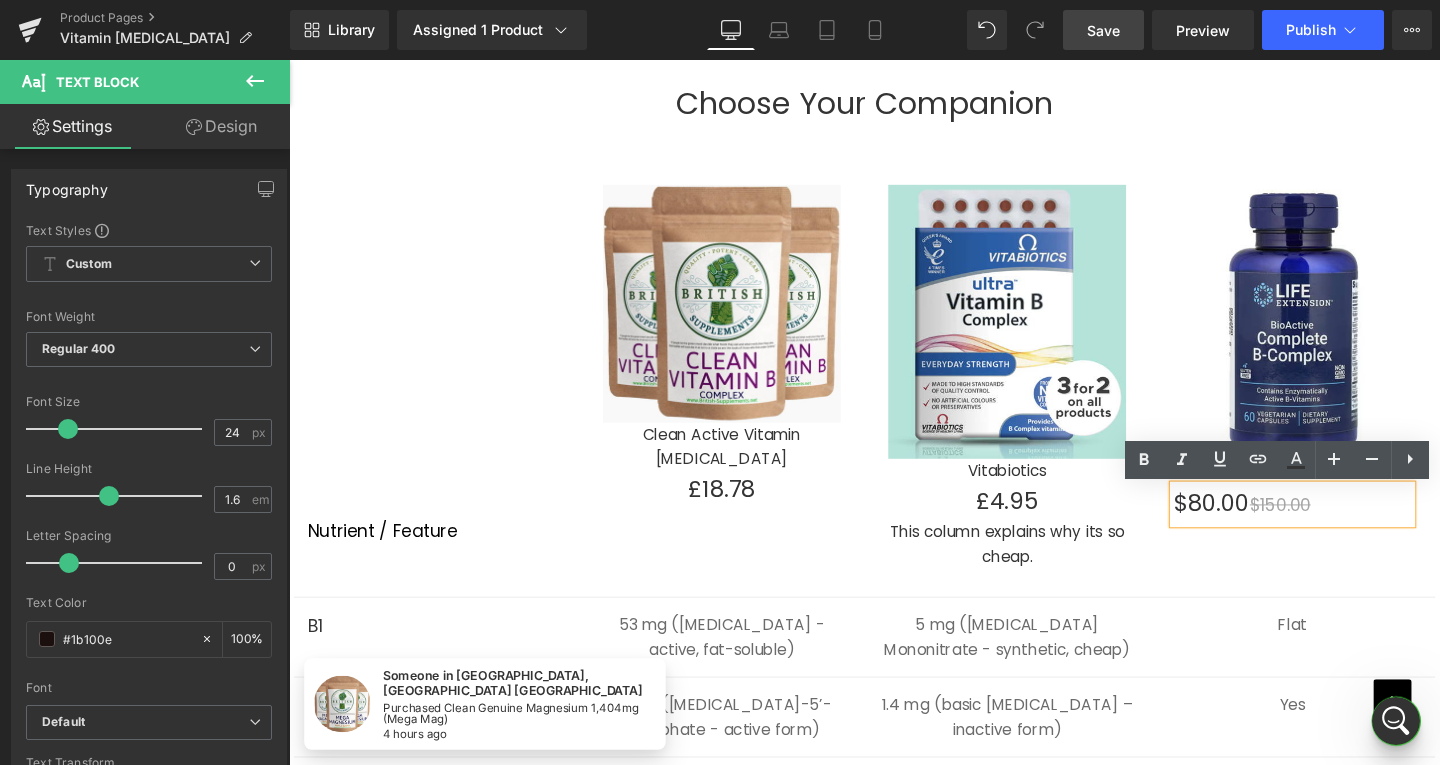 click on "$150.00" at bounding box center (1331, 527) 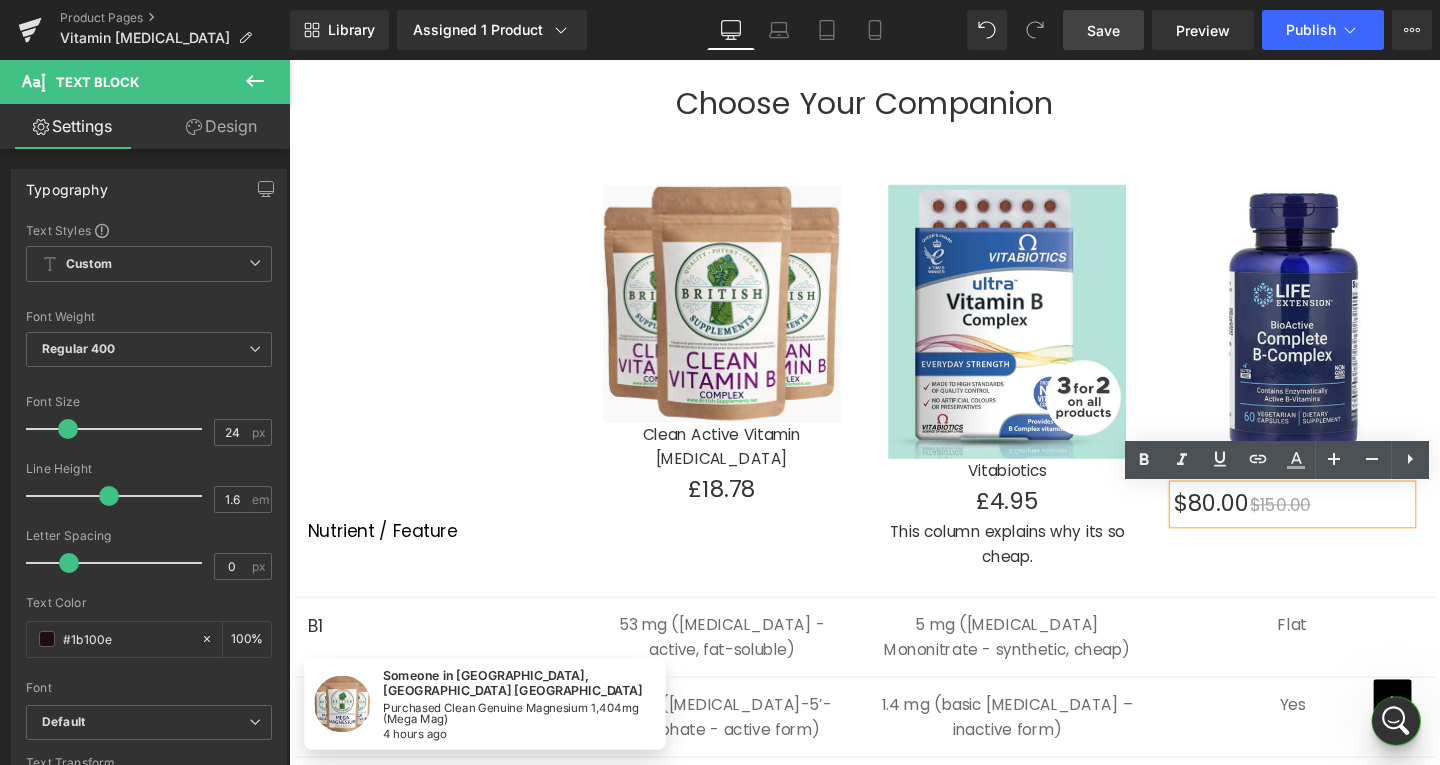 type 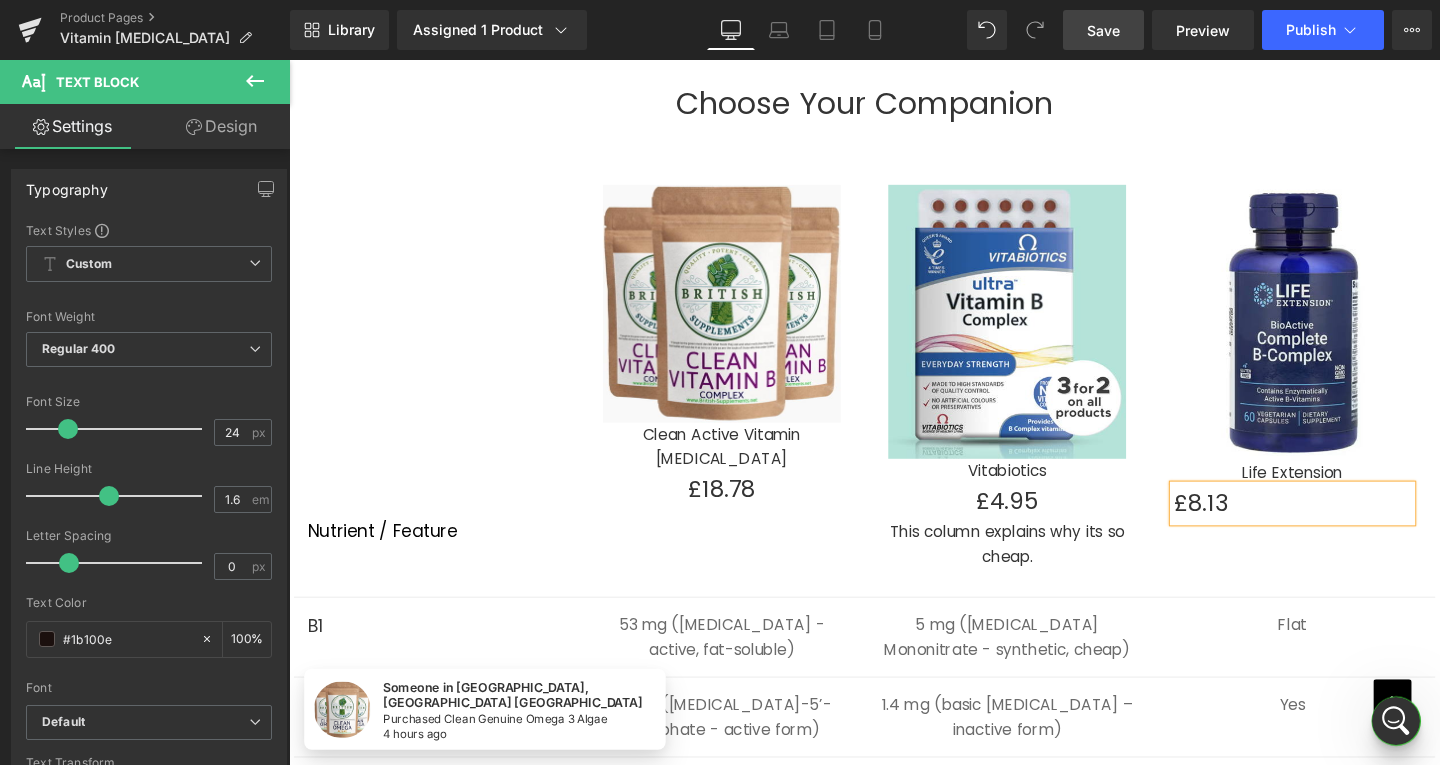 click on "Nutrient / Feature
Text Block         Image         Clean Active Vitamin [MEDICAL_DATA] Text Block         £18.78 Text Block         Row         Image         Vitabiotics Text Block         £4.95 Text Block         This column explains why its so cheap. Text Block         Row         Image         Life Extension Text Block         £8.13 Text Block         Row         Row" at bounding box center (894, 378) 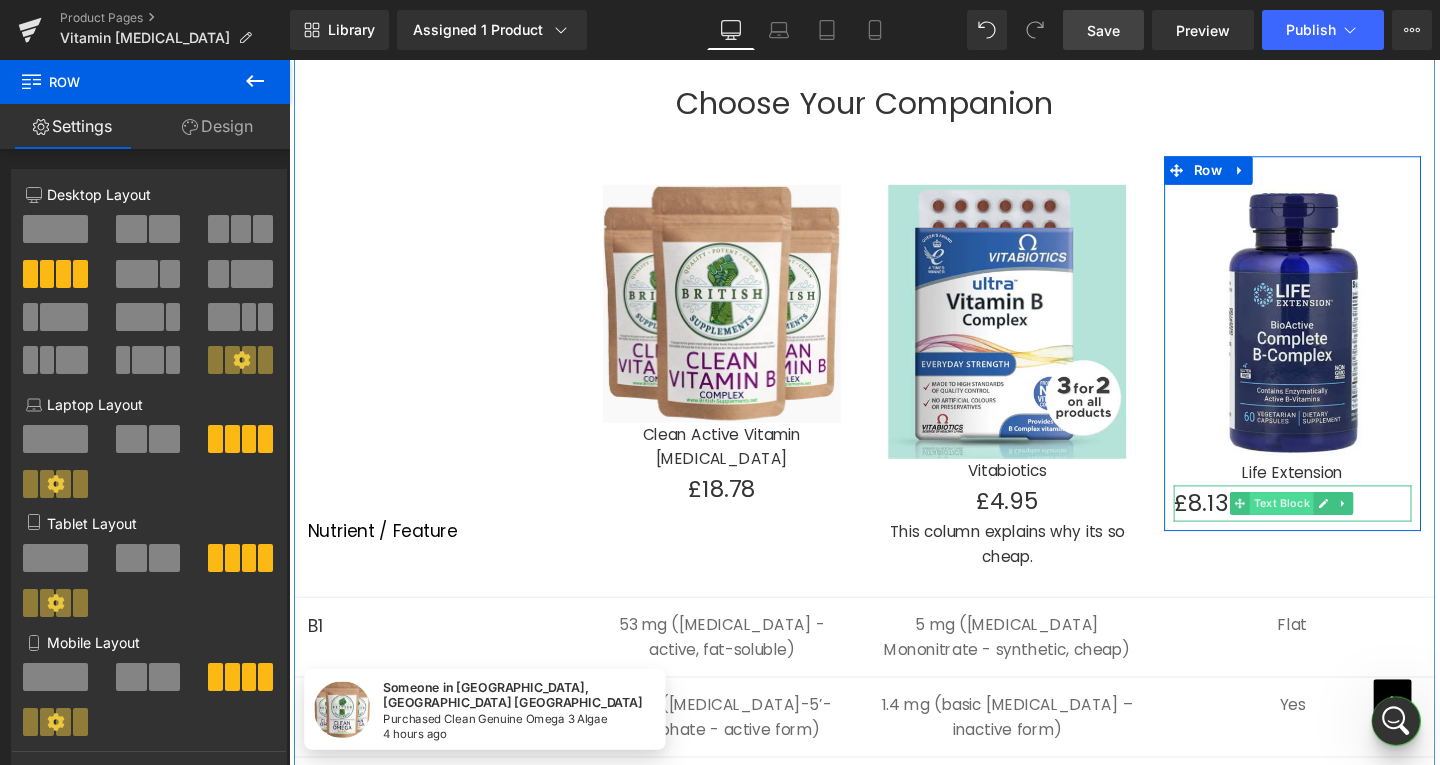 click on "Text Block" at bounding box center [1332, 526] 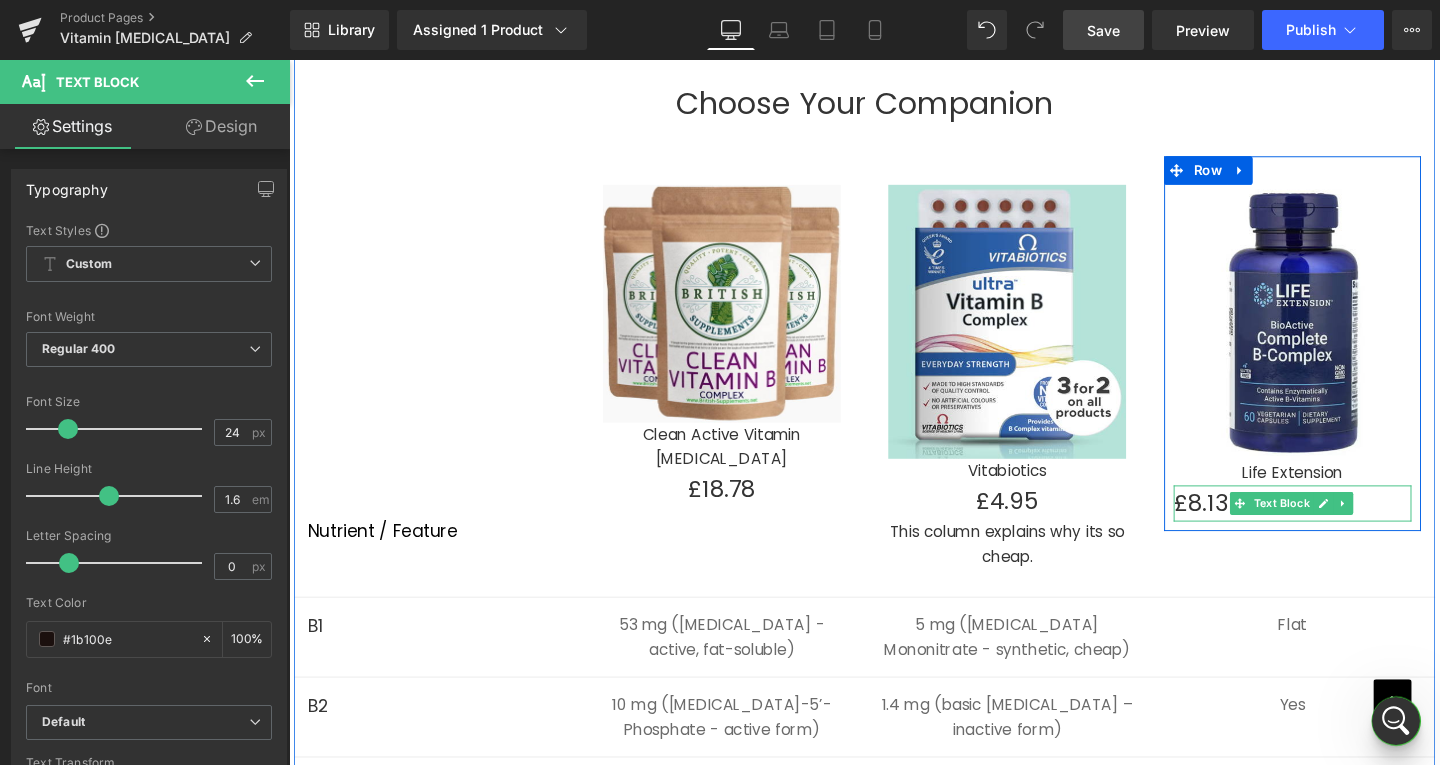click on "£8.13" at bounding box center (1344, 526) 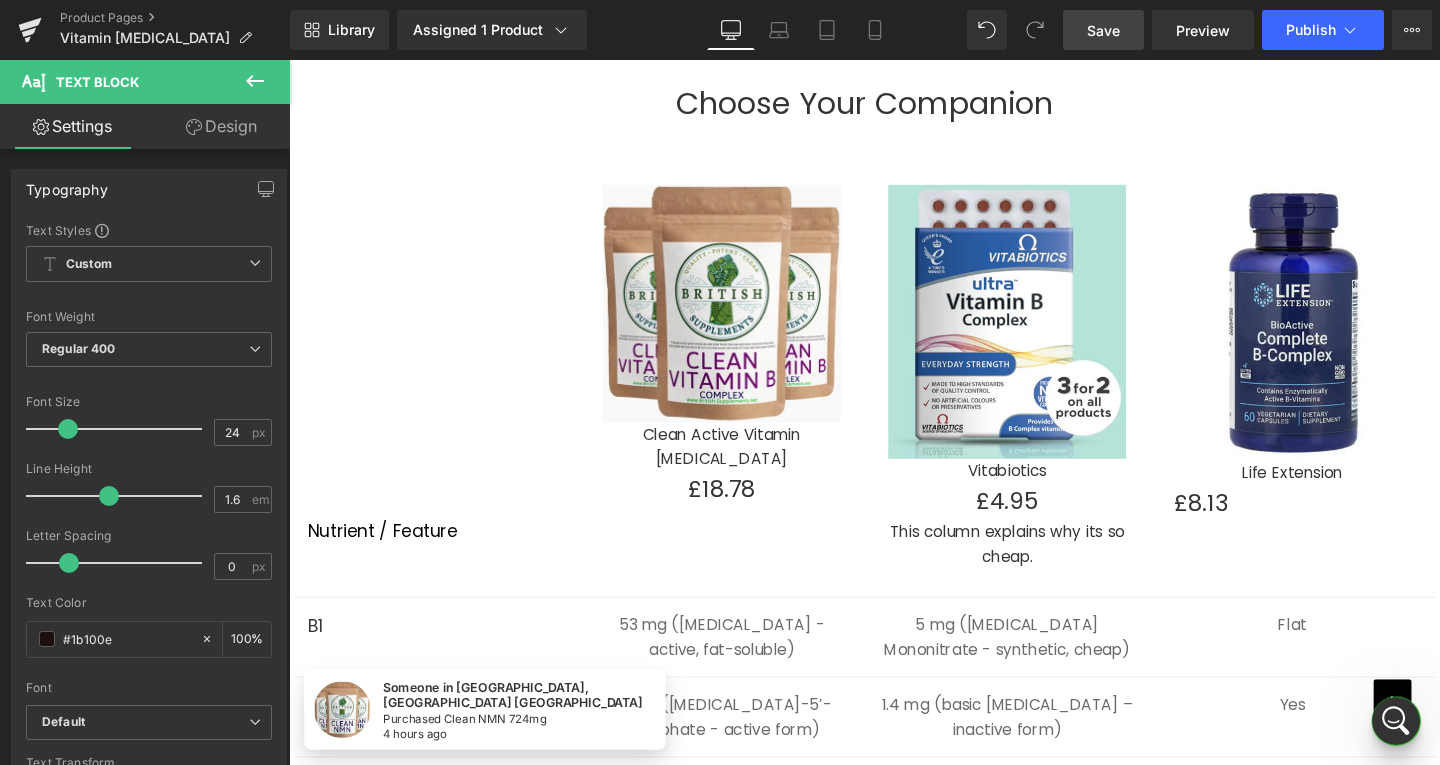 click on "Design" at bounding box center (221, 126) 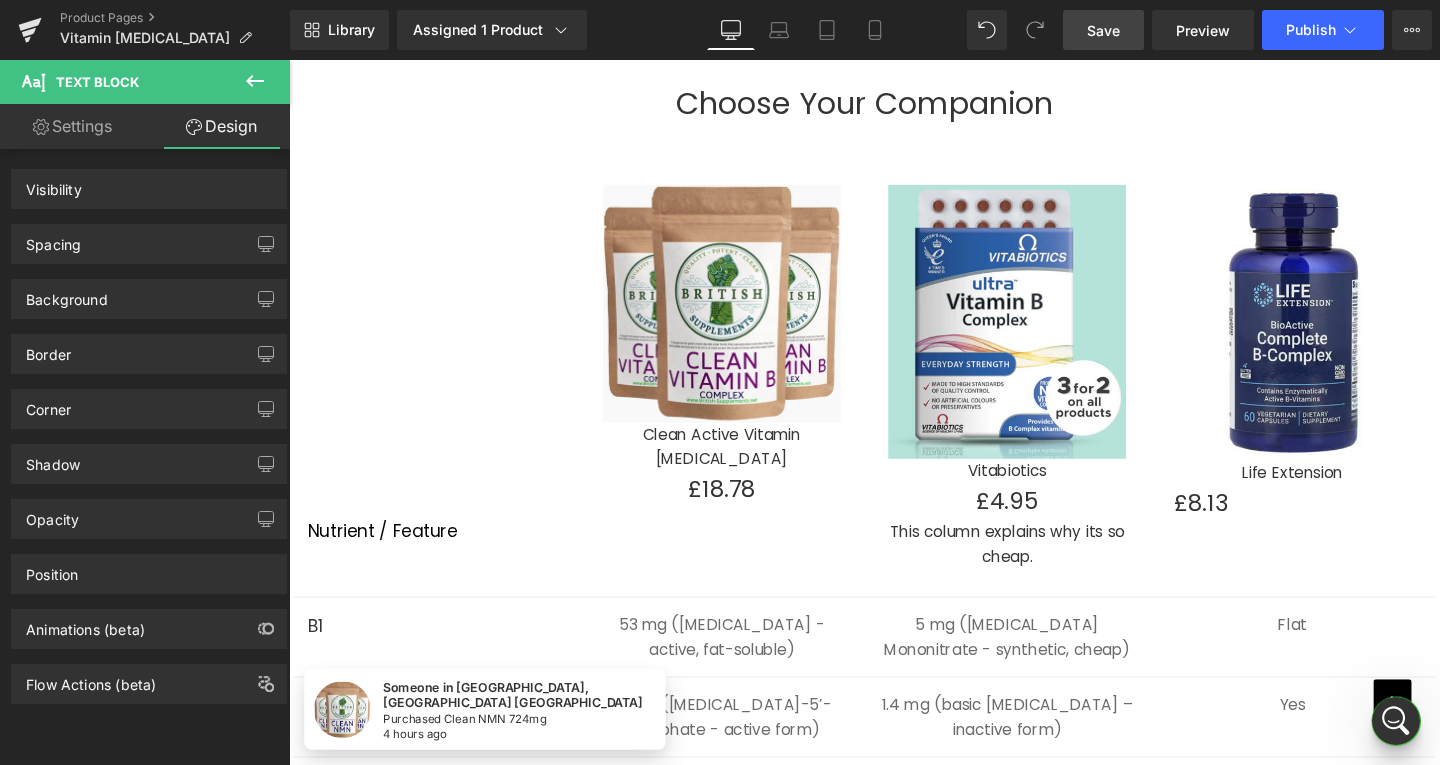 click on "£4.95 Text Block" at bounding box center [1044, 524] 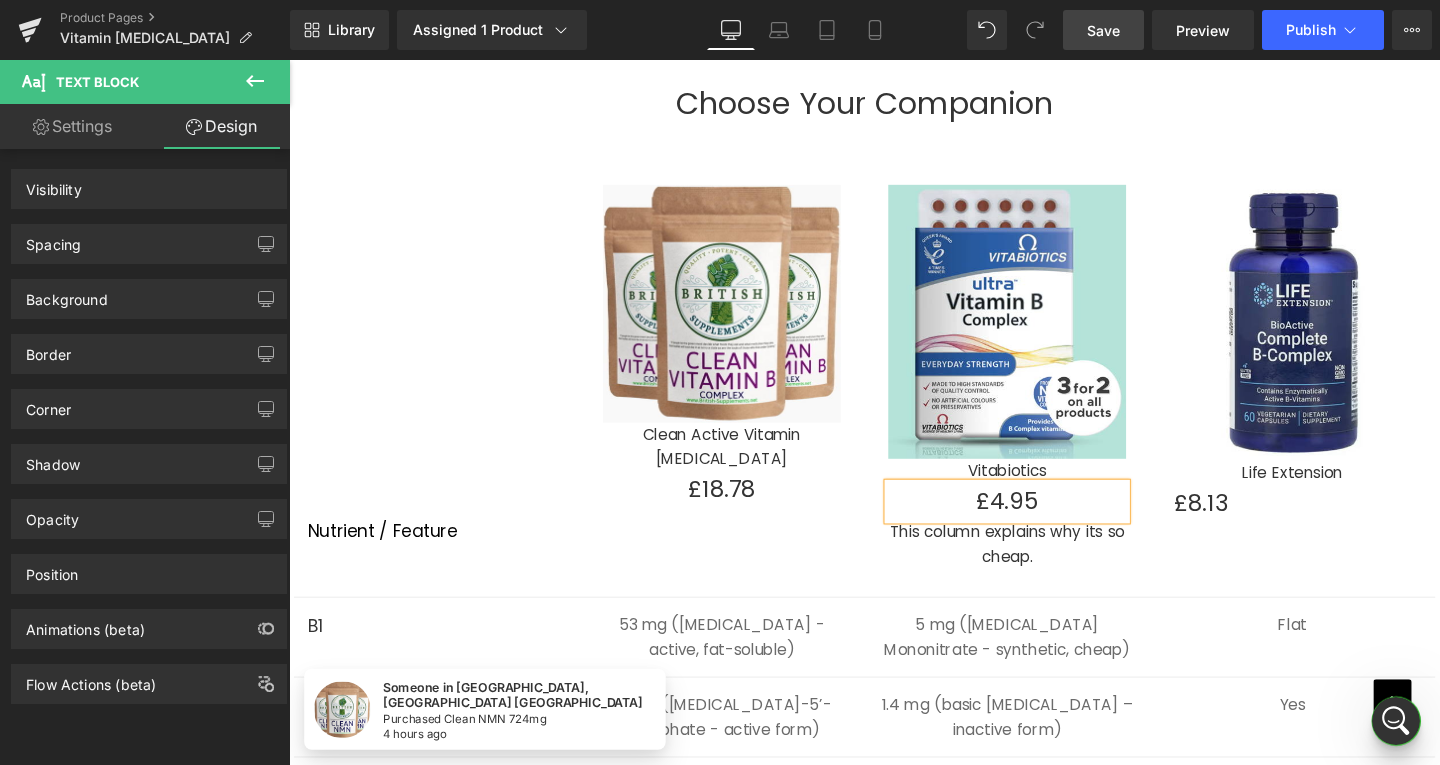 click on "£4.95" at bounding box center [1044, 523] 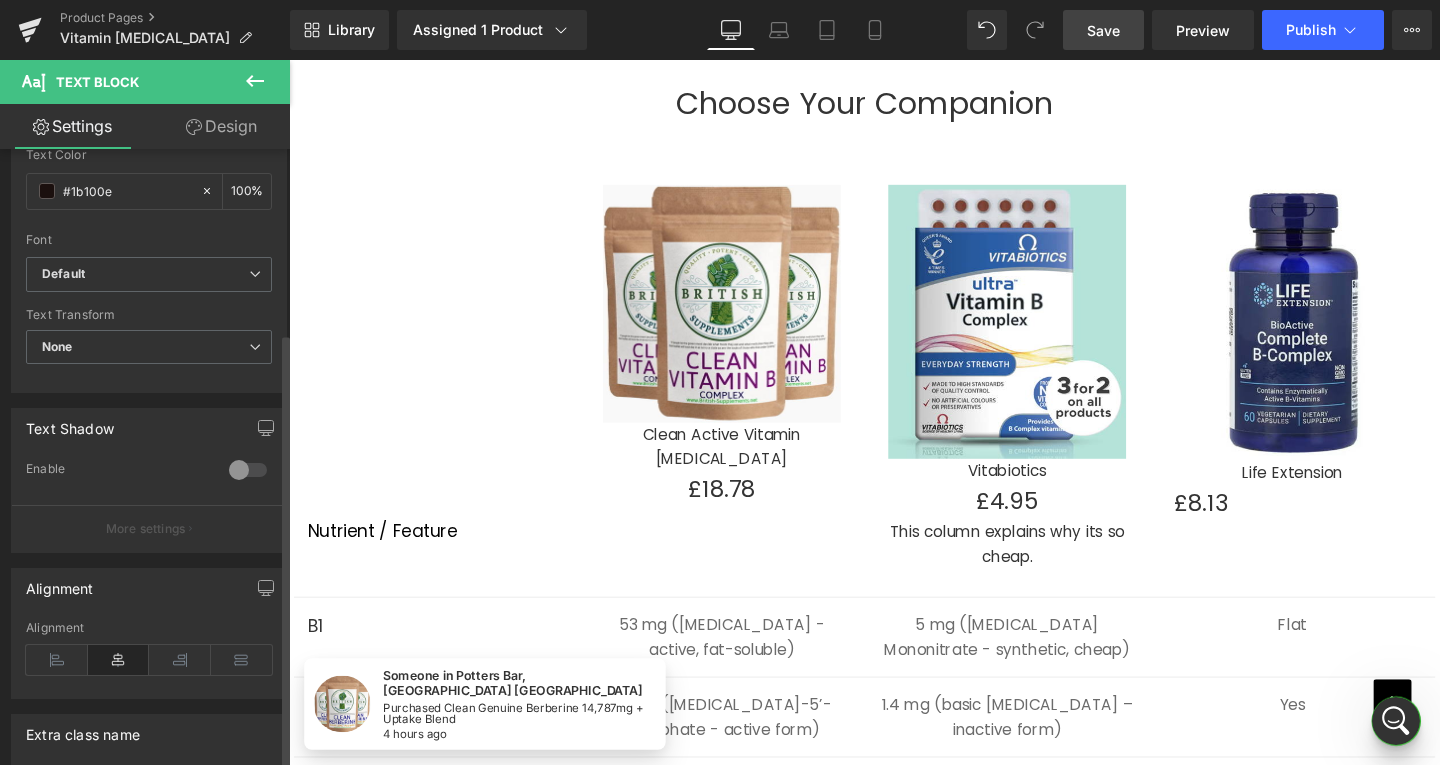scroll, scrollTop: 500, scrollLeft: 0, axis: vertical 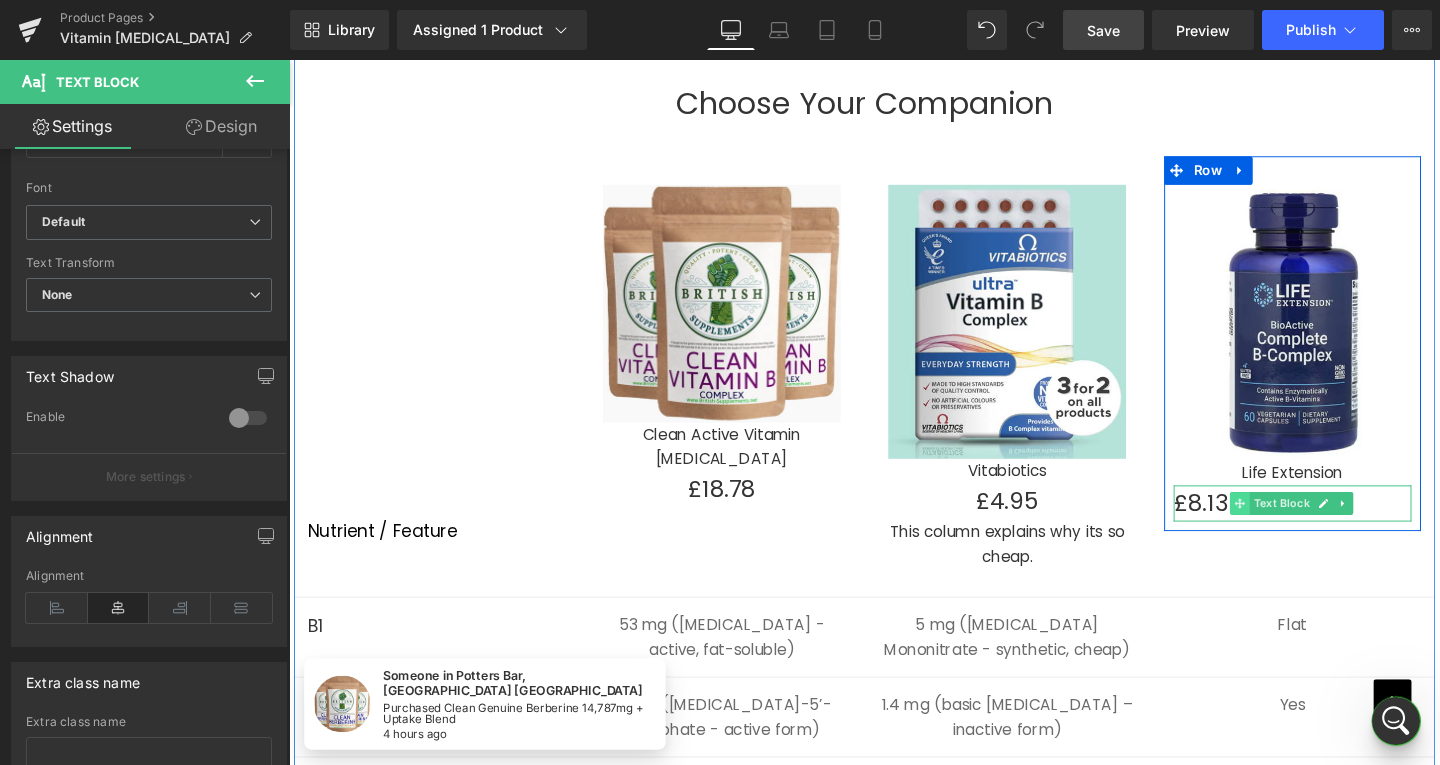 click at bounding box center (1289, 526) 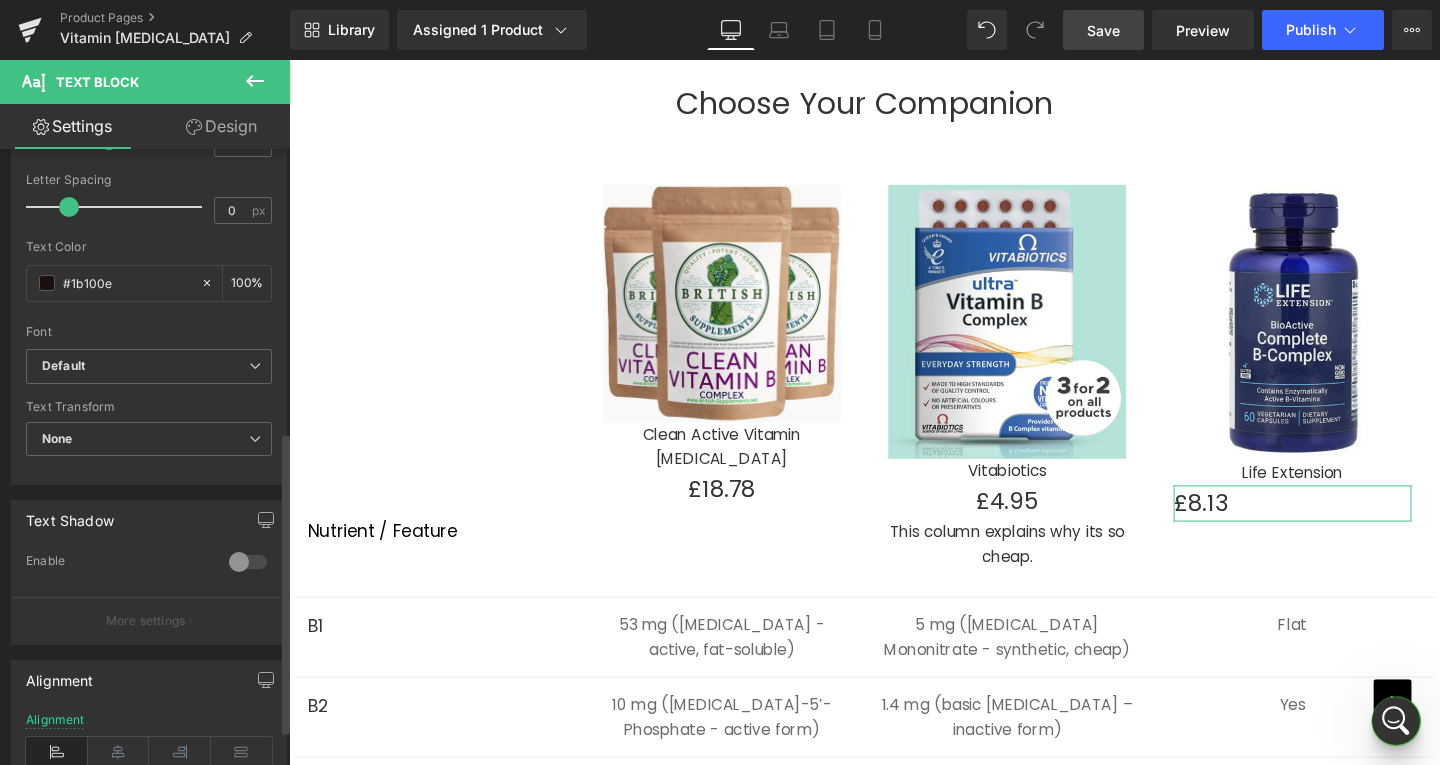 scroll, scrollTop: 649, scrollLeft: 0, axis: vertical 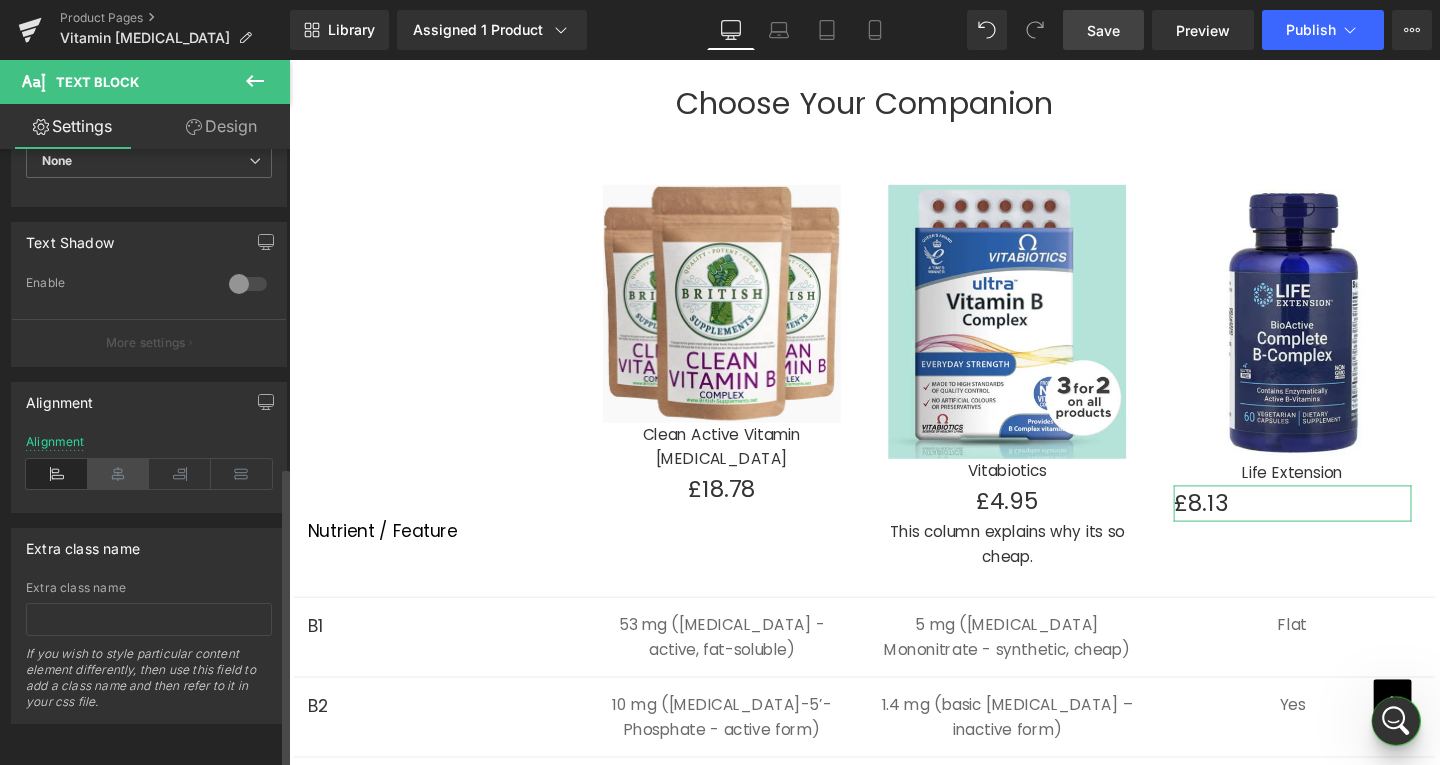 click at bounding box center (119, 474) 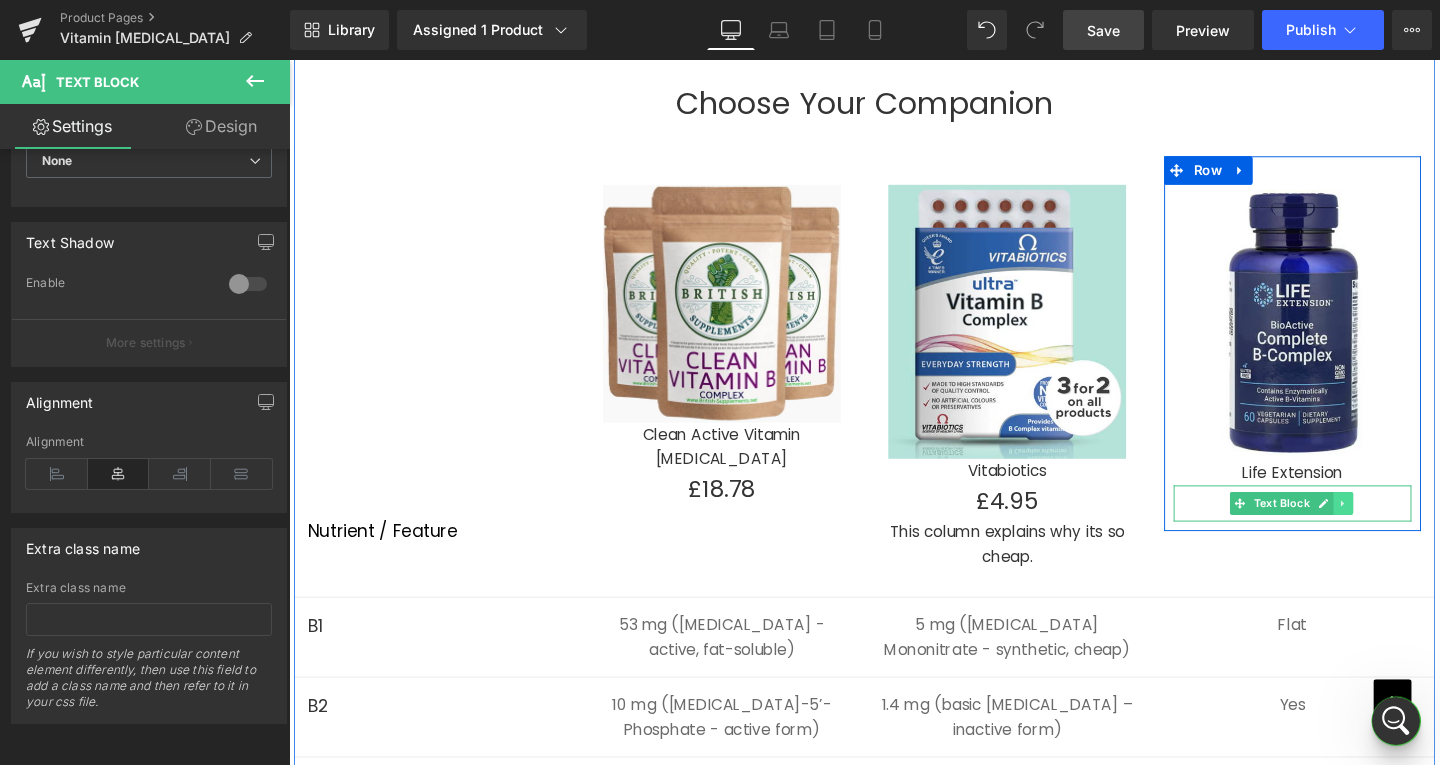 click 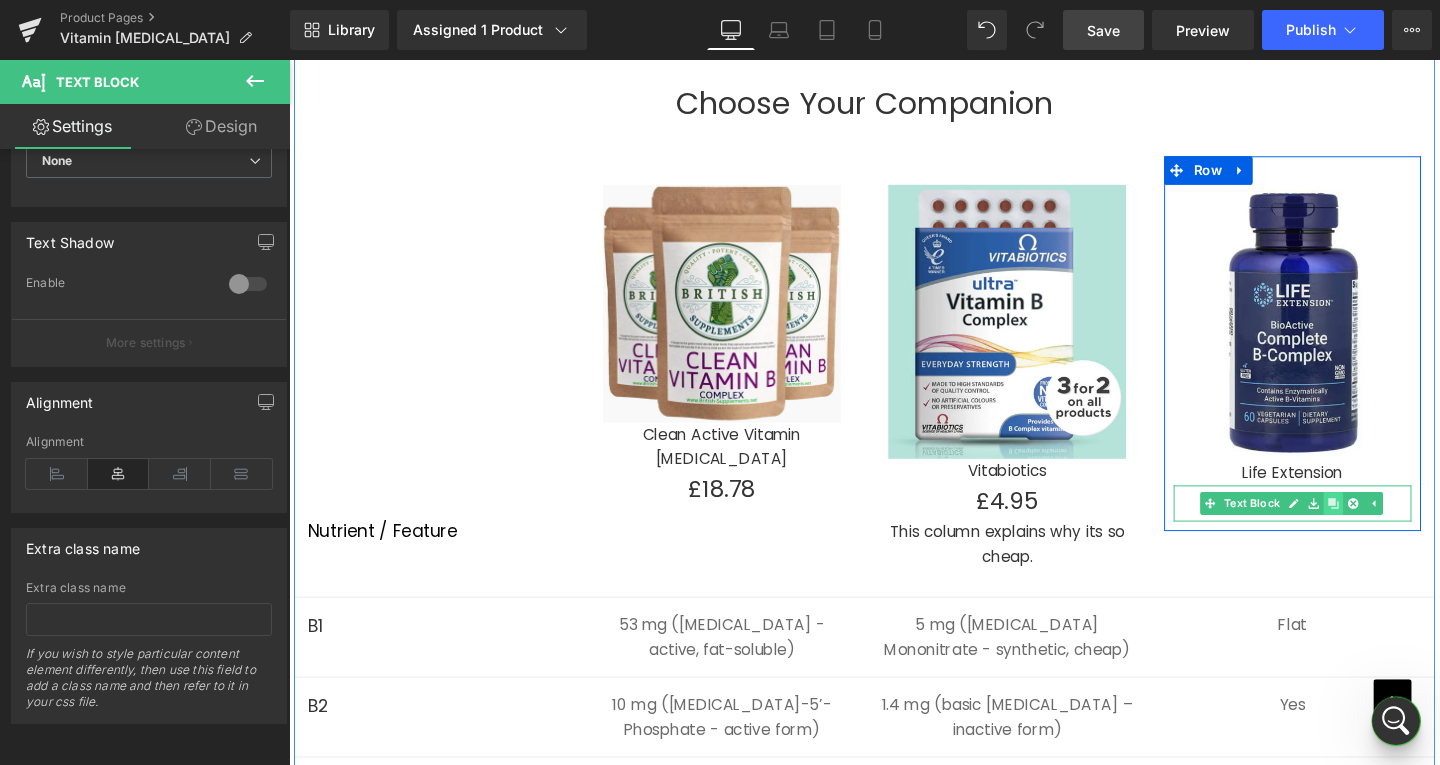 click 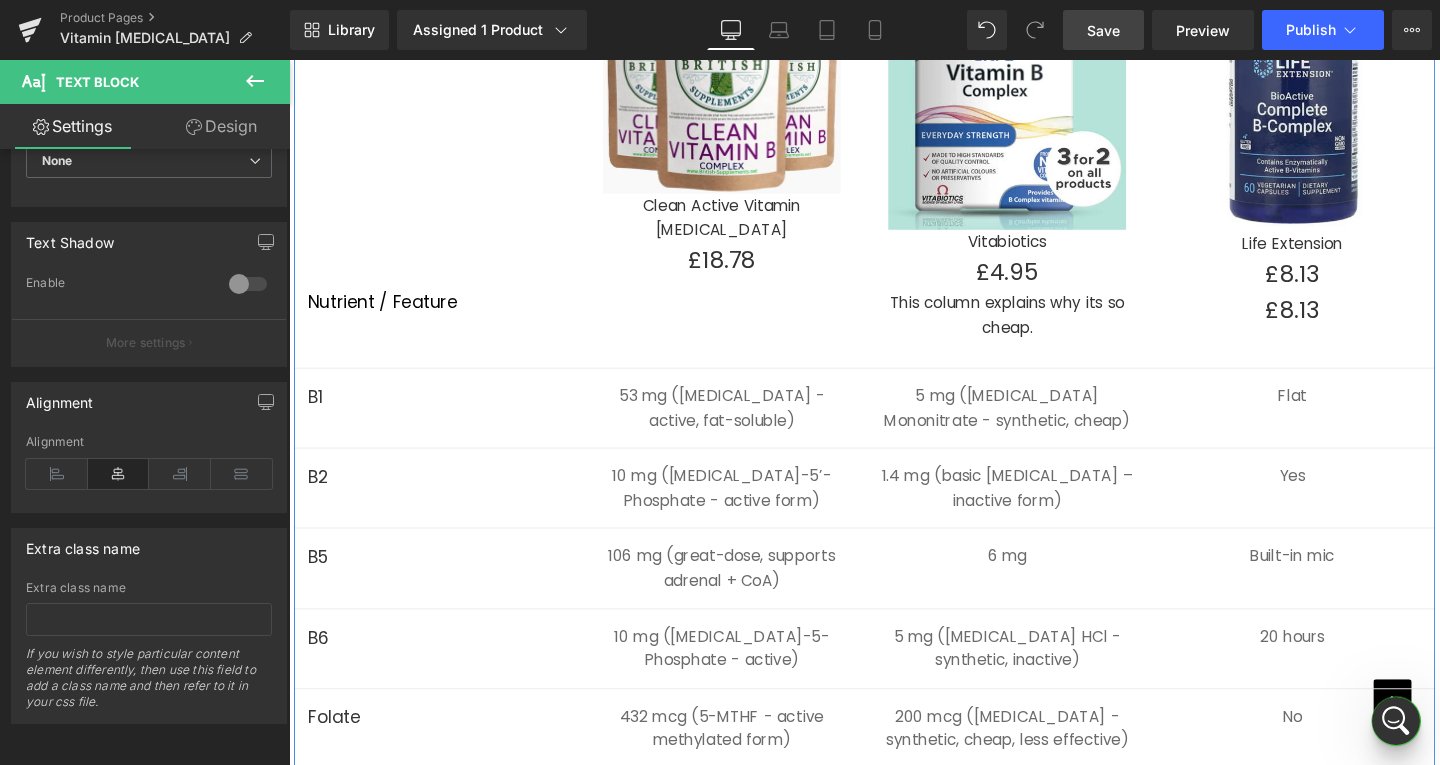 scroll, scrollTop: 5599, scrollLeft: 0, axis: vertical 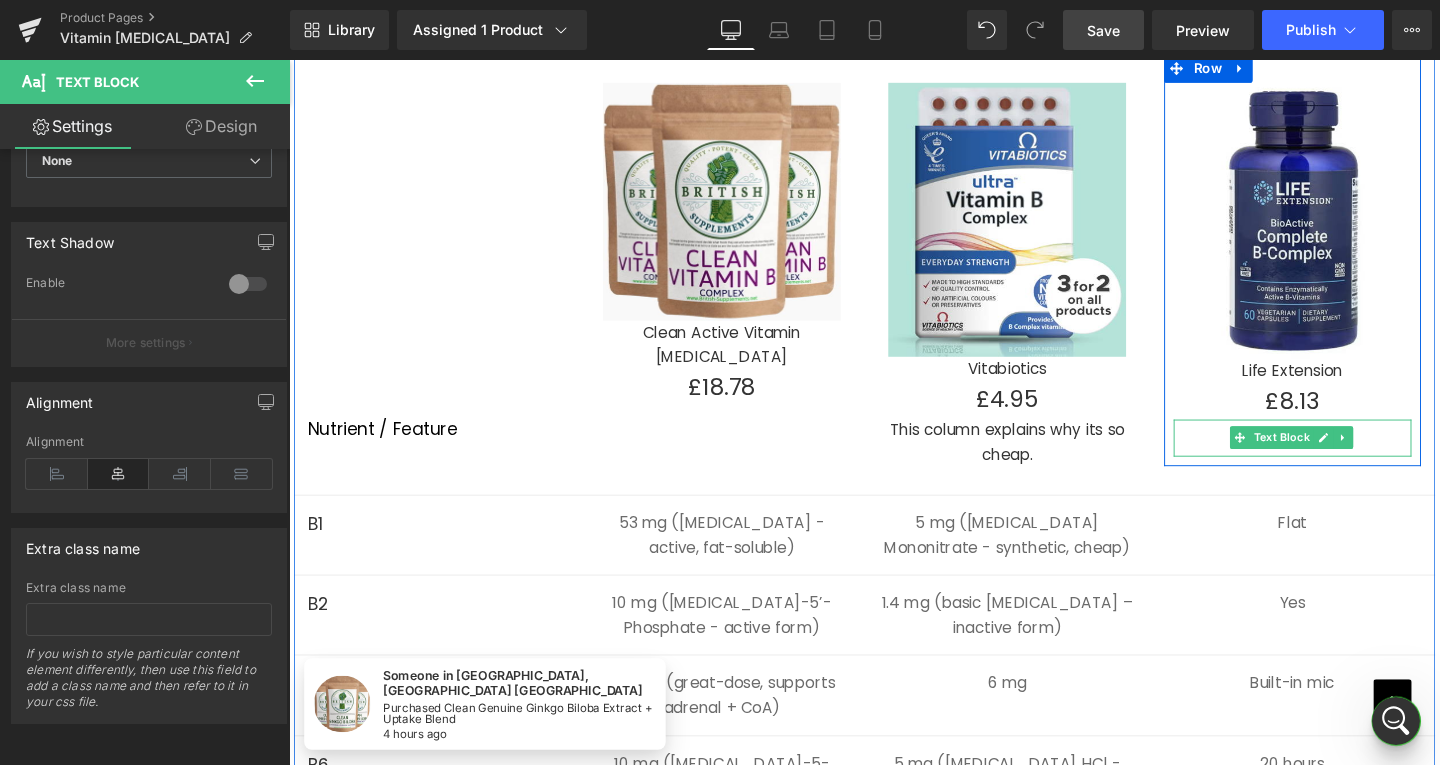 drag, startPoint x: 1421, startPoint y: 450, endPoint x: 1254, endPoint y: 458, distance: 167.19151 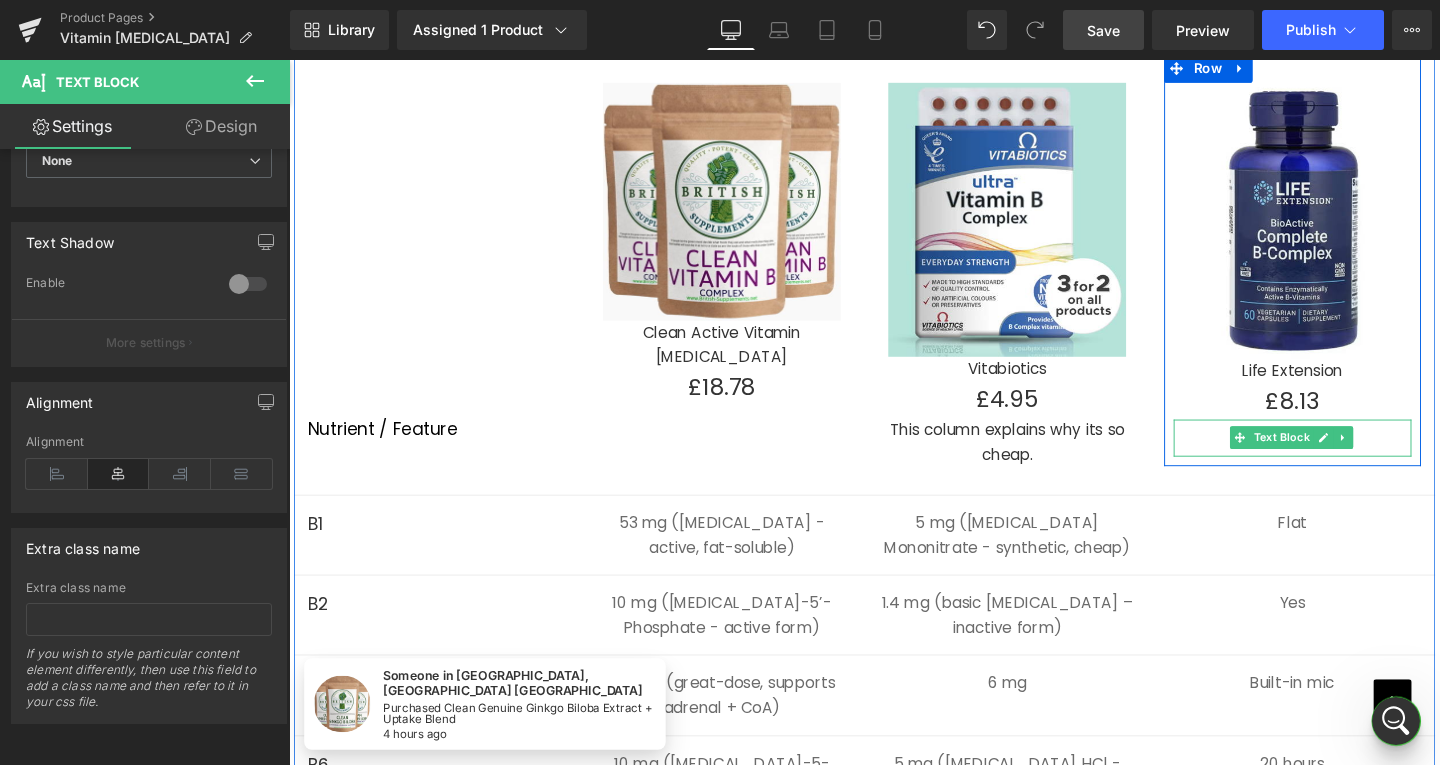 click on "£8.13" at bounding box center [1344, 457] 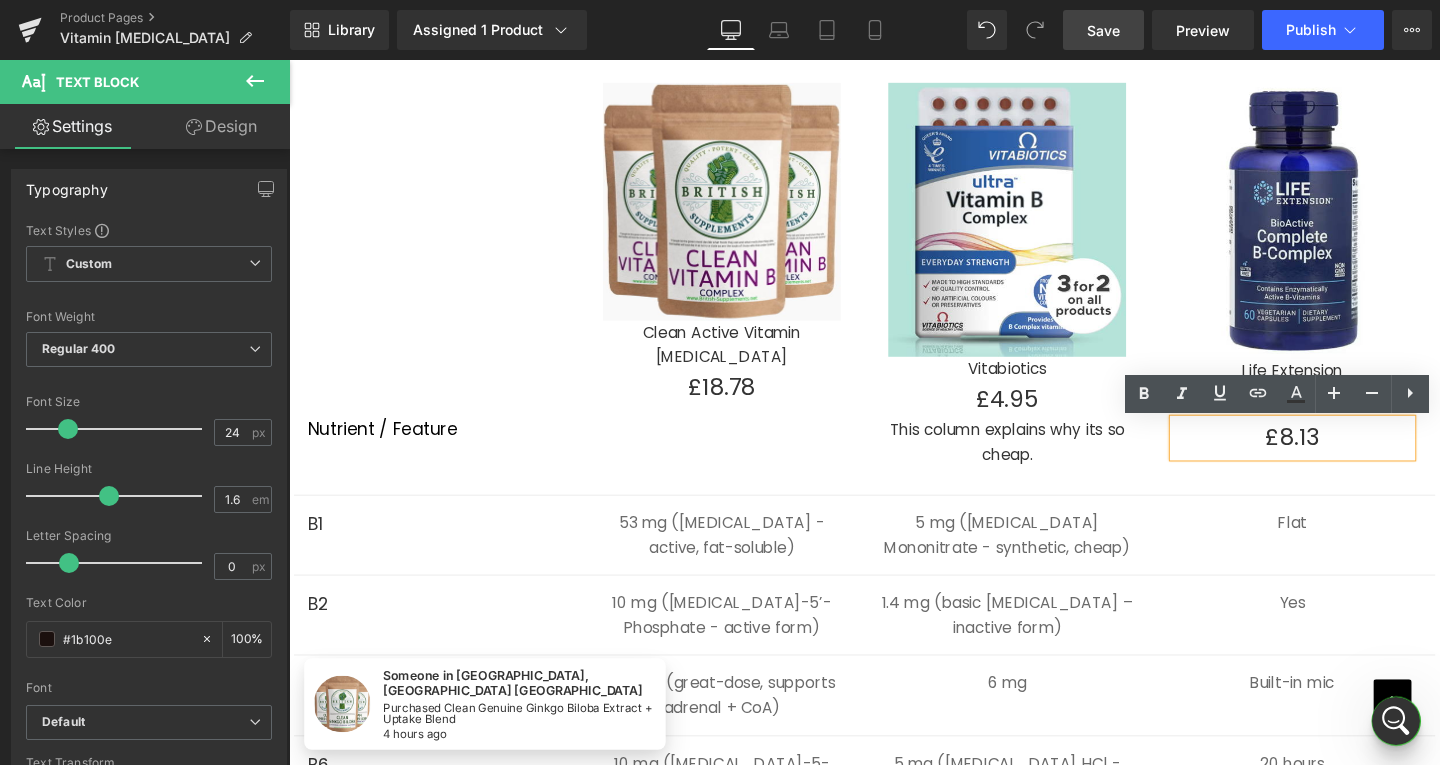 type 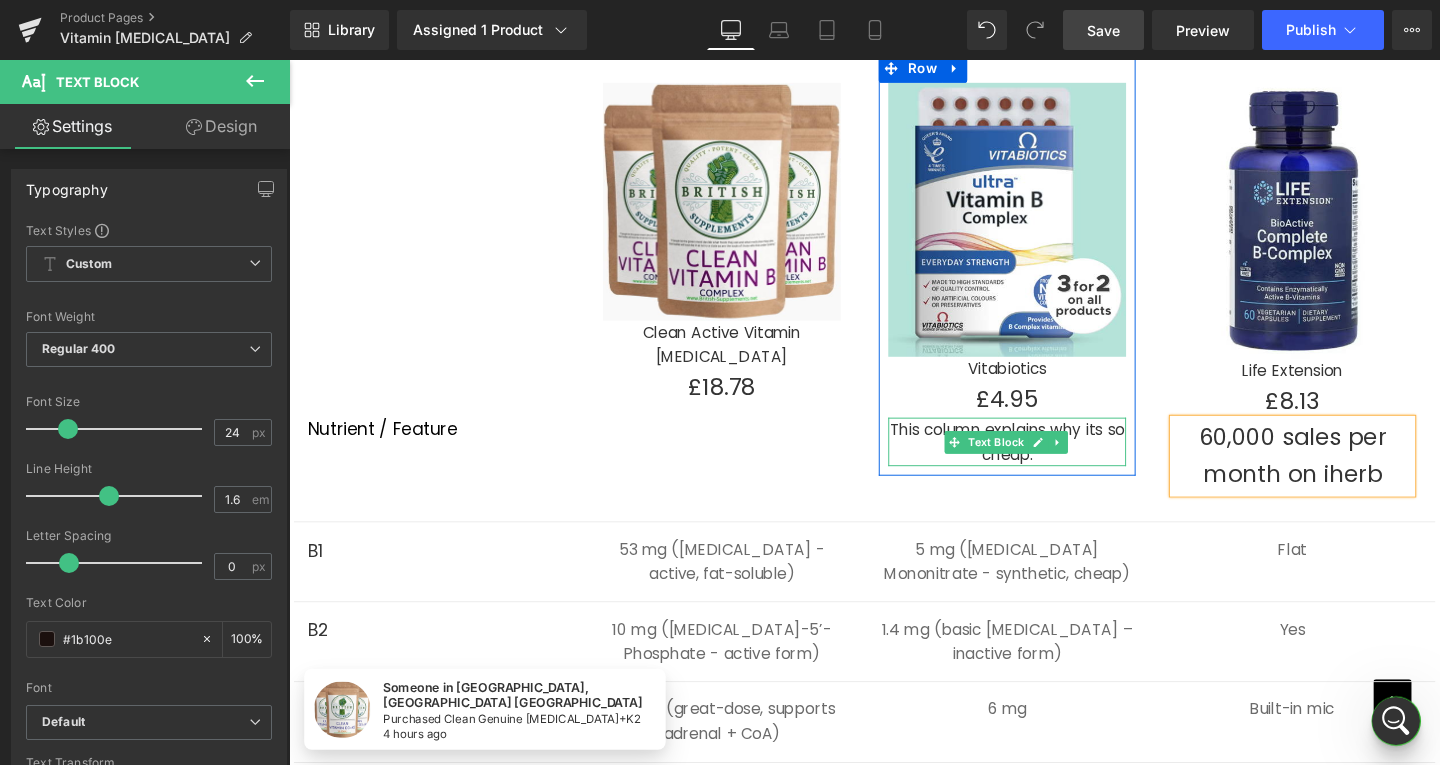 click on "This column explains why its so cheap." at bounding box center [1044, 461] 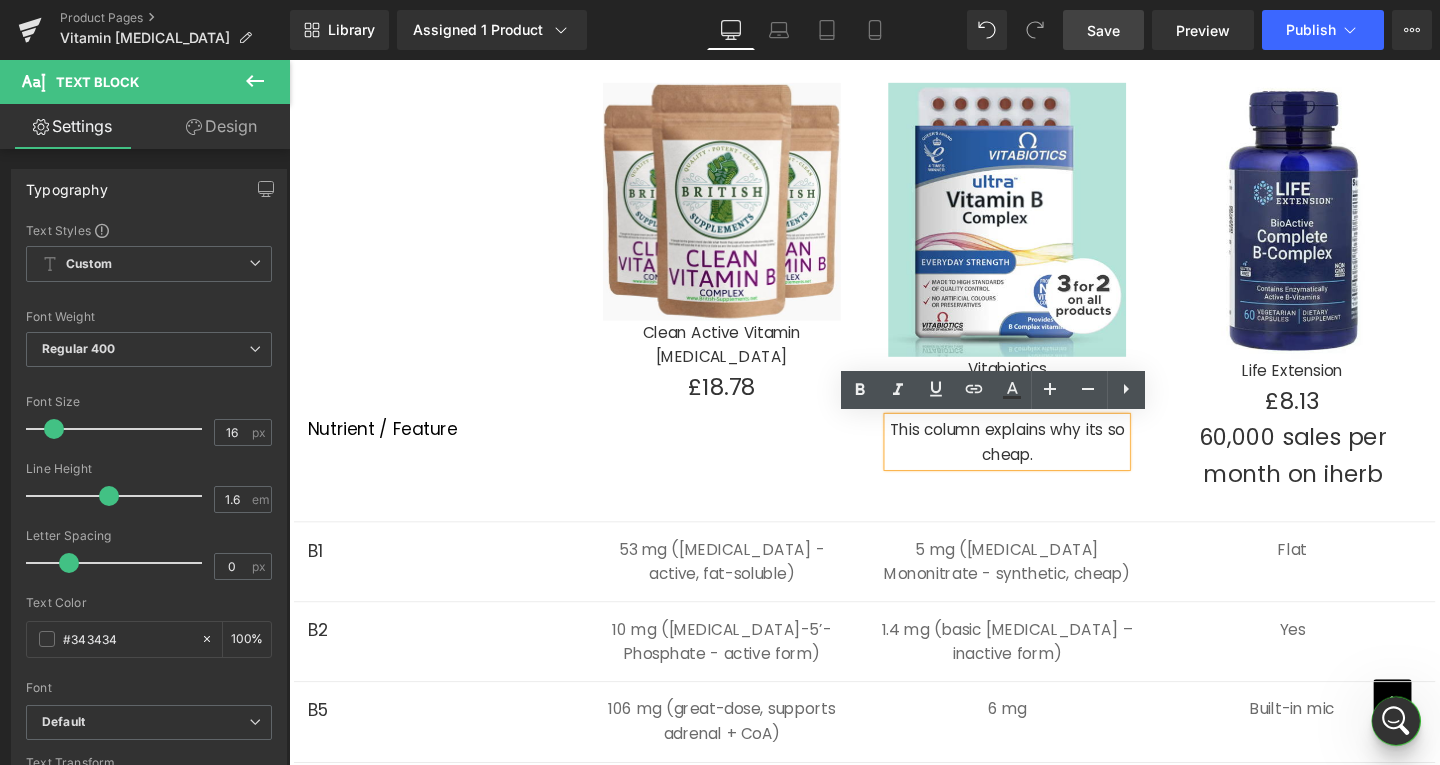 click on "This column explains why its so cheap." at bounding box center [1044, 461] 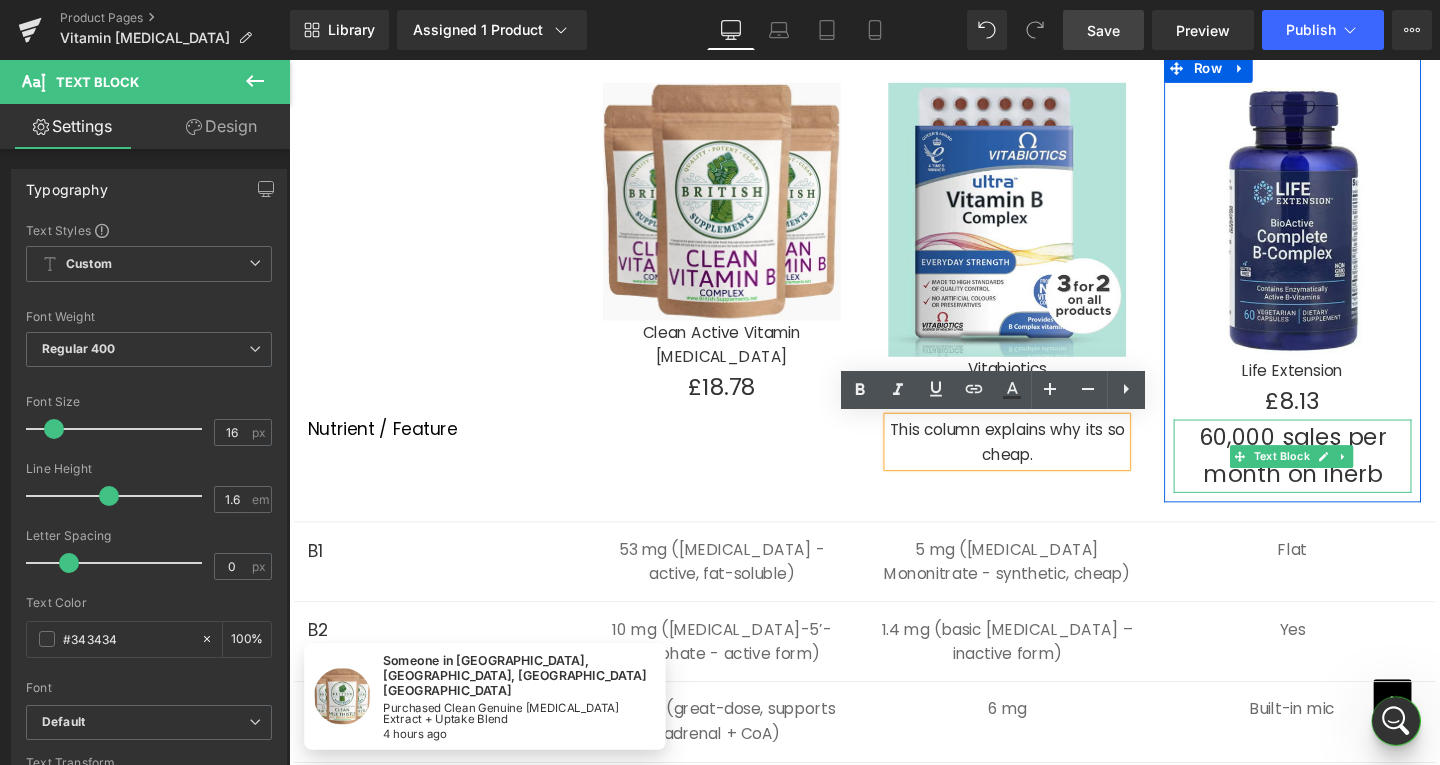 click on "60,000 sales per month on iherb" at bounding box center [1344, 475] 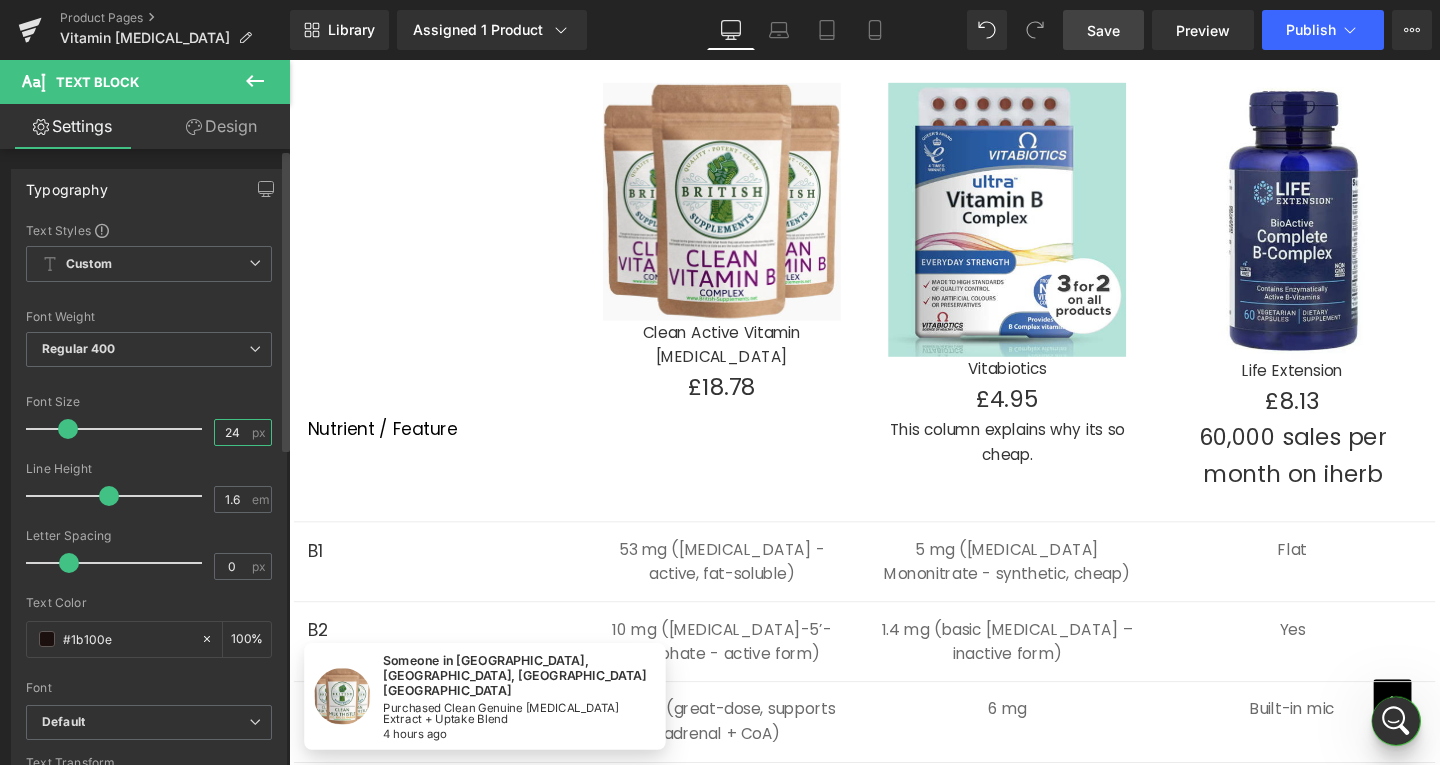 drag, startPoint x: 236, startPoint y: 426, endPoint x: 210, endPoint y: 427, distance: 26.019224 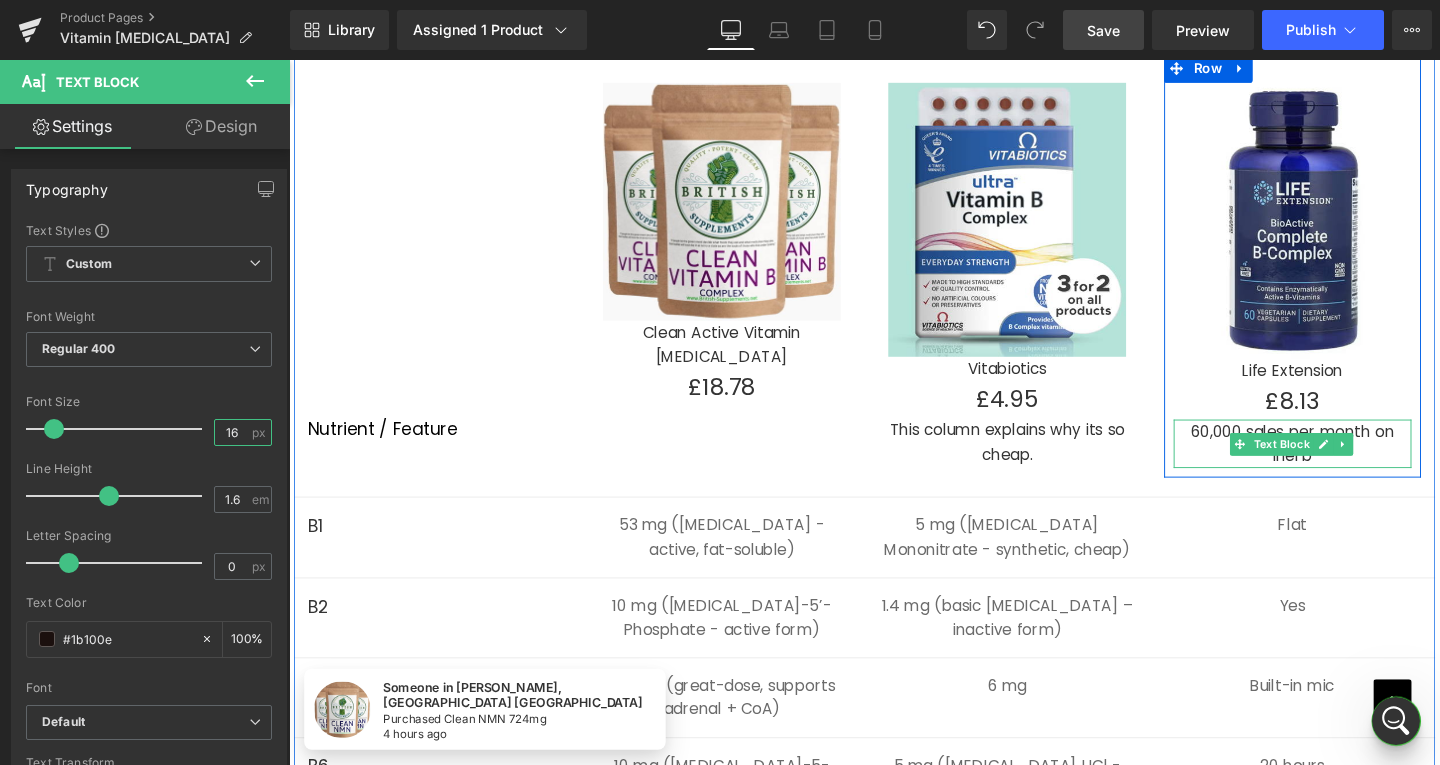 type on "16" 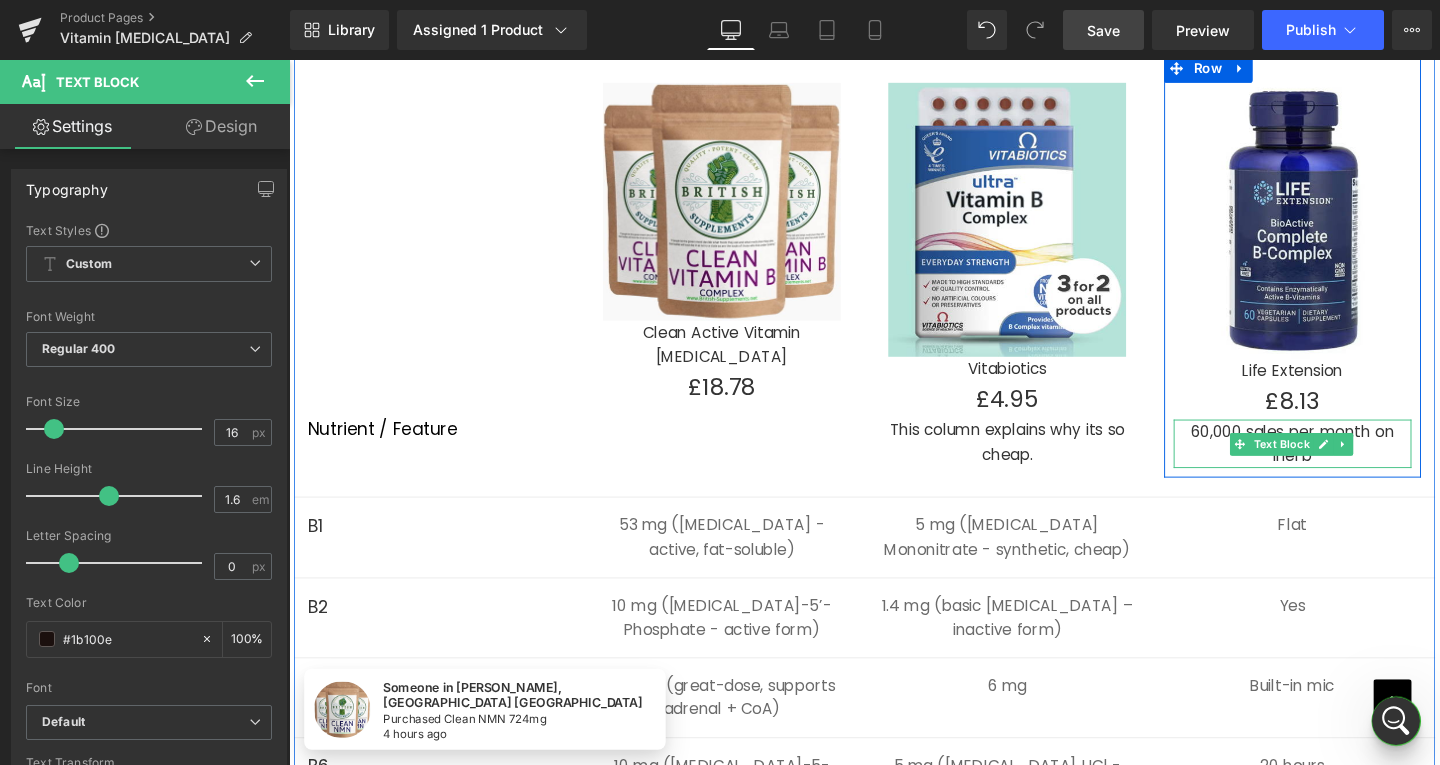 click on "60,000 sales per month on iherb" at bounding box center (1344, 463) 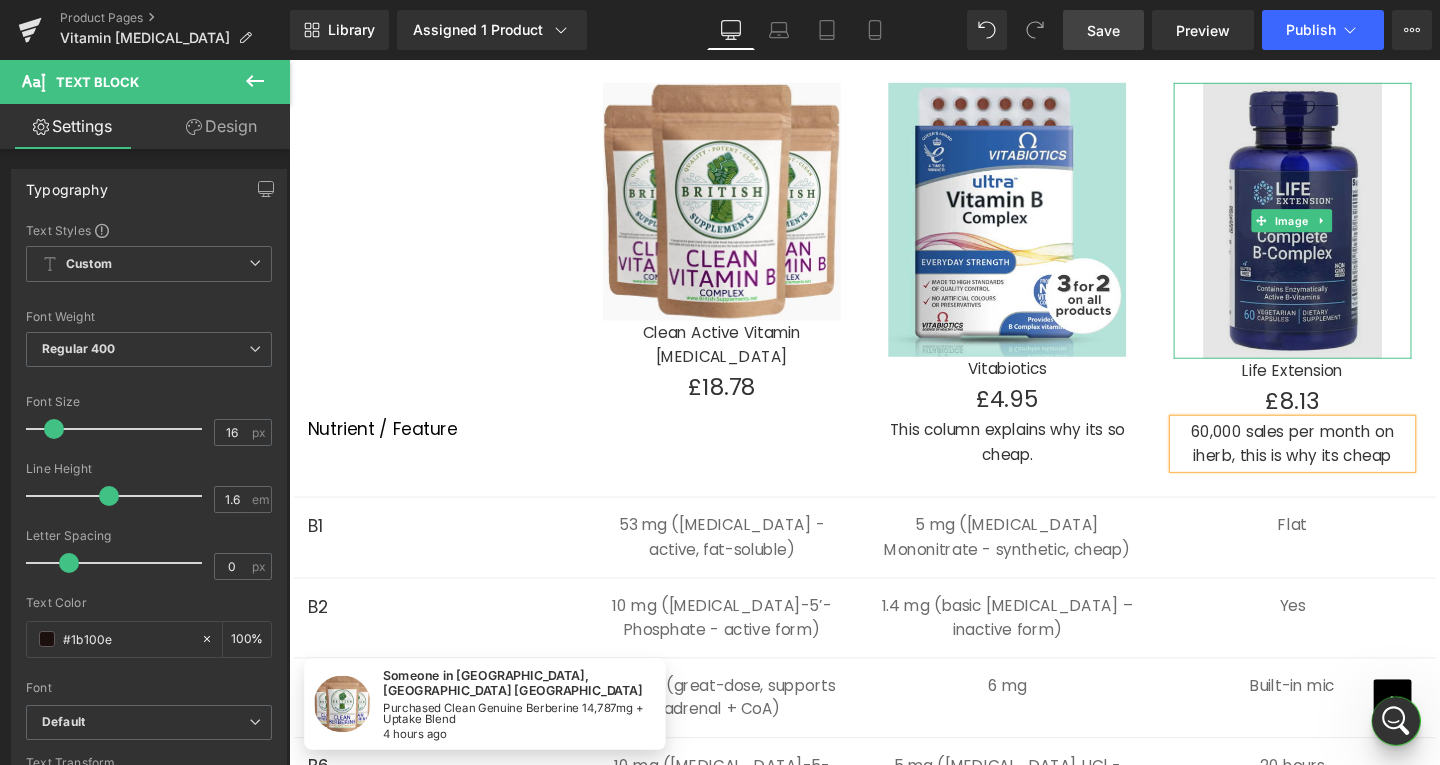 click at bounding box center (1344, 229) 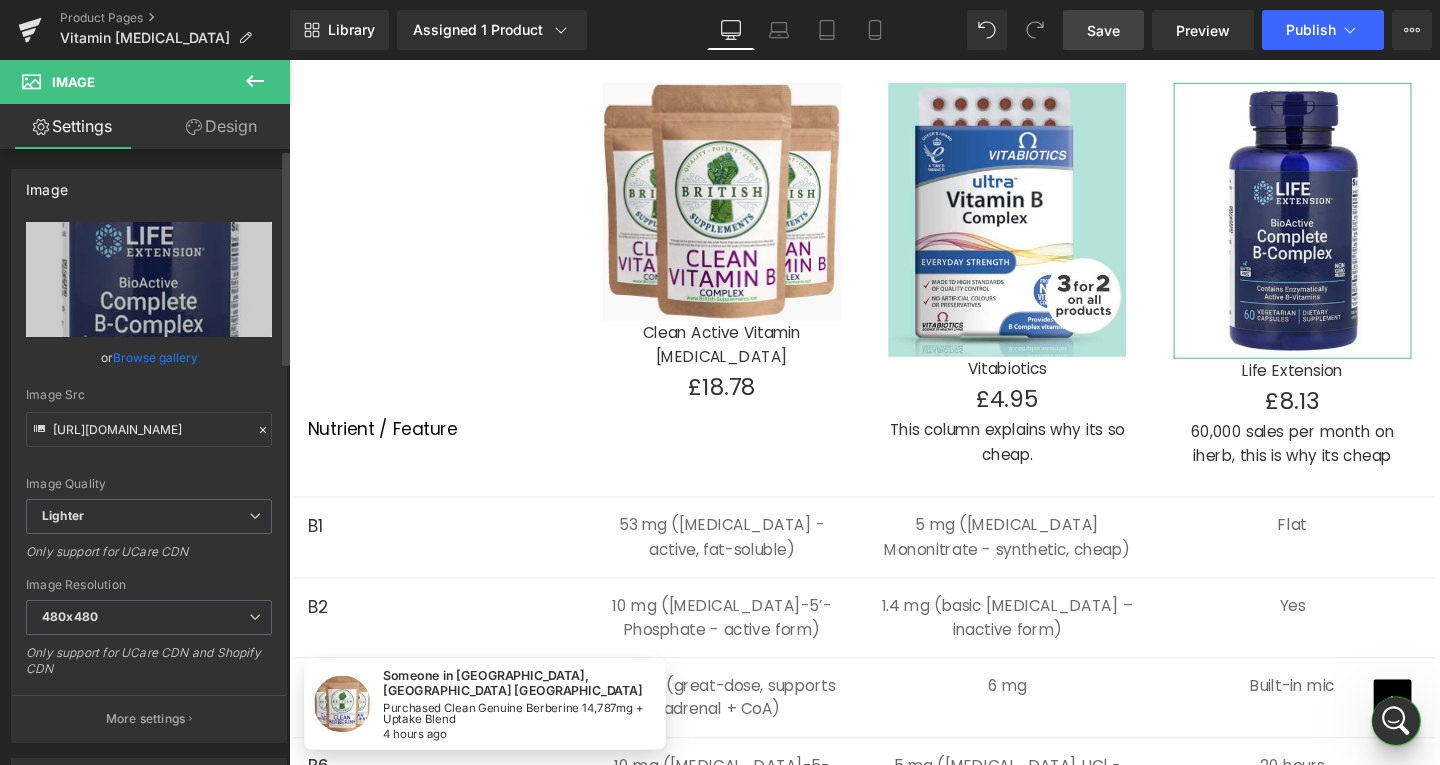 click on "Browse gallery" at bounding box center (155, 357) 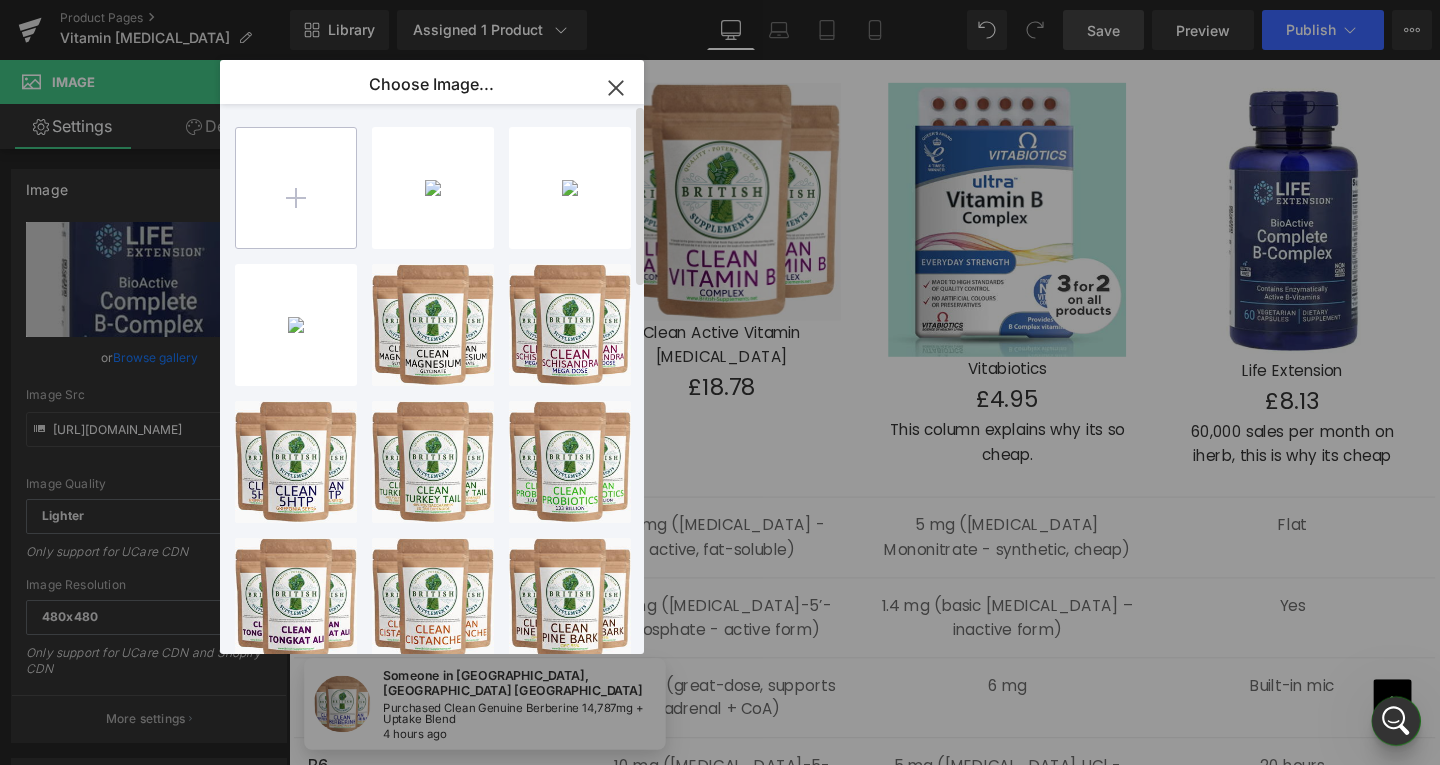 click at bounding box center (296, 188) 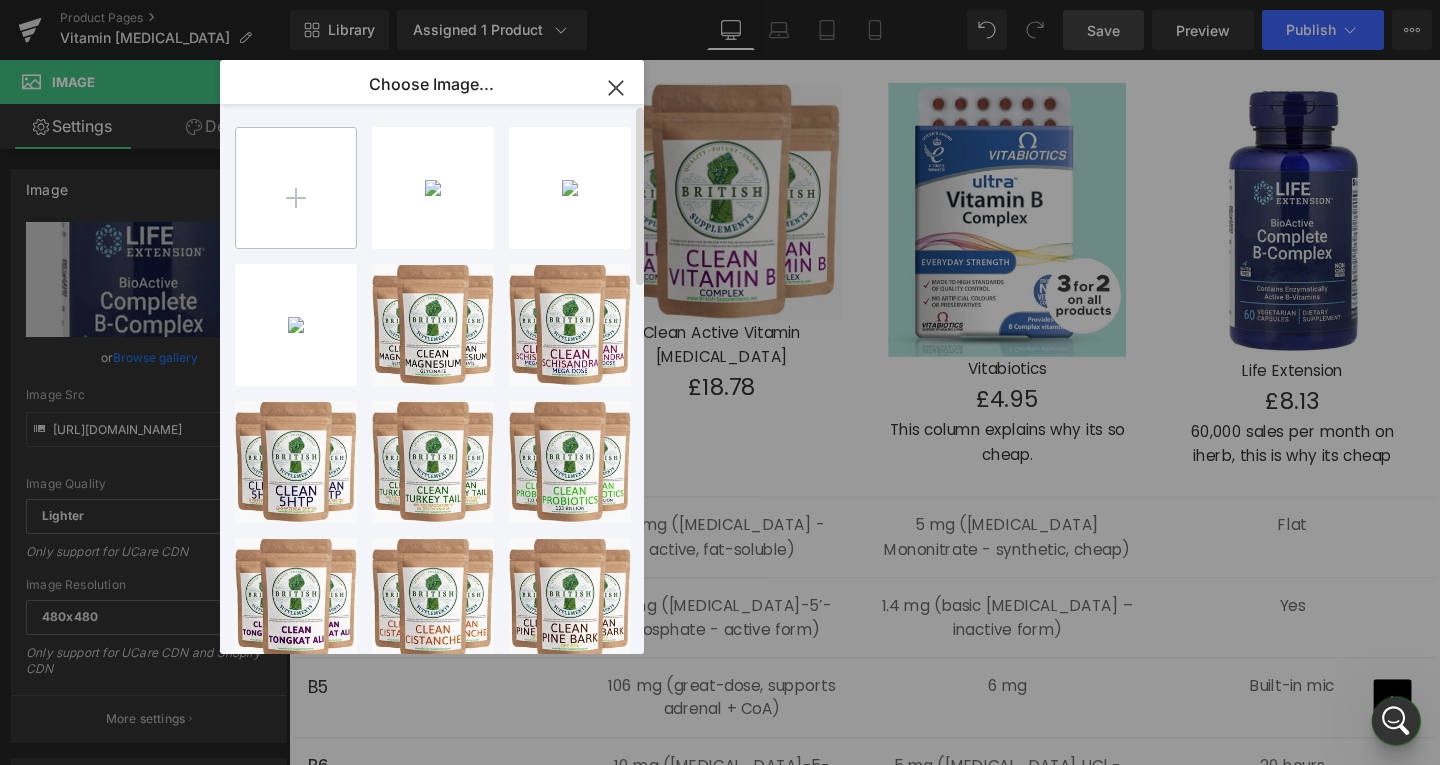 type on "C:\fakepath\Screenshot [DATE] 201206.png" 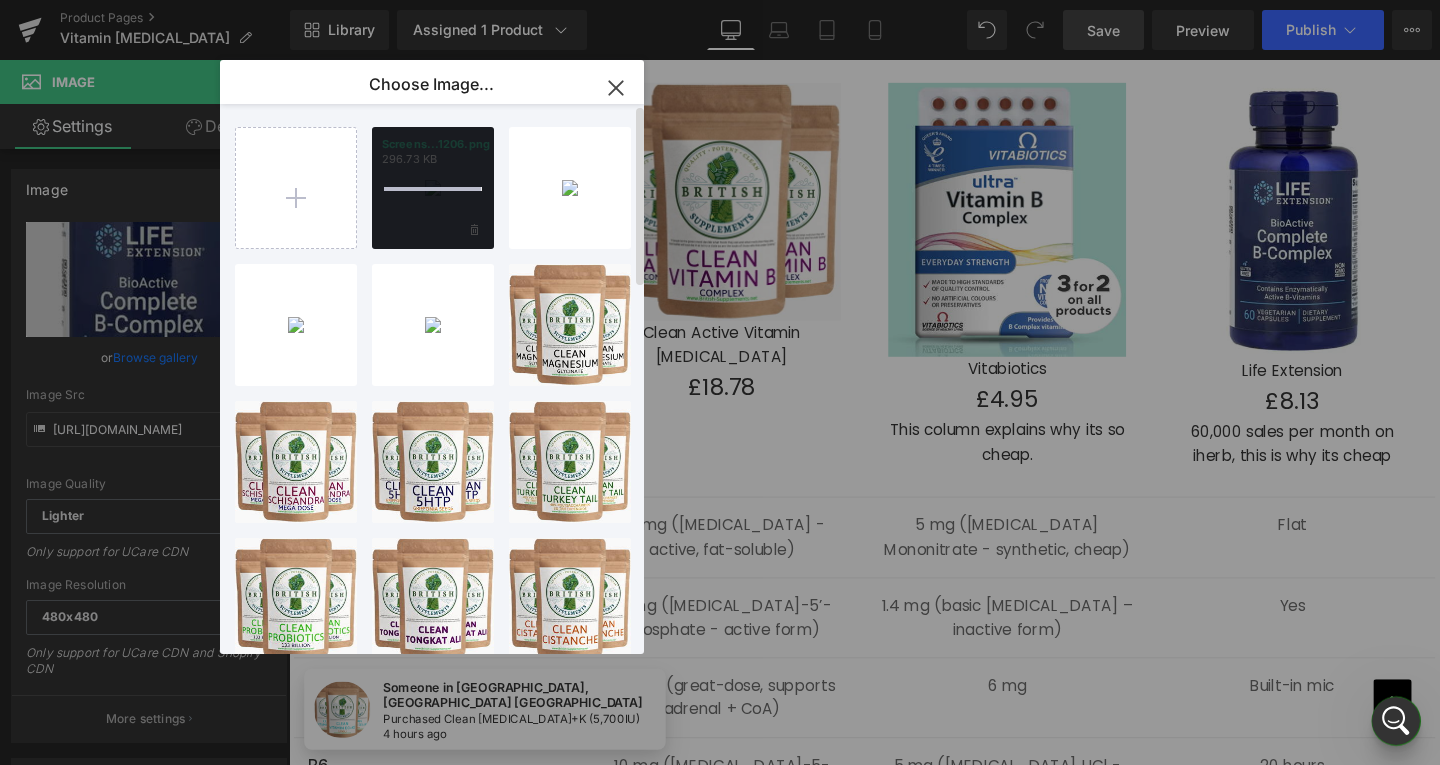type 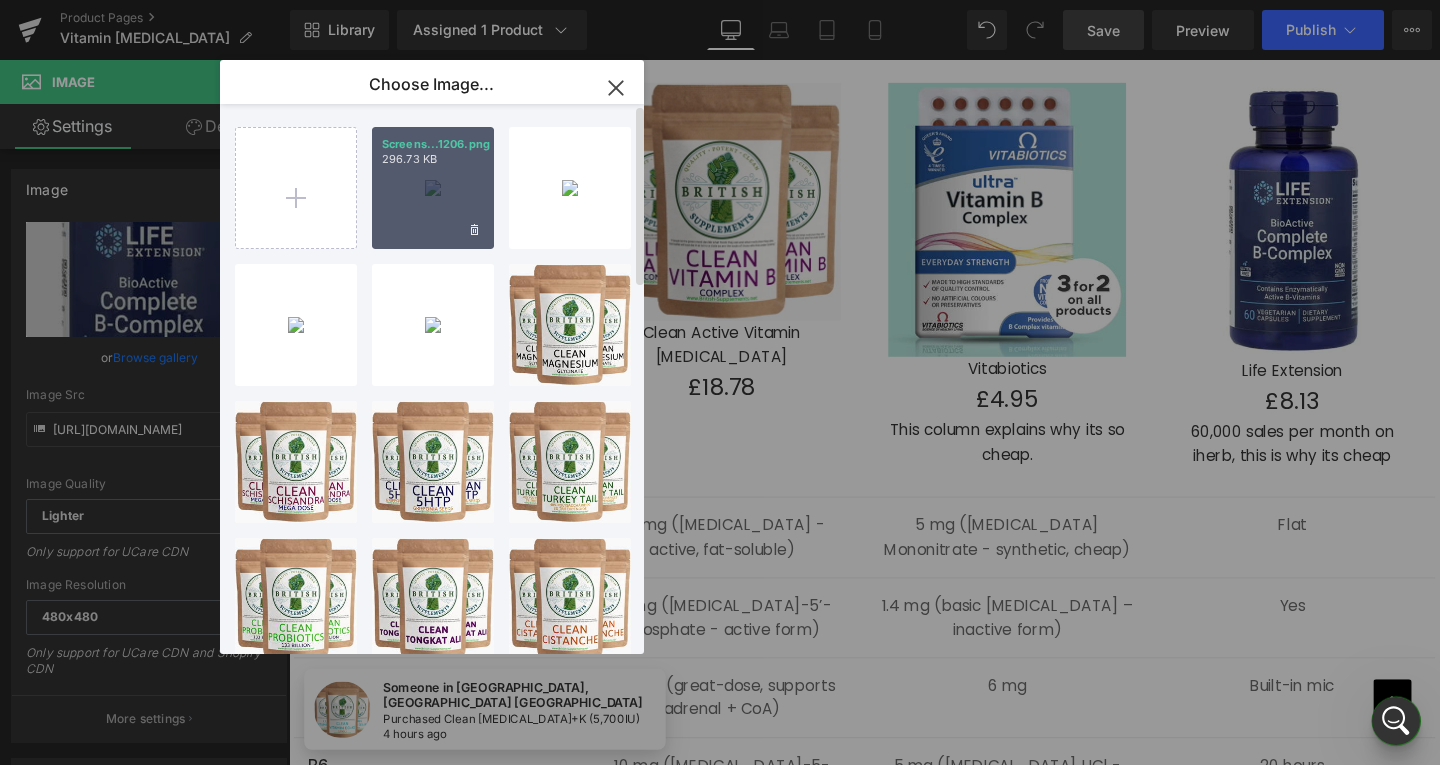 click on "Screens...1206.png 296.73 KB" at bounding box center [433, 188] 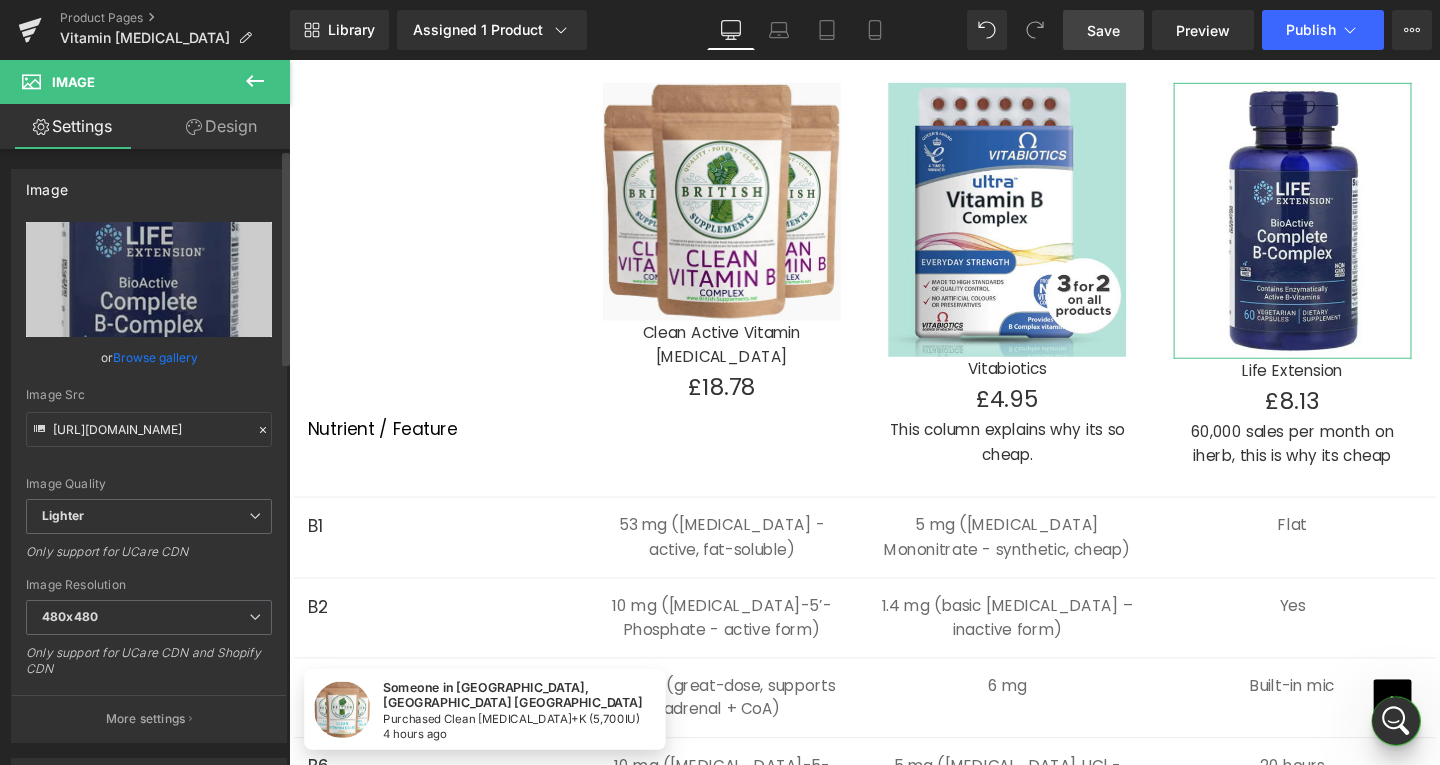 click on "Browse gallery" at bounding box center [155, 357] 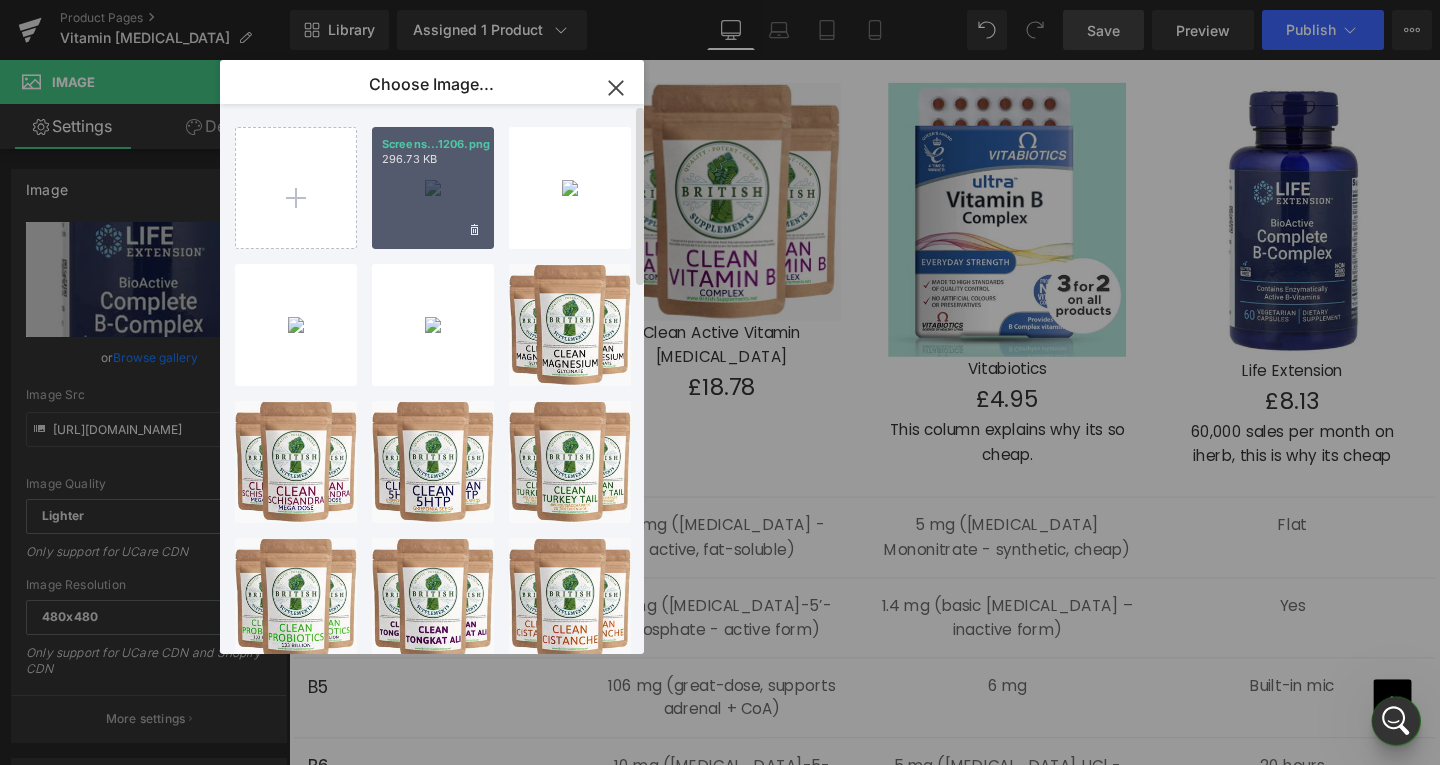 click on "Screens...1206.png 296.73 KB" at bounding box center [433, 188] 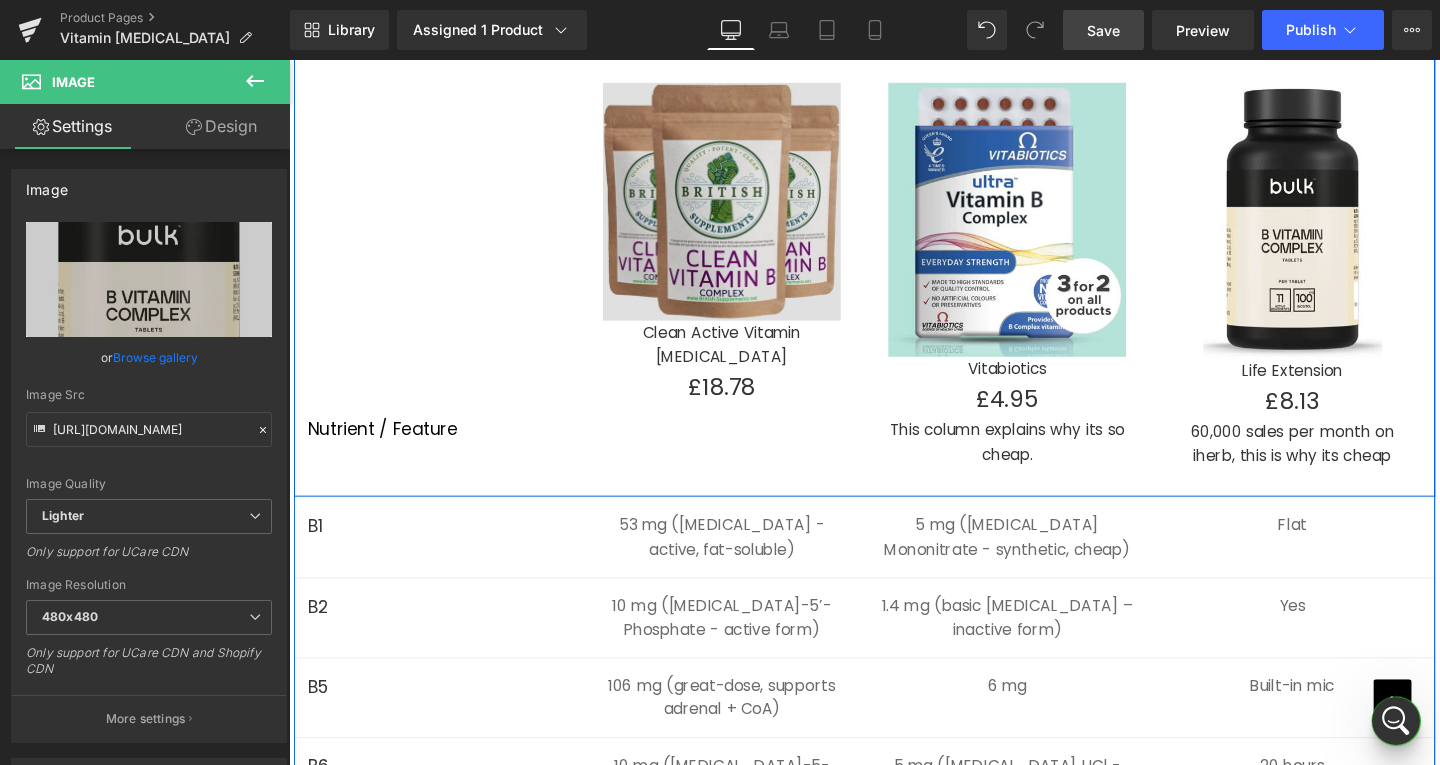 type on "[URL][DOMAIN_NAME]" 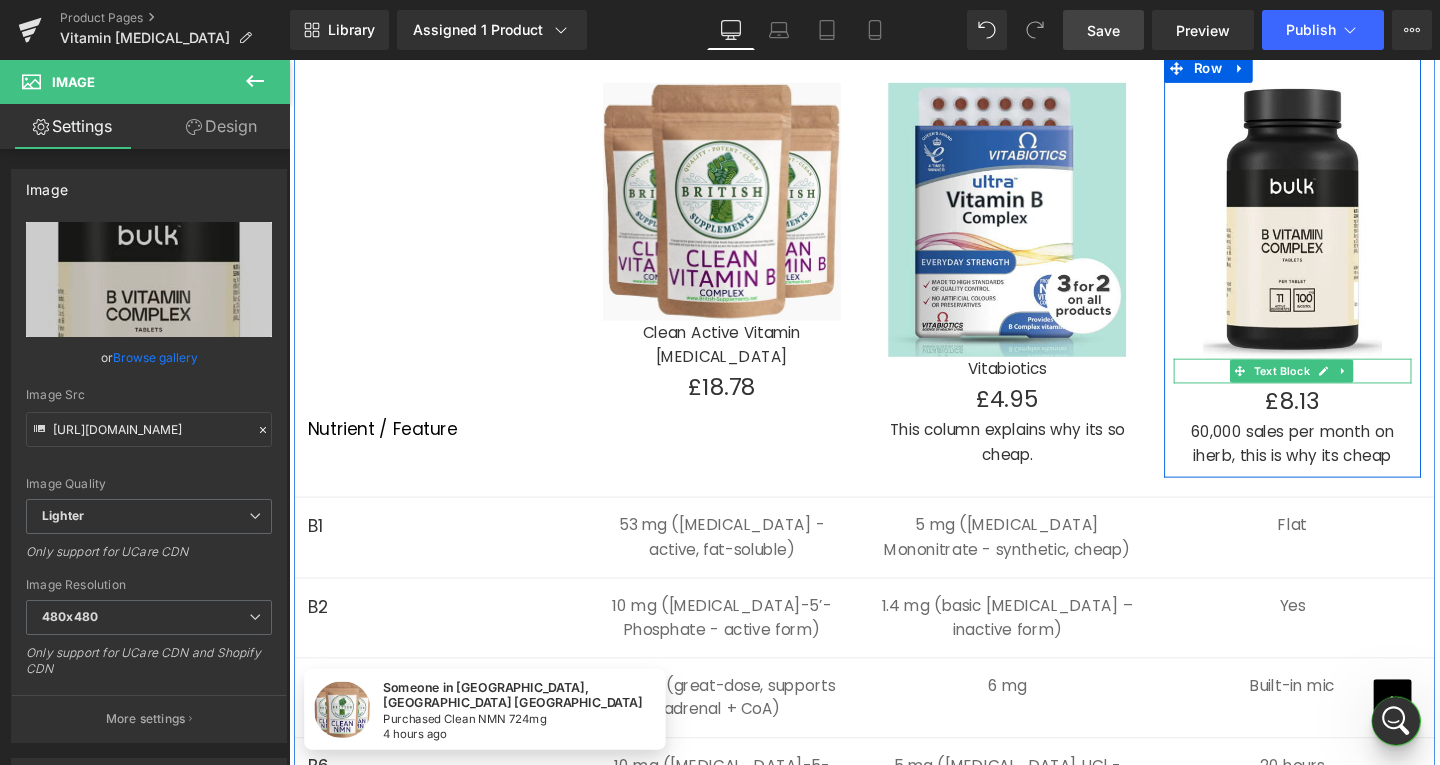 click on "Life Extension" at bounding box center (1344, 387) 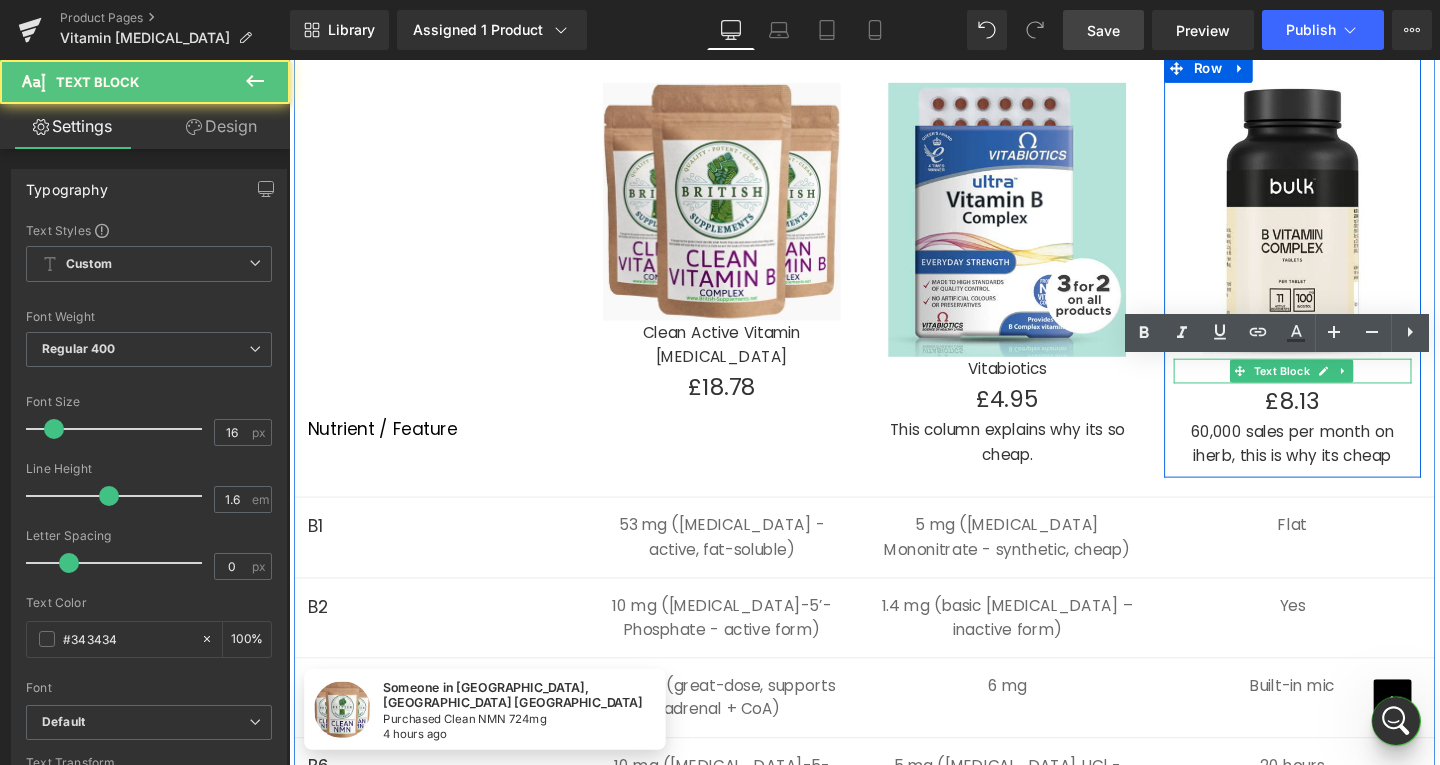 click on "Life Extension" at bounding box center (1344, 387) 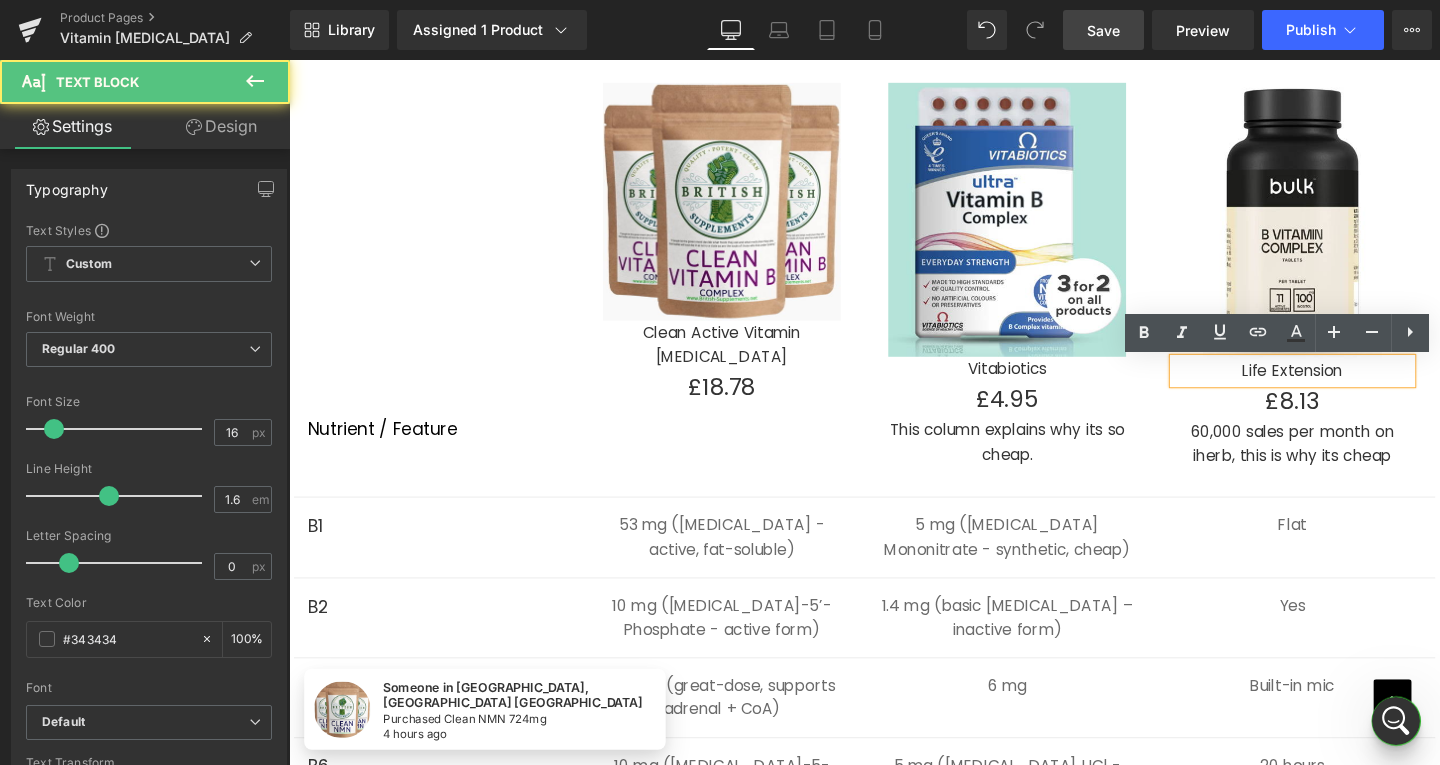 click on "Life Extension" at bounding box center [1344, 387] 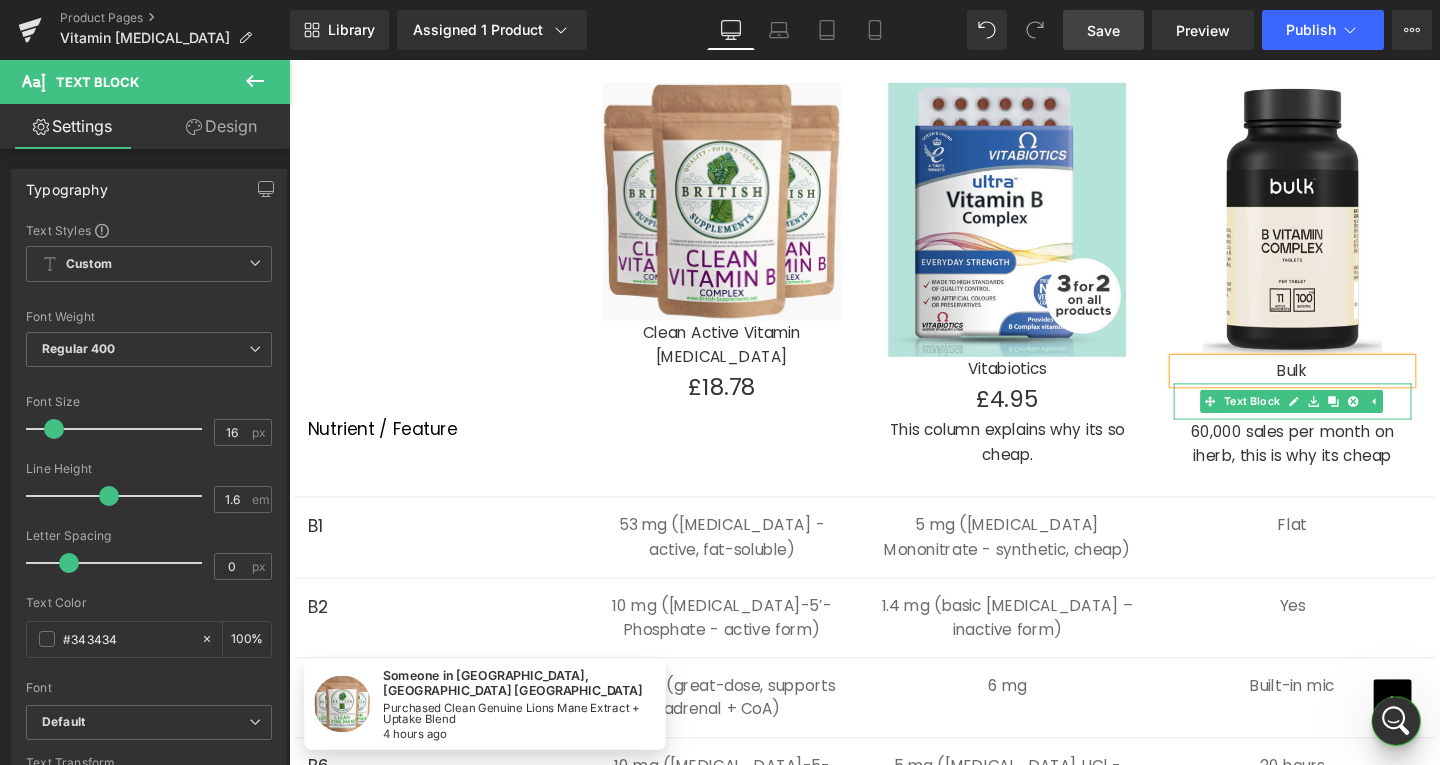 click on "£8.13" at bounding box center [1344, 419] 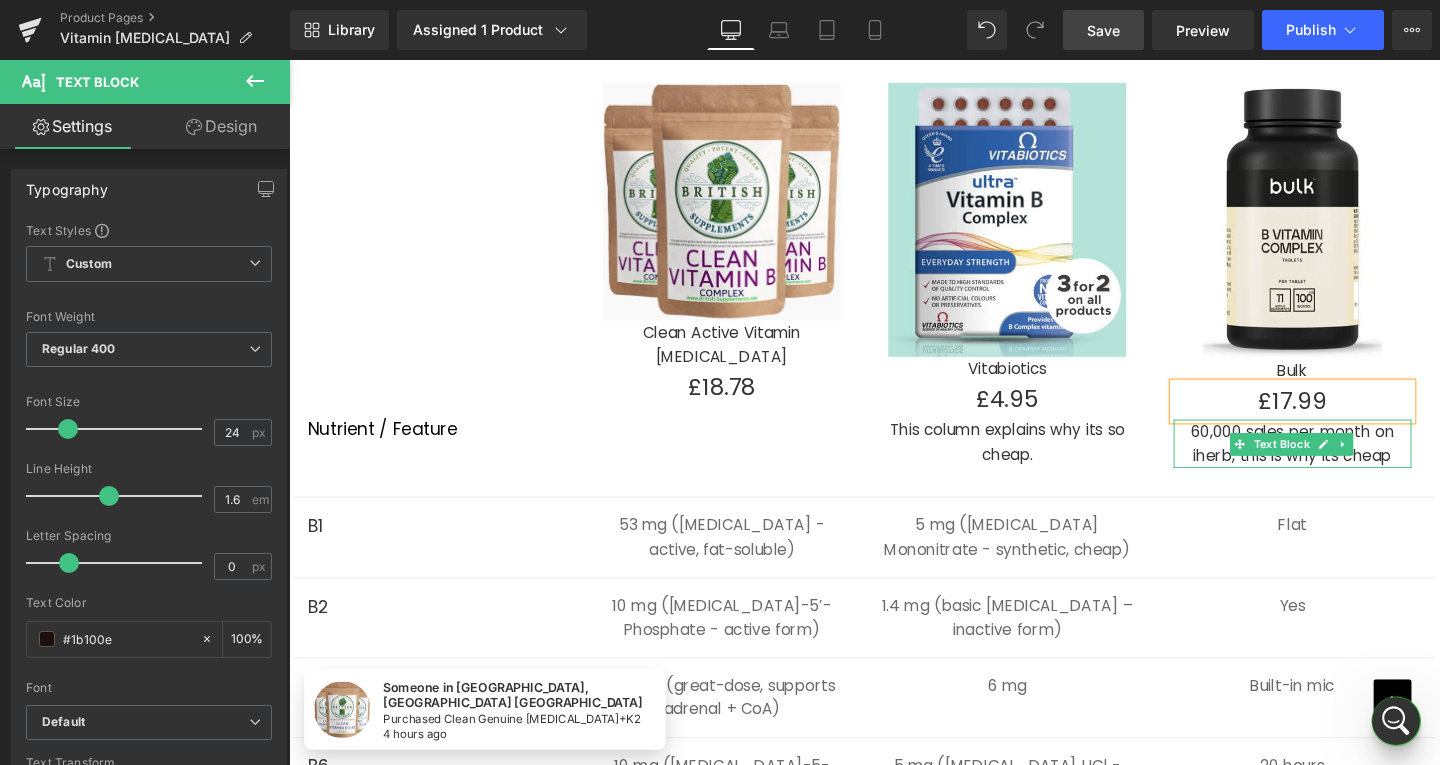 click on "60,000 sales per month on iherb, this is why its cheap" at bounding box center (1344, 463) 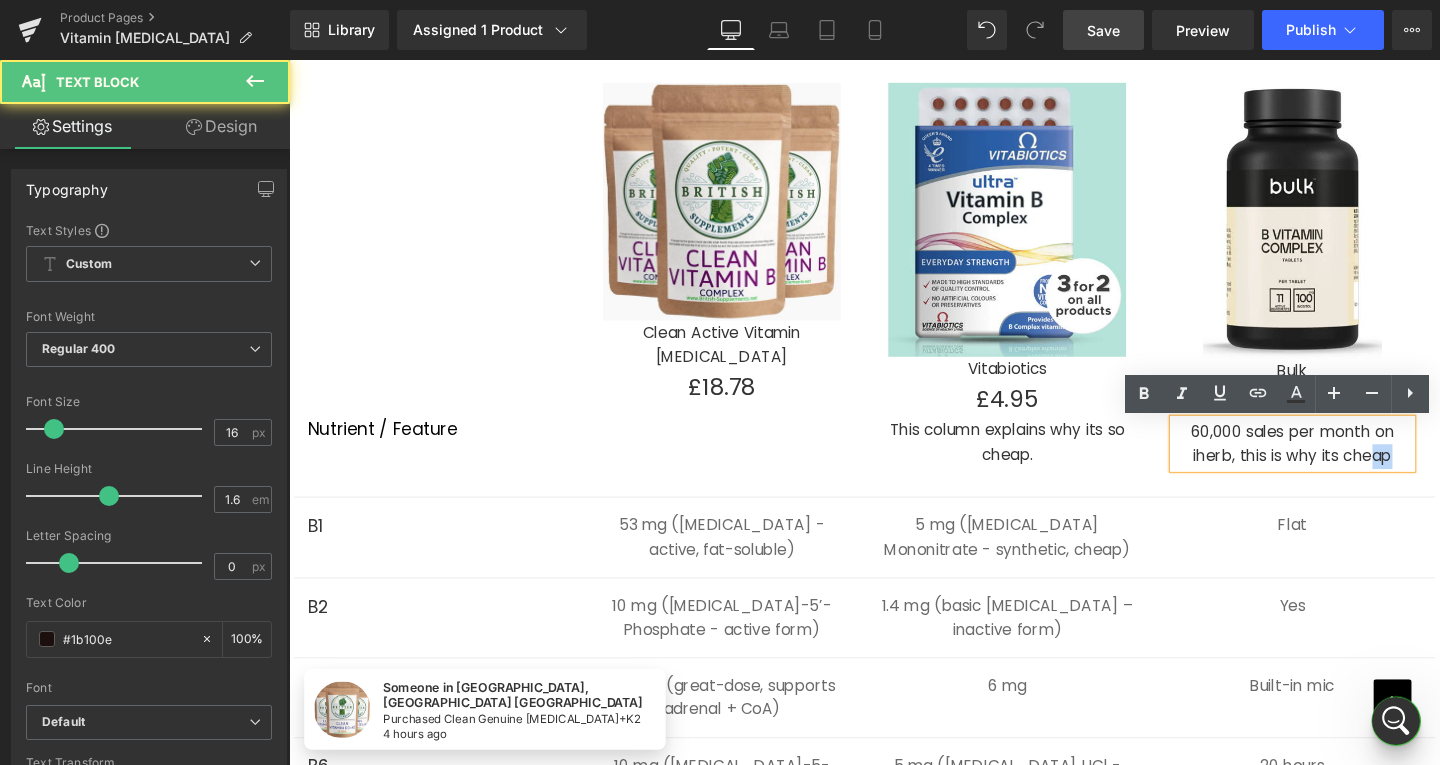 click on "60,000 sales per month on iherb, this is why its cheap" at bounding box center (1344, 463) 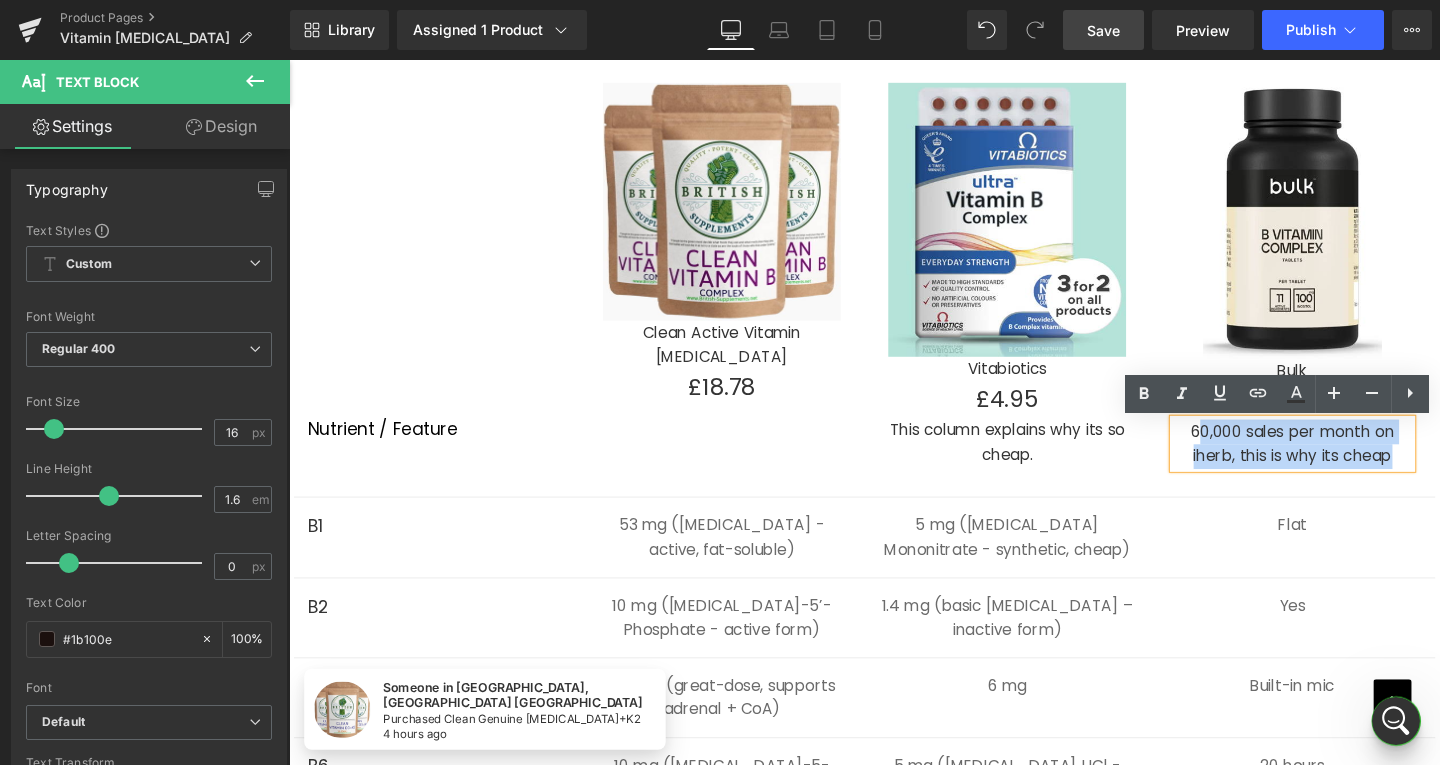 drag, startPoint x: 1440, startPoint y: 472, endPoint x: 1282, endPoint y: 448, distance: 159.8124 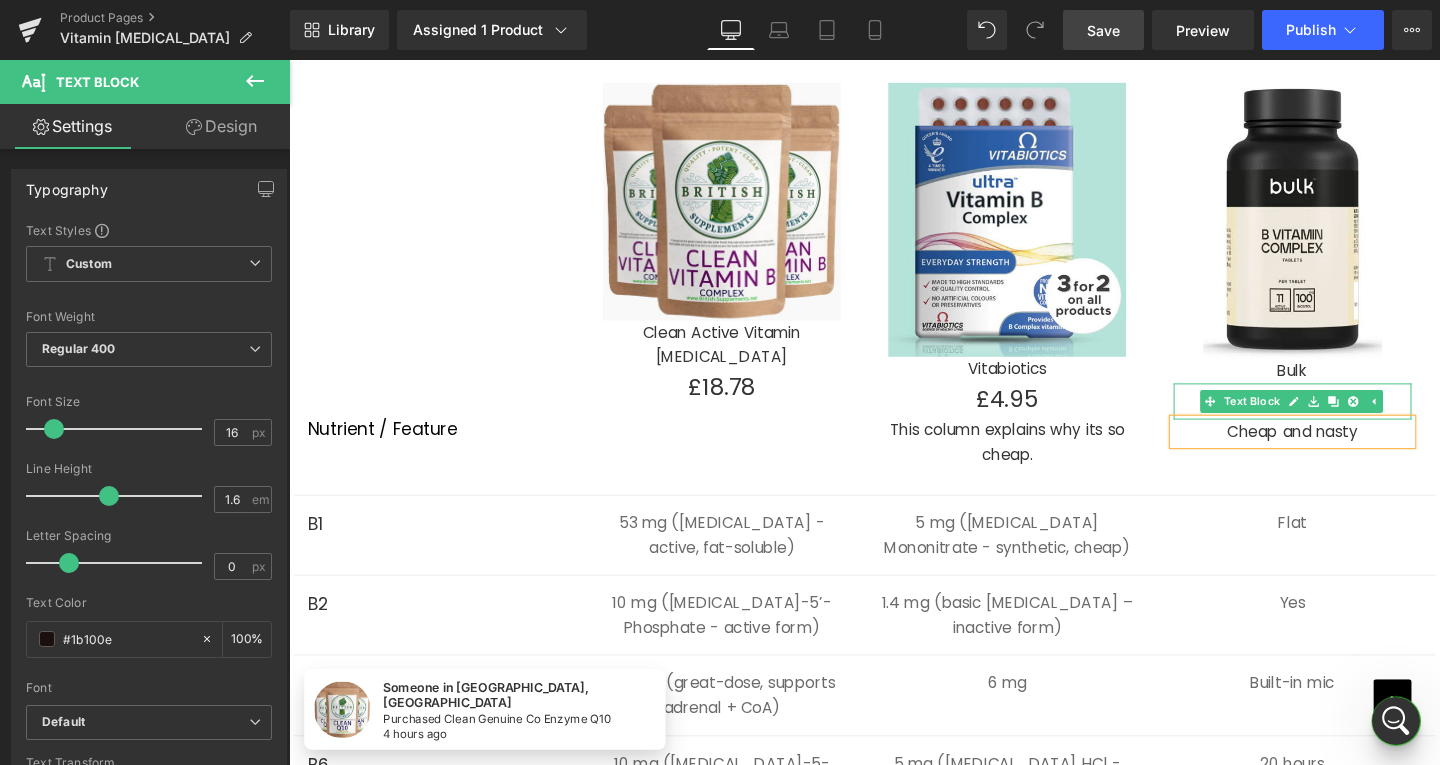 click on "£17.99" at bounding box center (1344, 419) 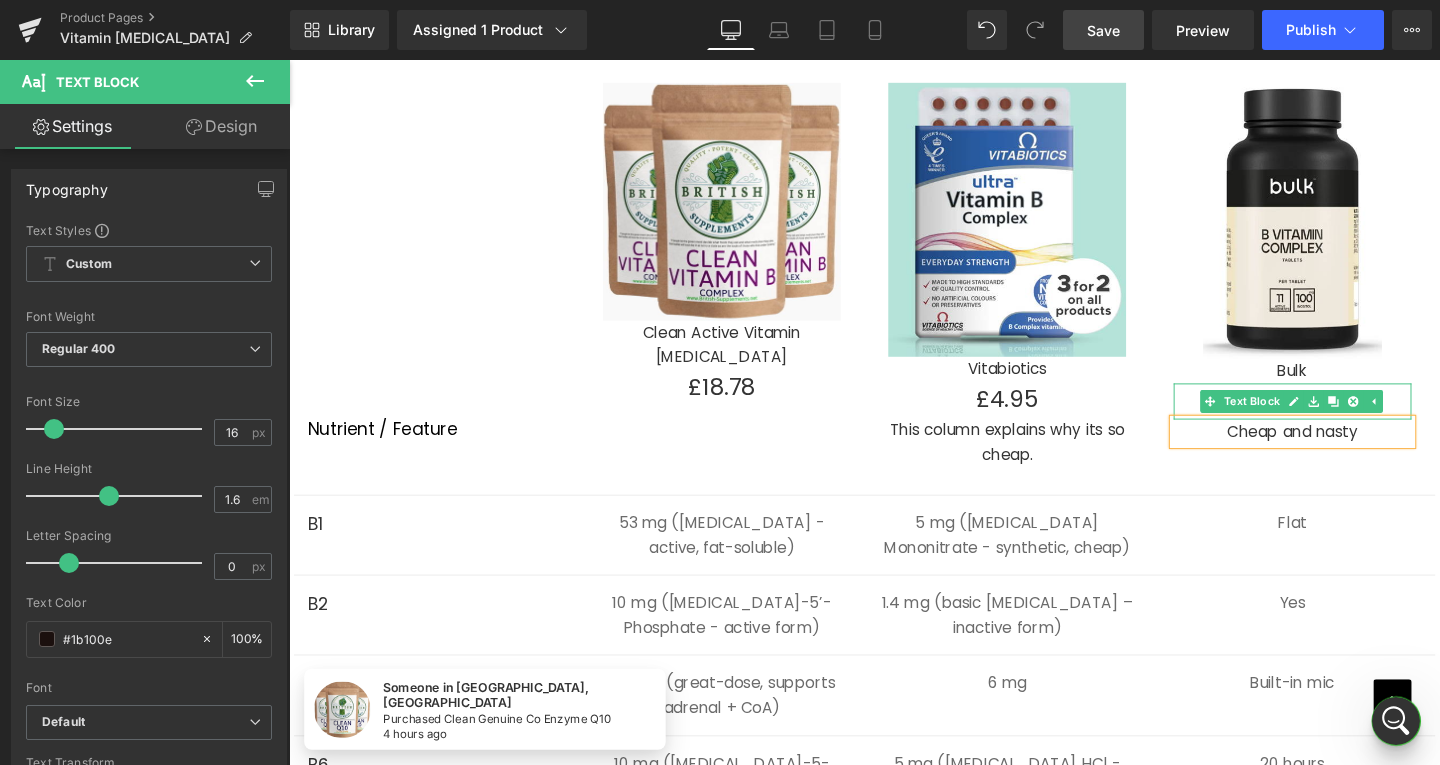 click on "£17.99" at bounding box center [1344, 419] 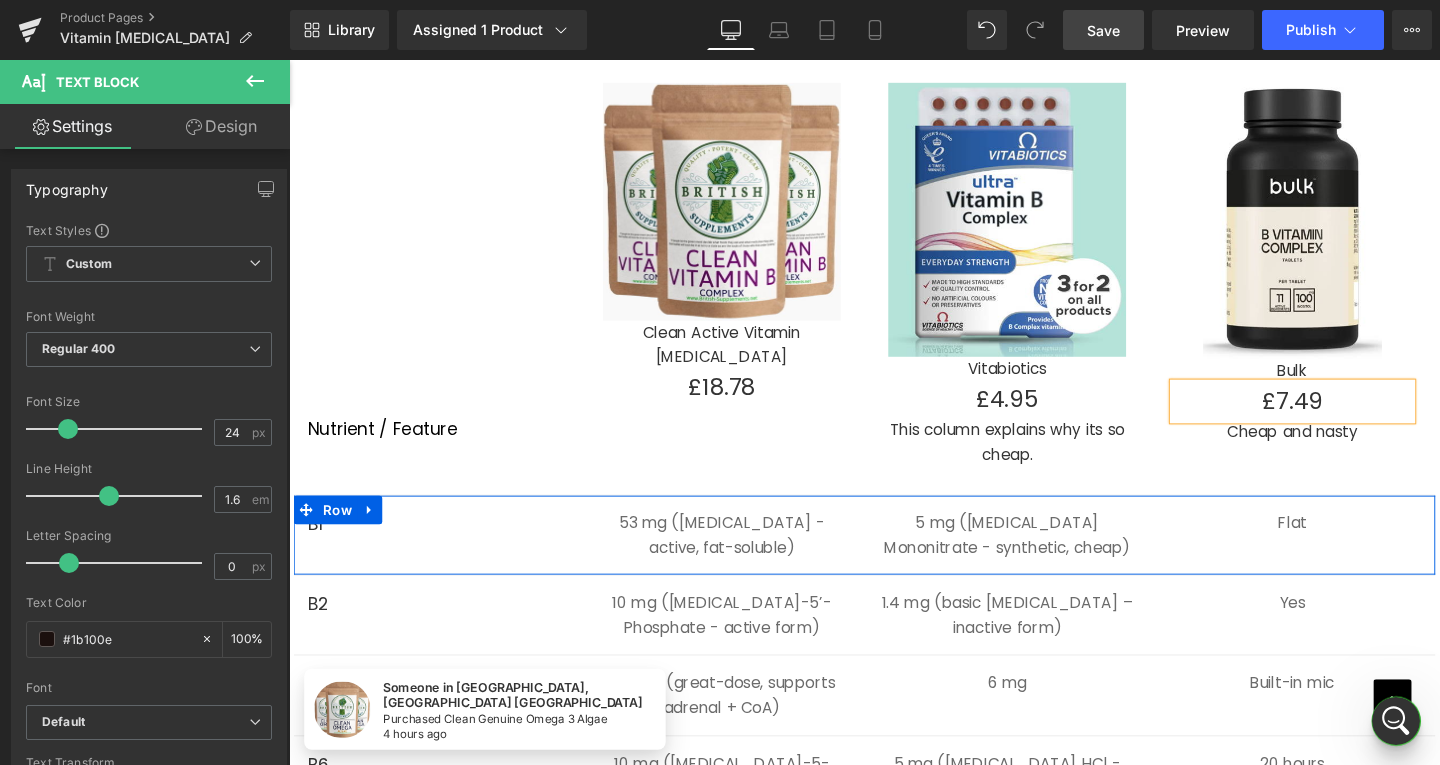 click on "B1 Text Block         53 mg ([MEDICAL_DATA] - active, fat-soluble) Text Block         5 mg ([MEDICAL_DATA] Mononitrate - synthetic, cheap) Text Block         Flat Text Block         Row" at bounding box center [894, 560] 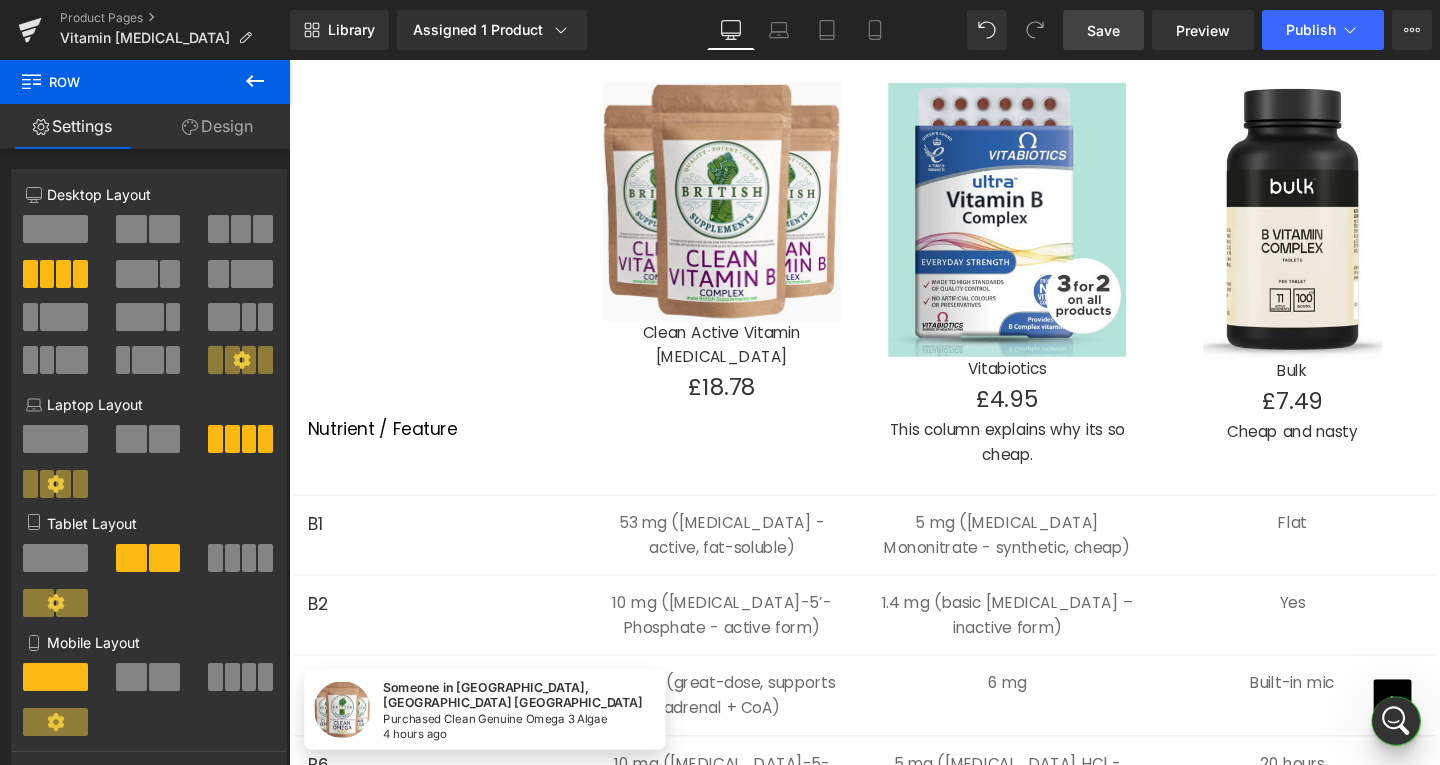 click on "Save" at bounding box center [1103, 30] 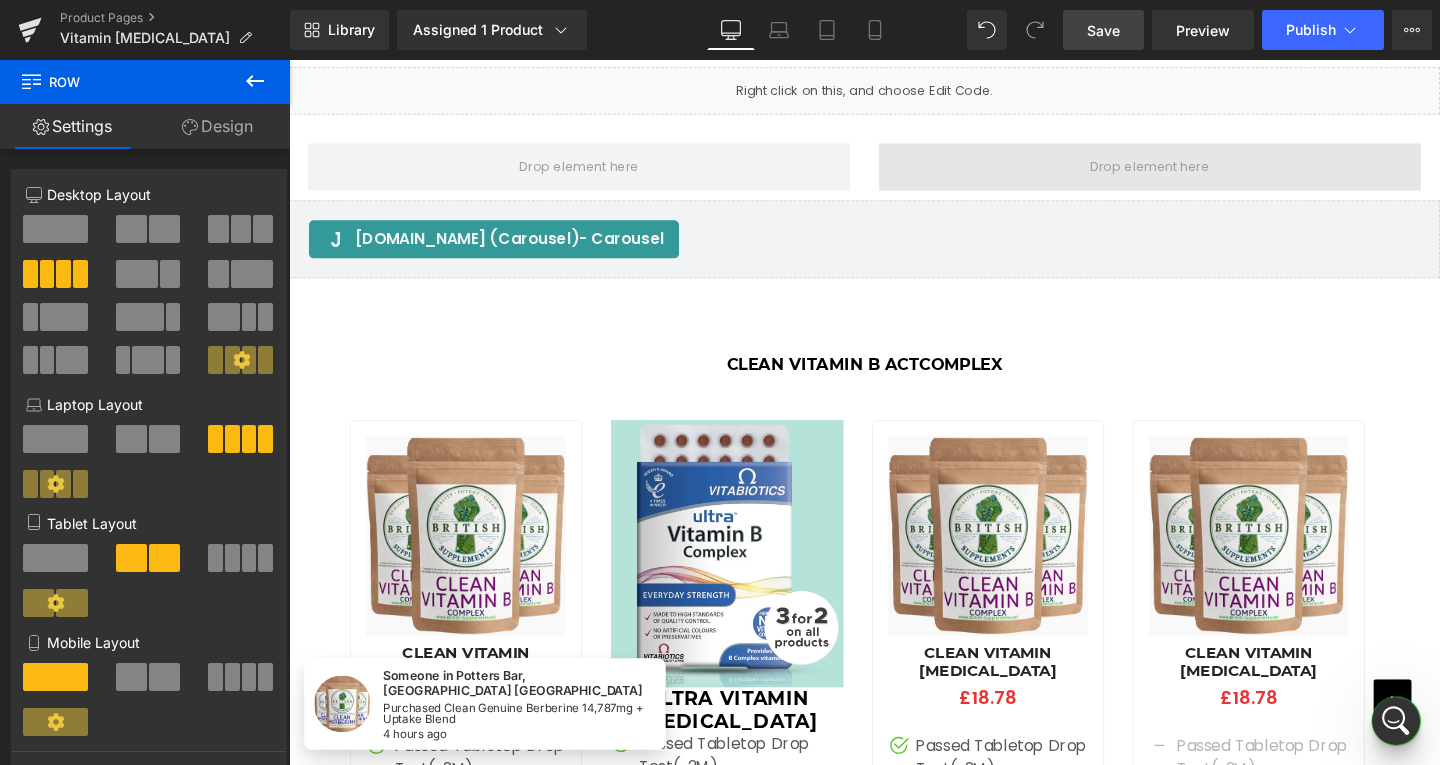 scroll, scrollTop: 4000, scrollLeft: 0, axis: vertical 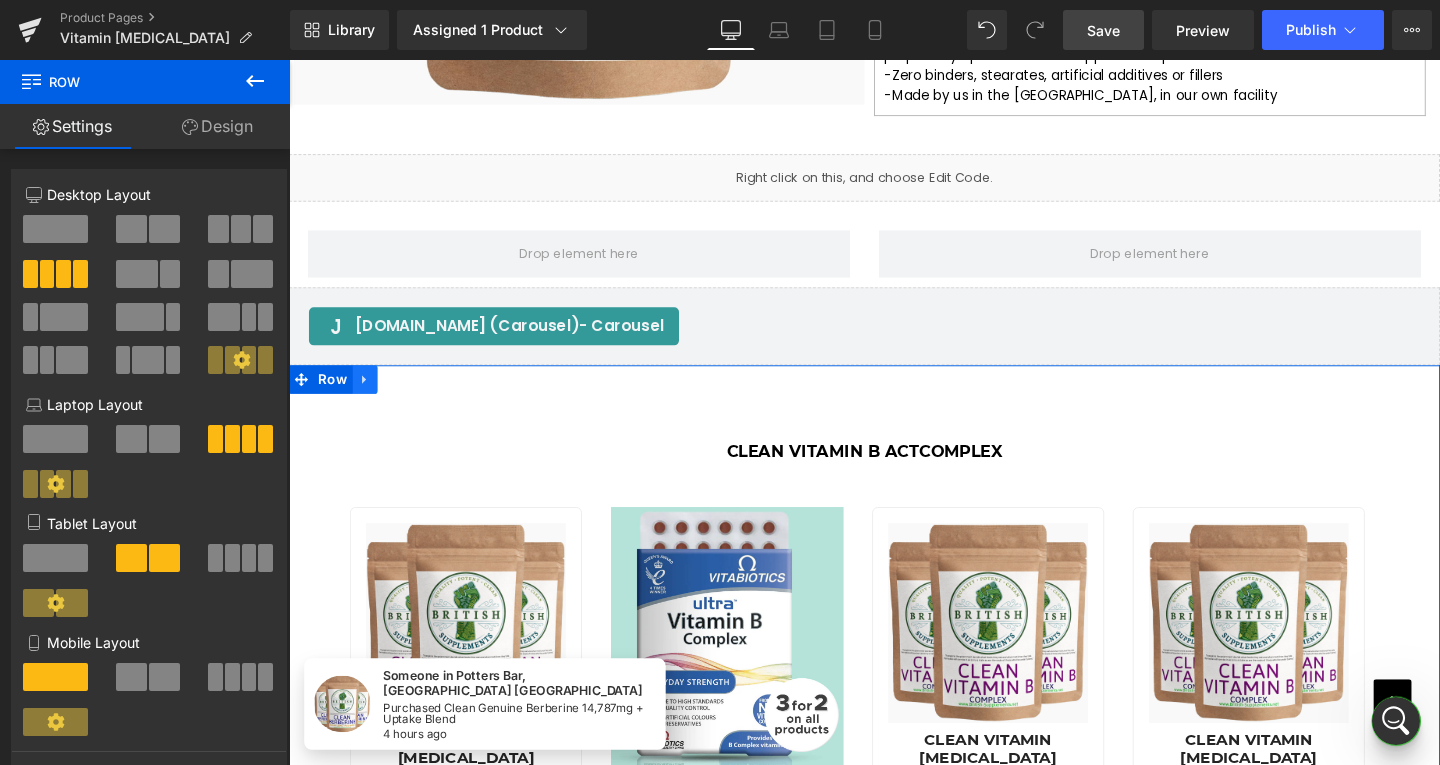 click at bounding box center [369, 396] 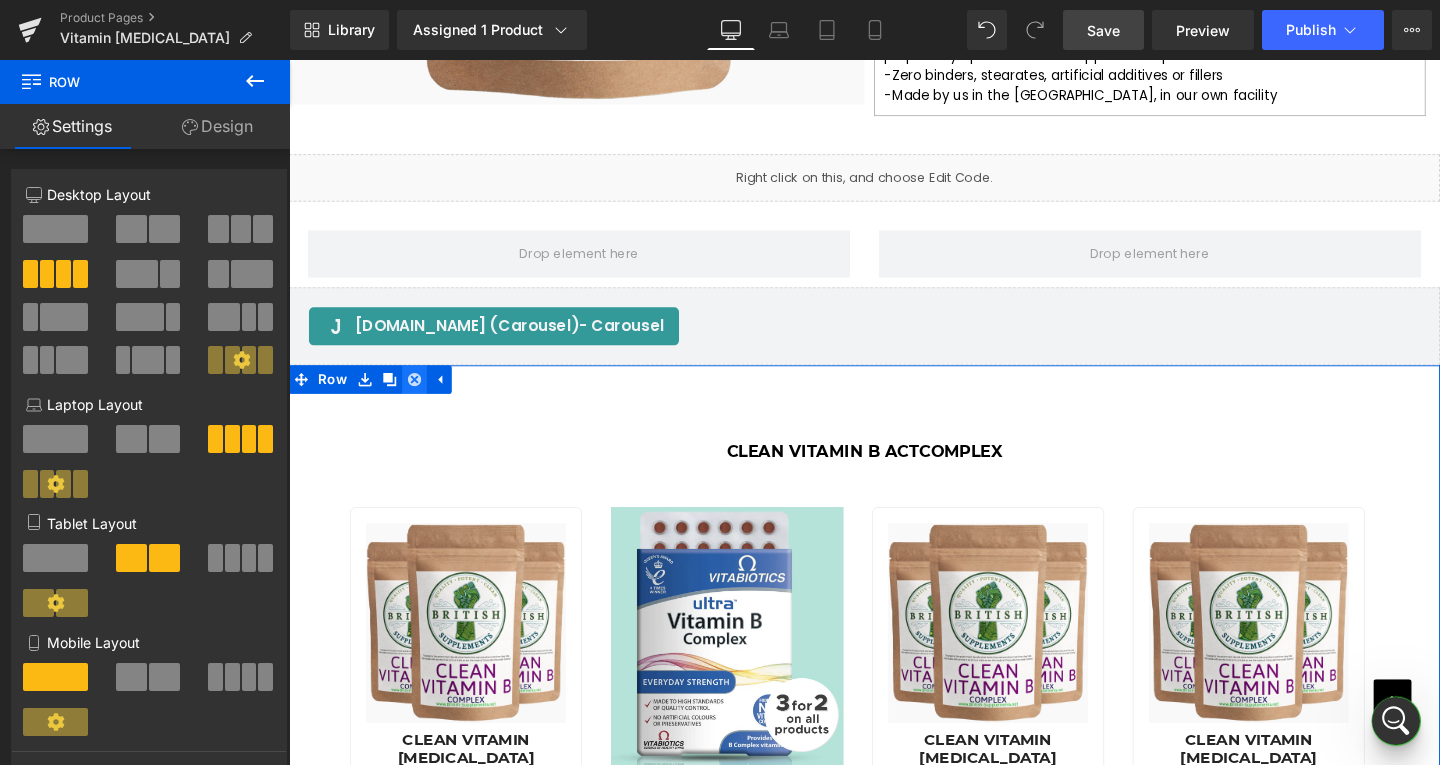 click 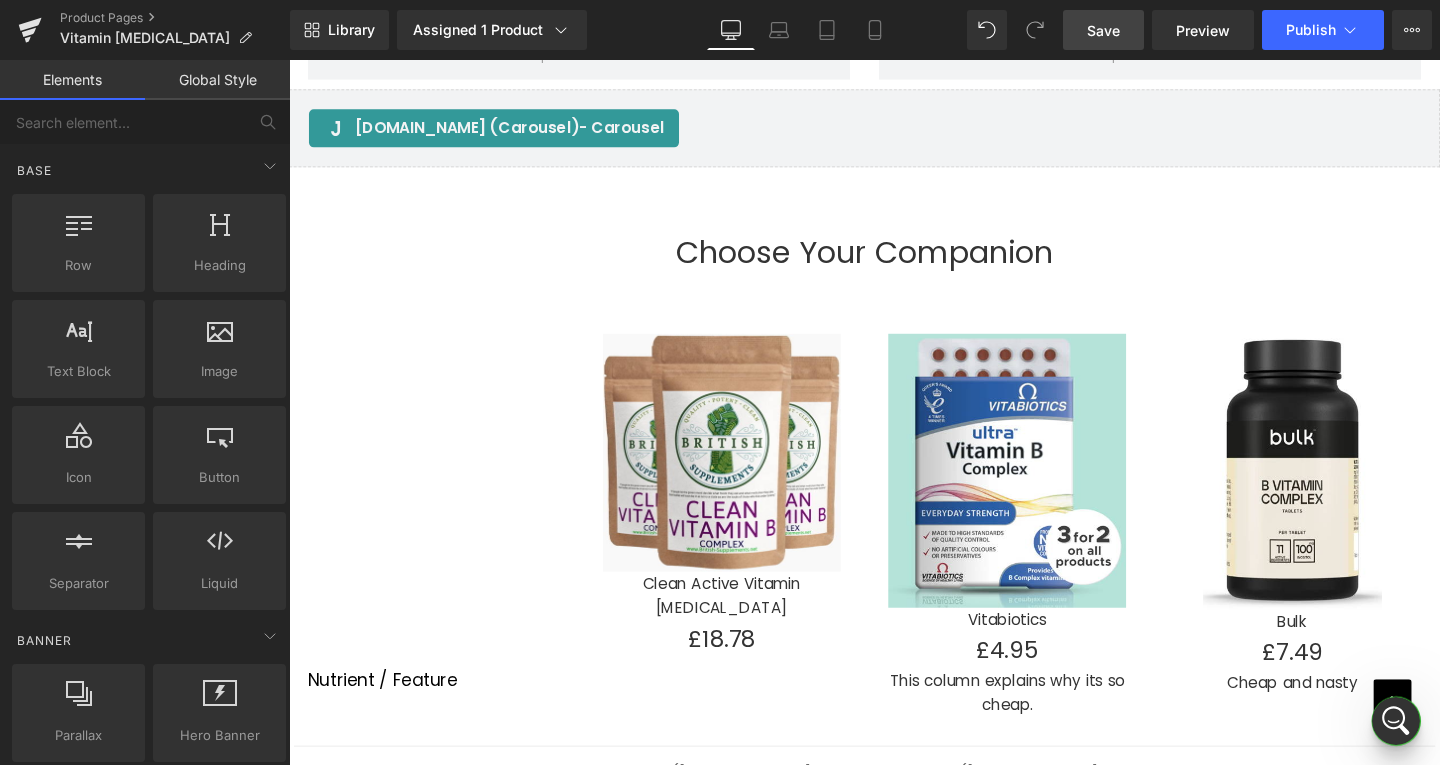 scroll, scrollTop: 4300, scrollLeft: 0, axis: vertical 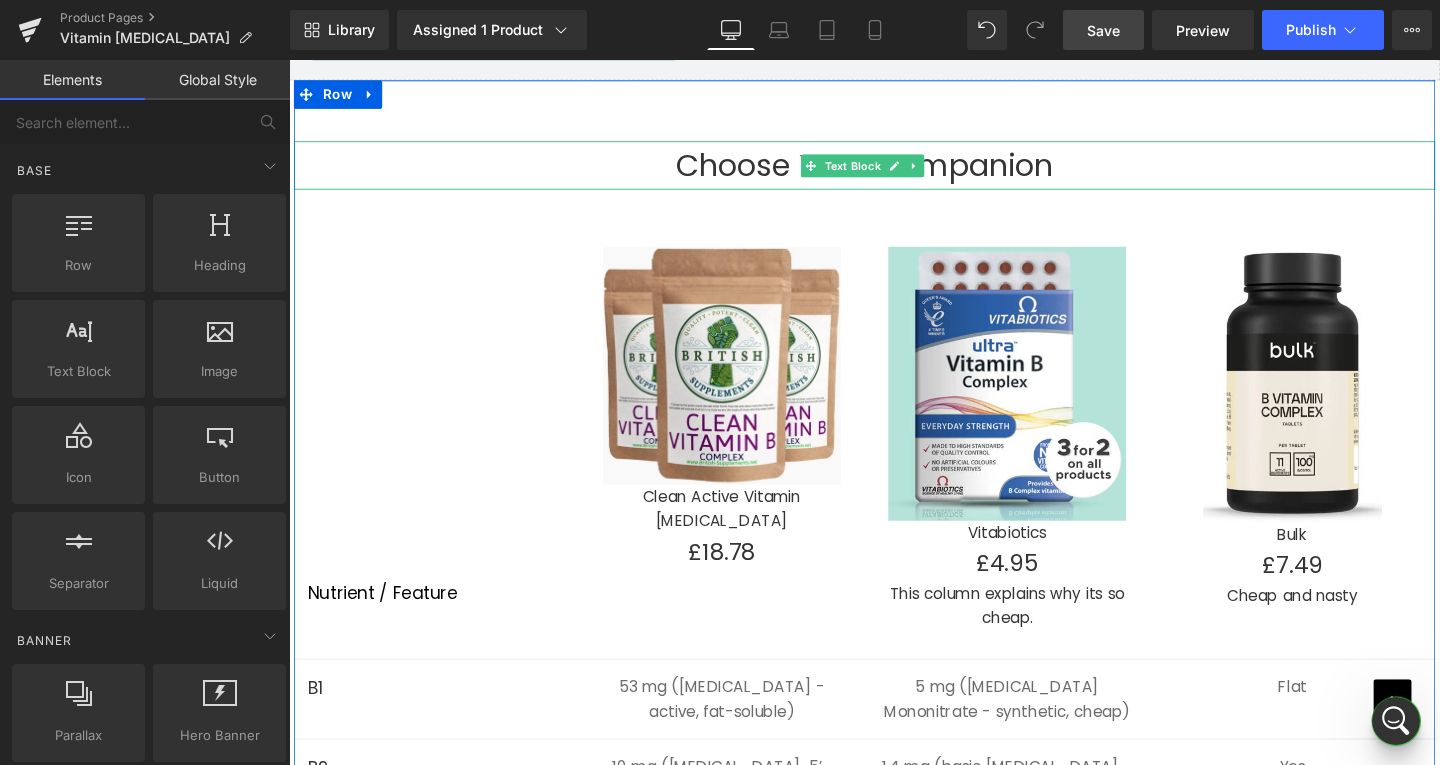 click on "Choose Your Companion" at bounding box center (894, 170) 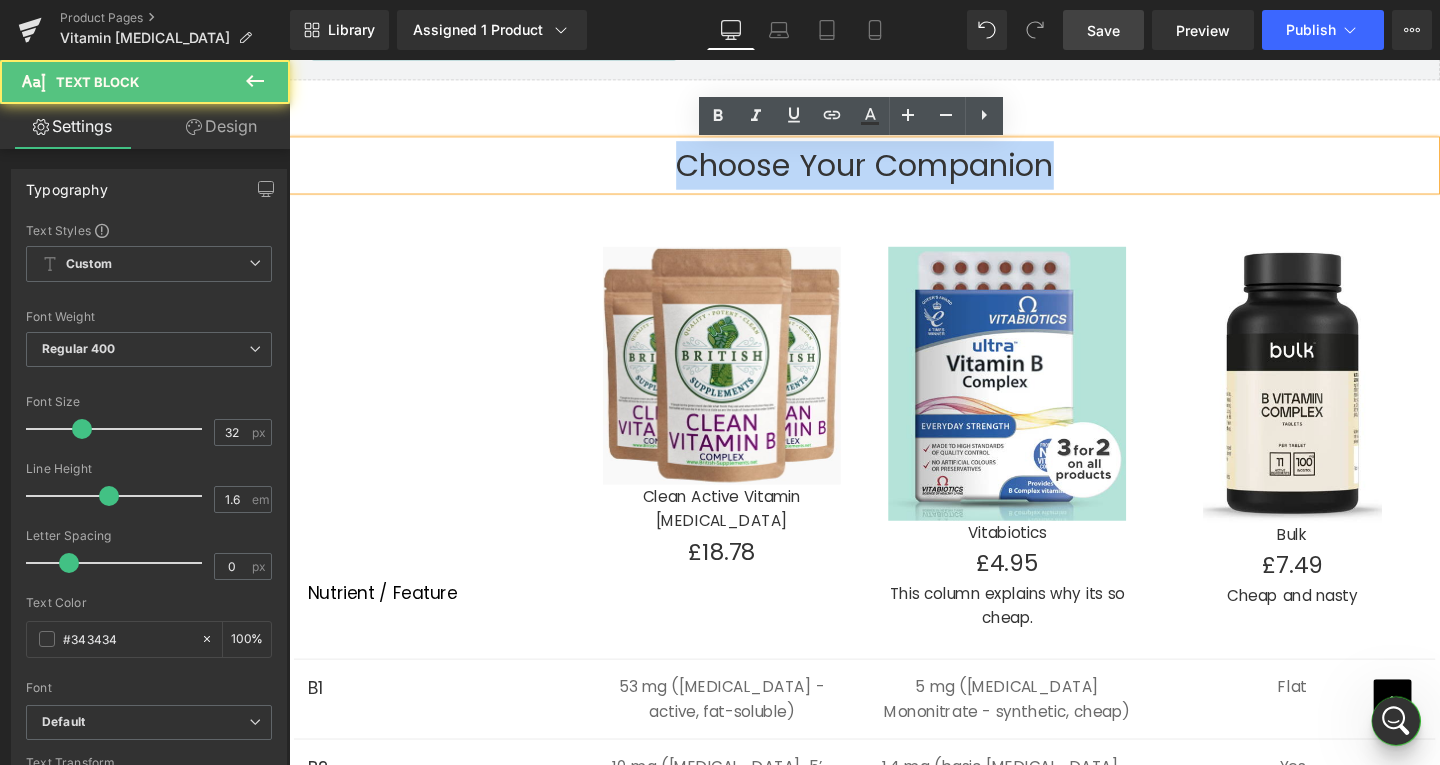 drag, startPoint x: 1096, startPoint y: 176, endPoint x: 693, endPoint y: 150, distance: 403.83783 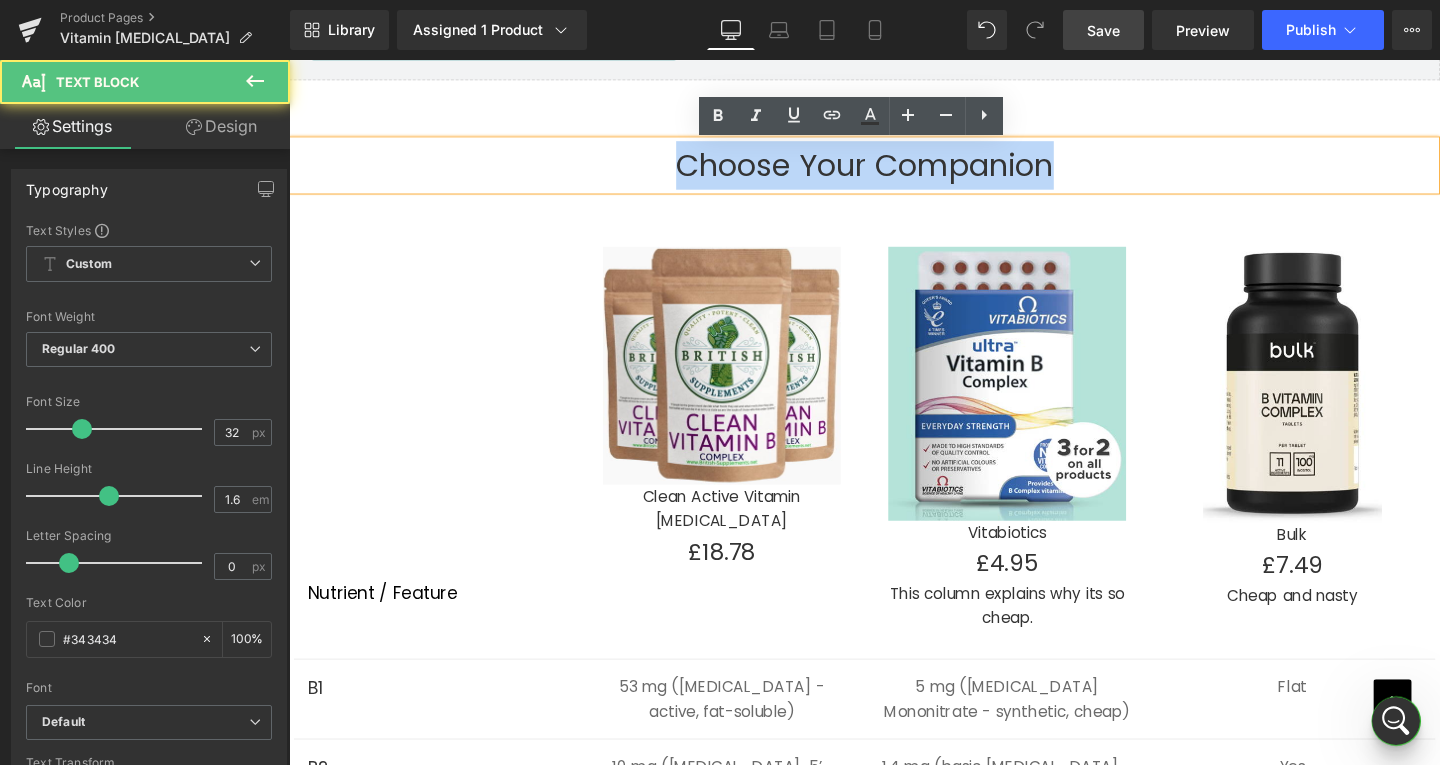 click on "Choose Your Companion" at bounding box center (894, 170) 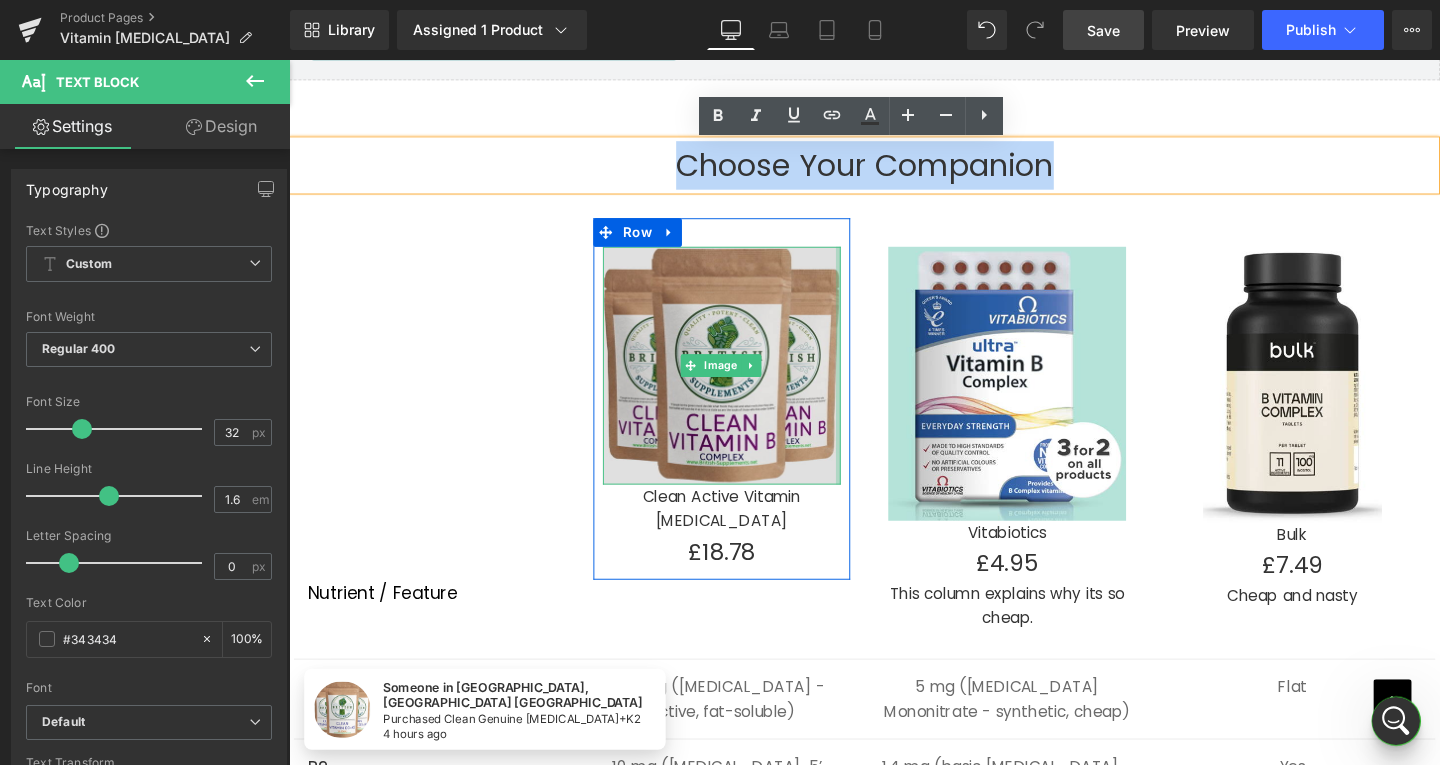 type 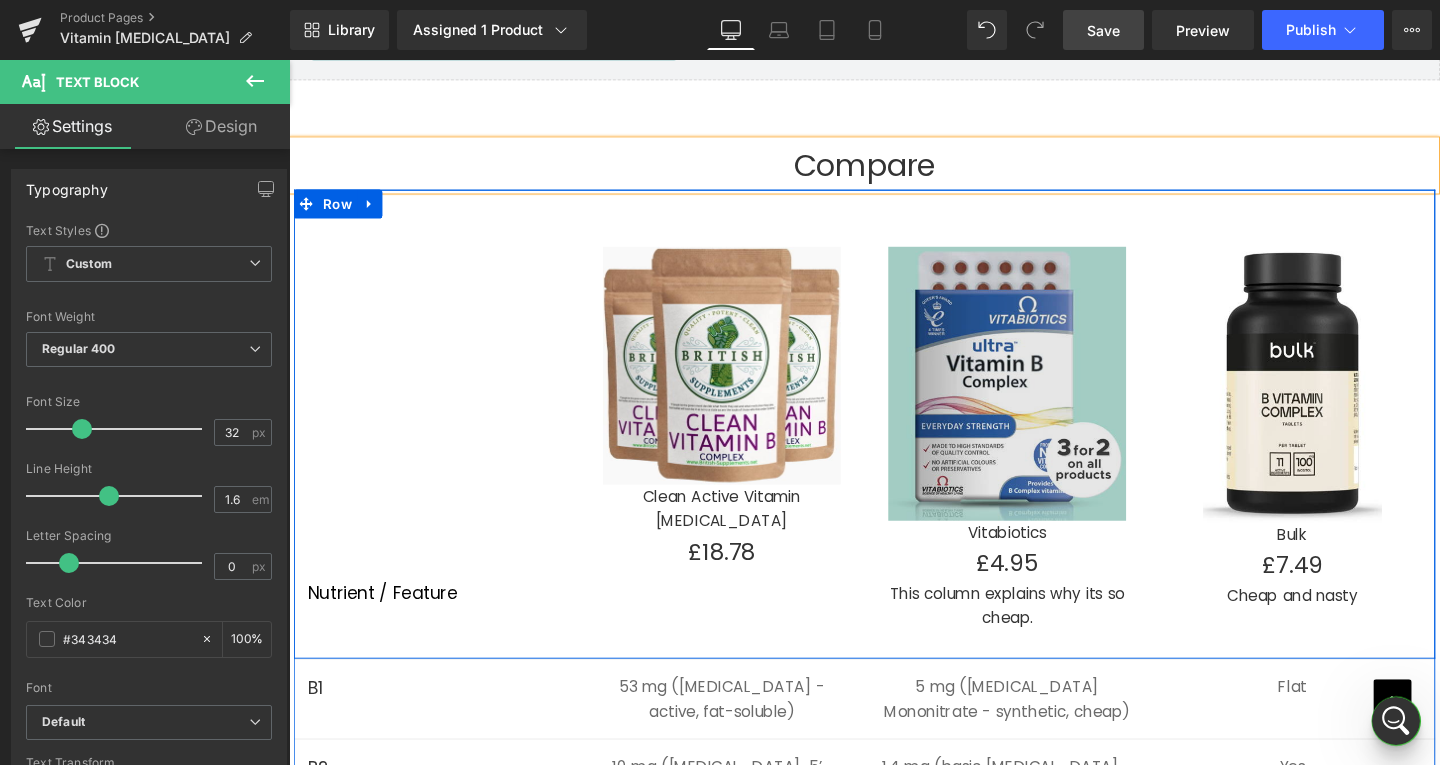 click on "Nutrient / Feature
Text Block" at bounding box center (444, 429) 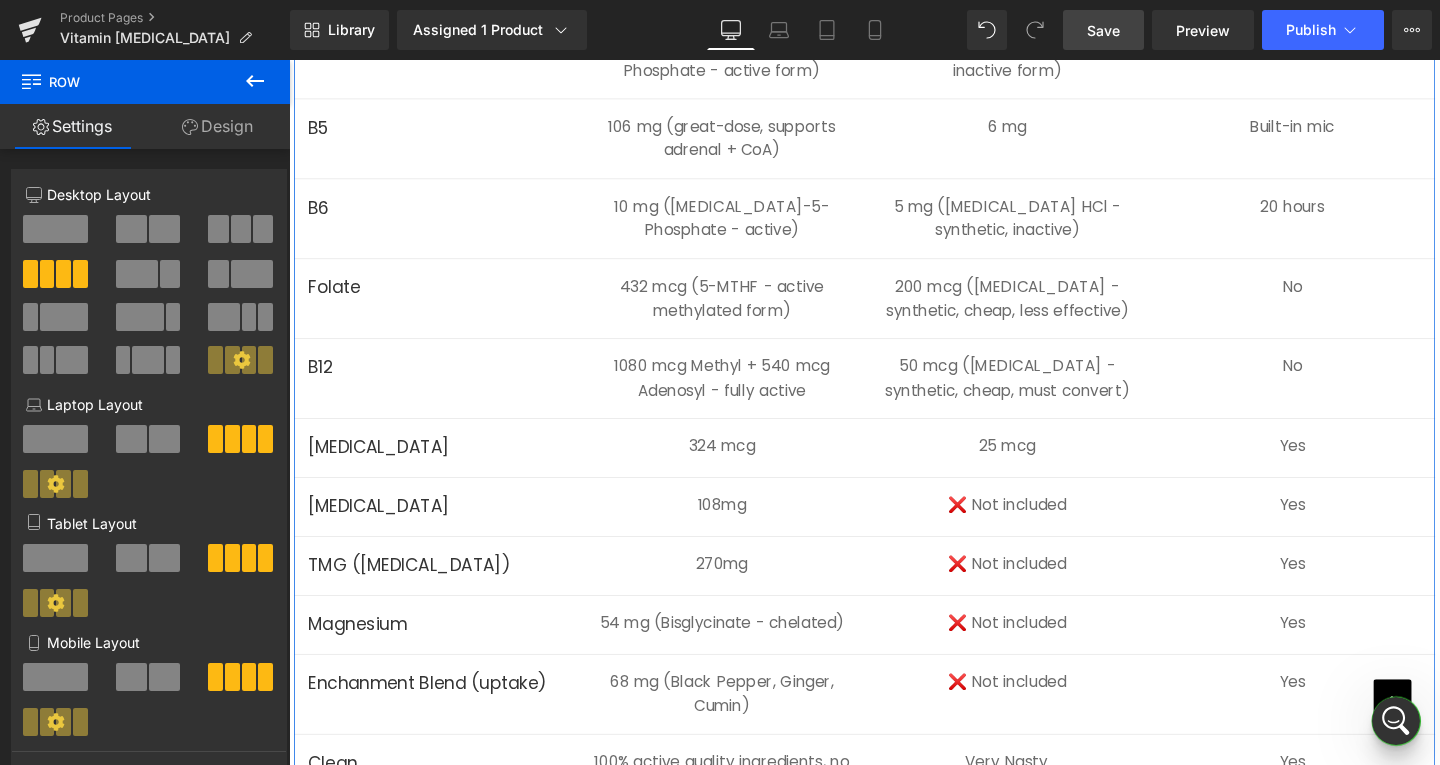 scroll, scrollTop: 5100, scrollLeft: 0, axis: vertical 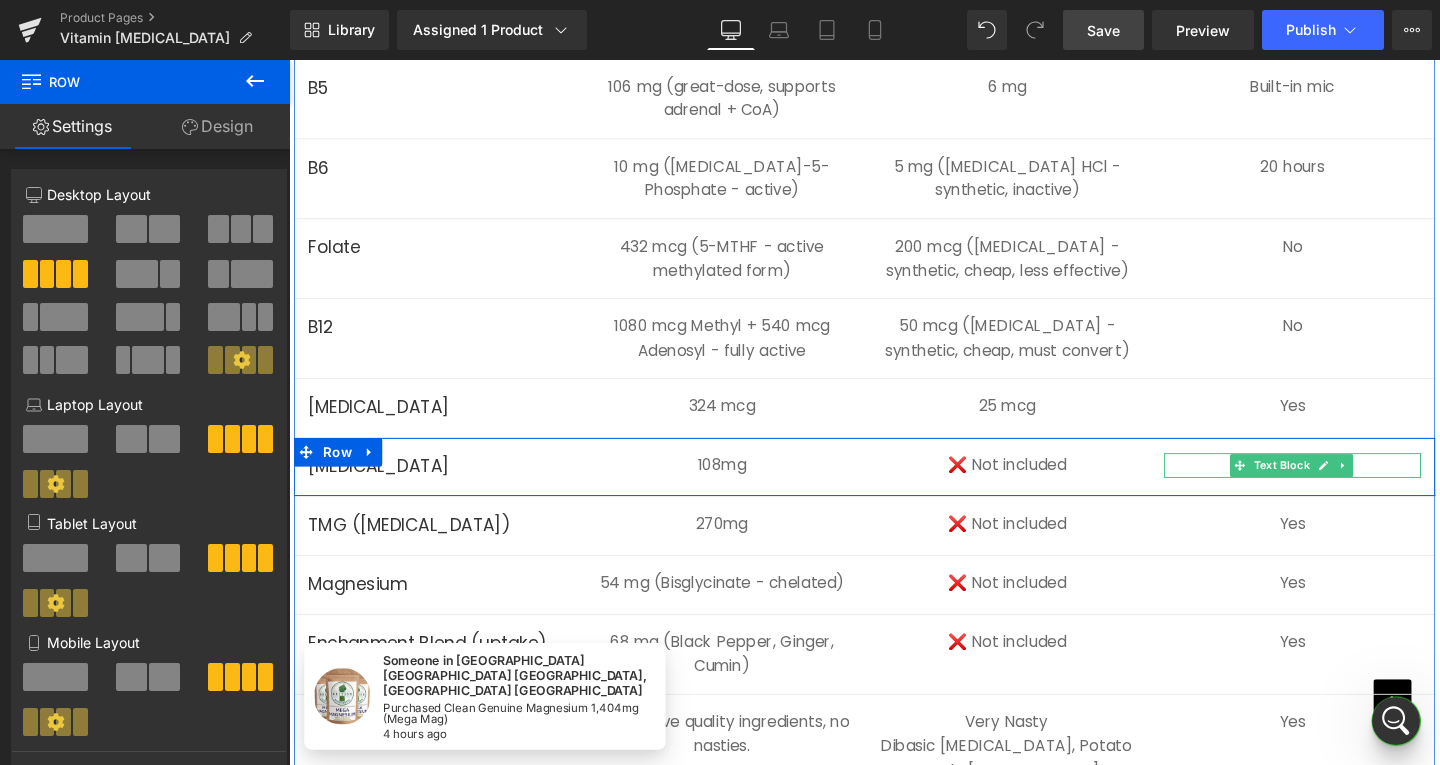 click on "Yes" at bounding box center (1344, 486) 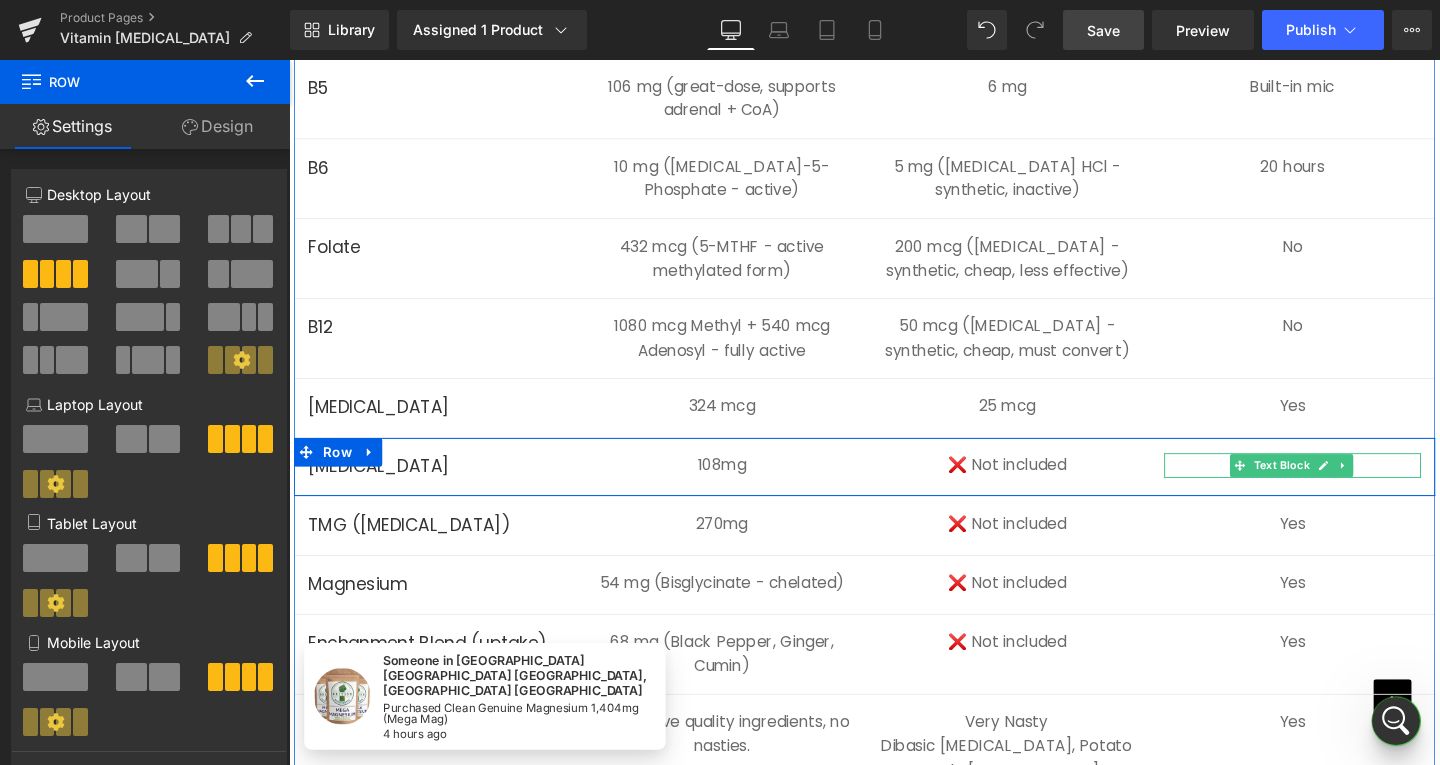 click on "Yes" at bounding box center (1344, 486) 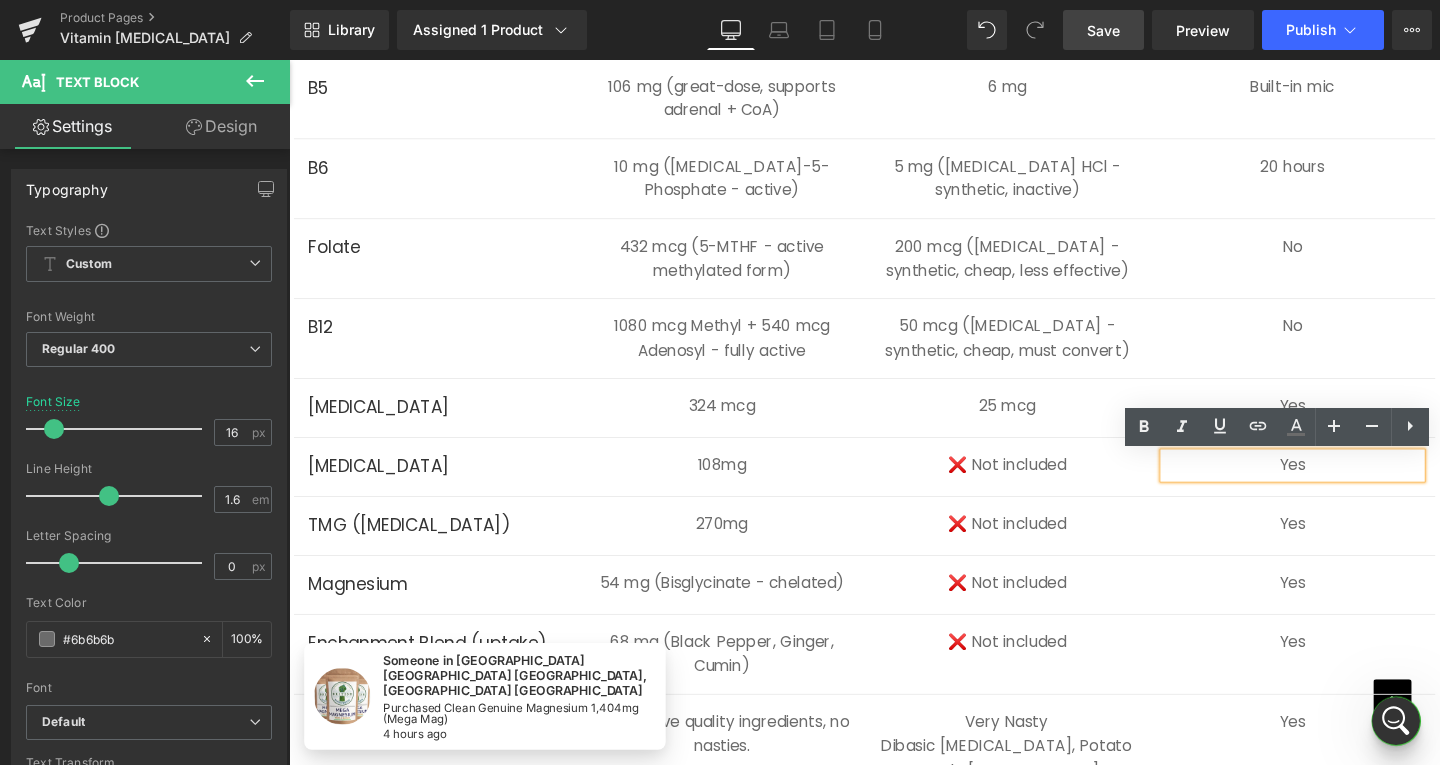 click on "Yes" at bounding box center (1344, 486) 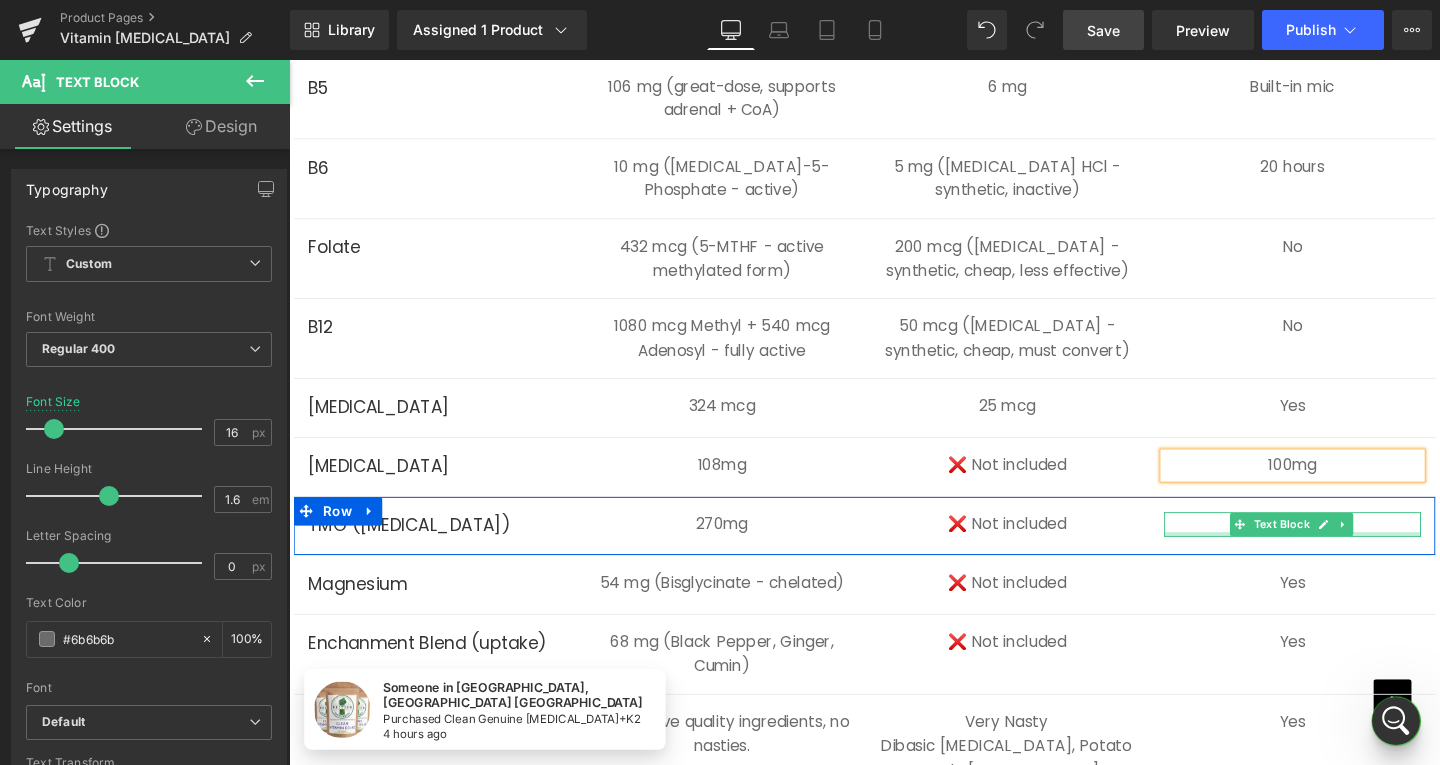 click at bounding box center [1344, 558] 